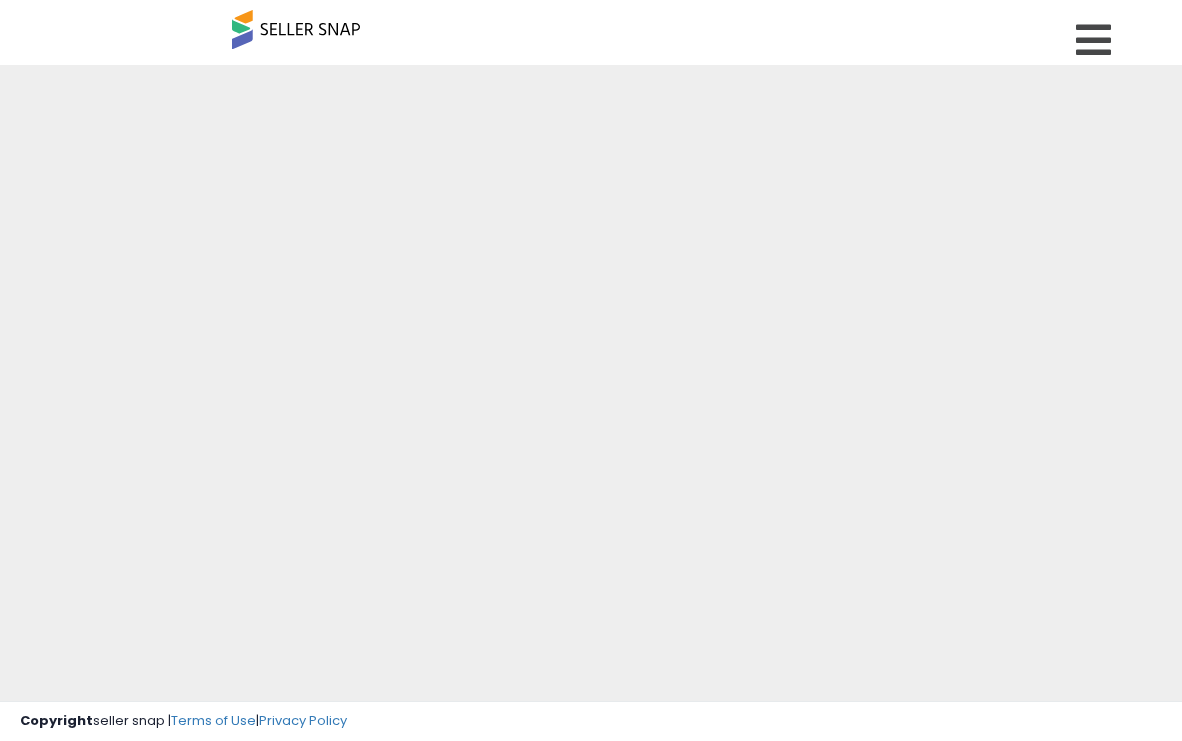 scroll, scrollTop: 0, scrollLeft: 0, axis: both 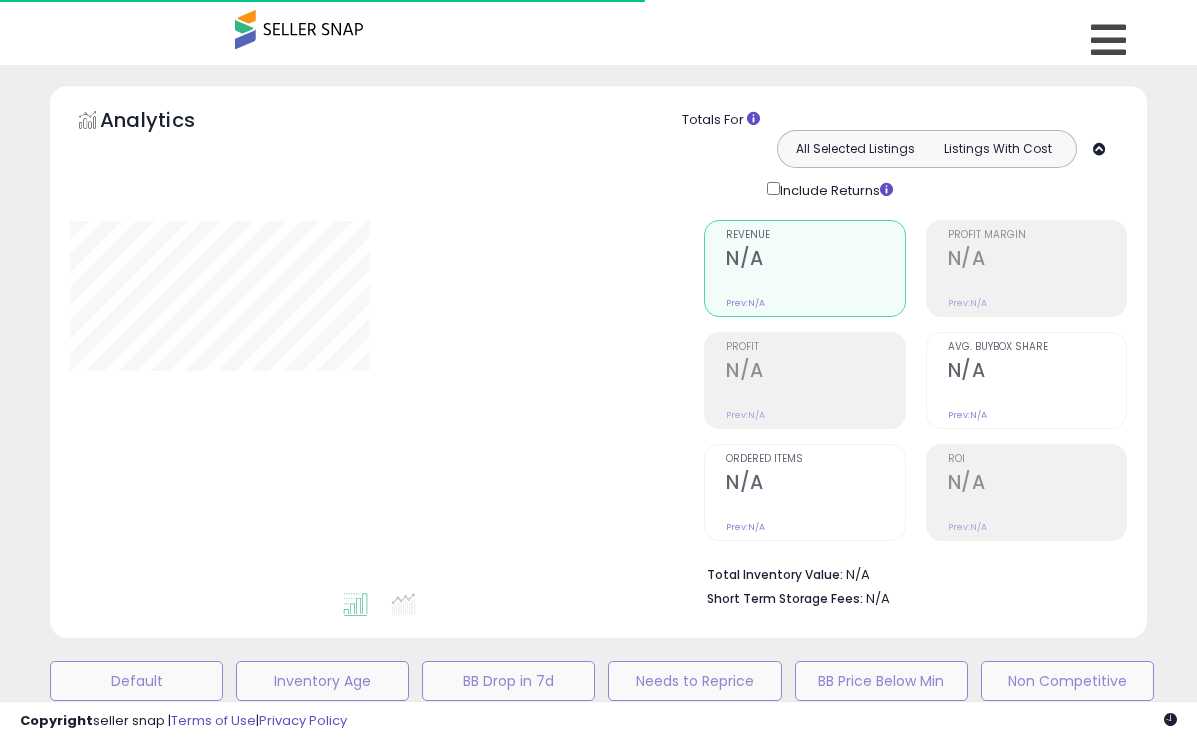 select on "**" 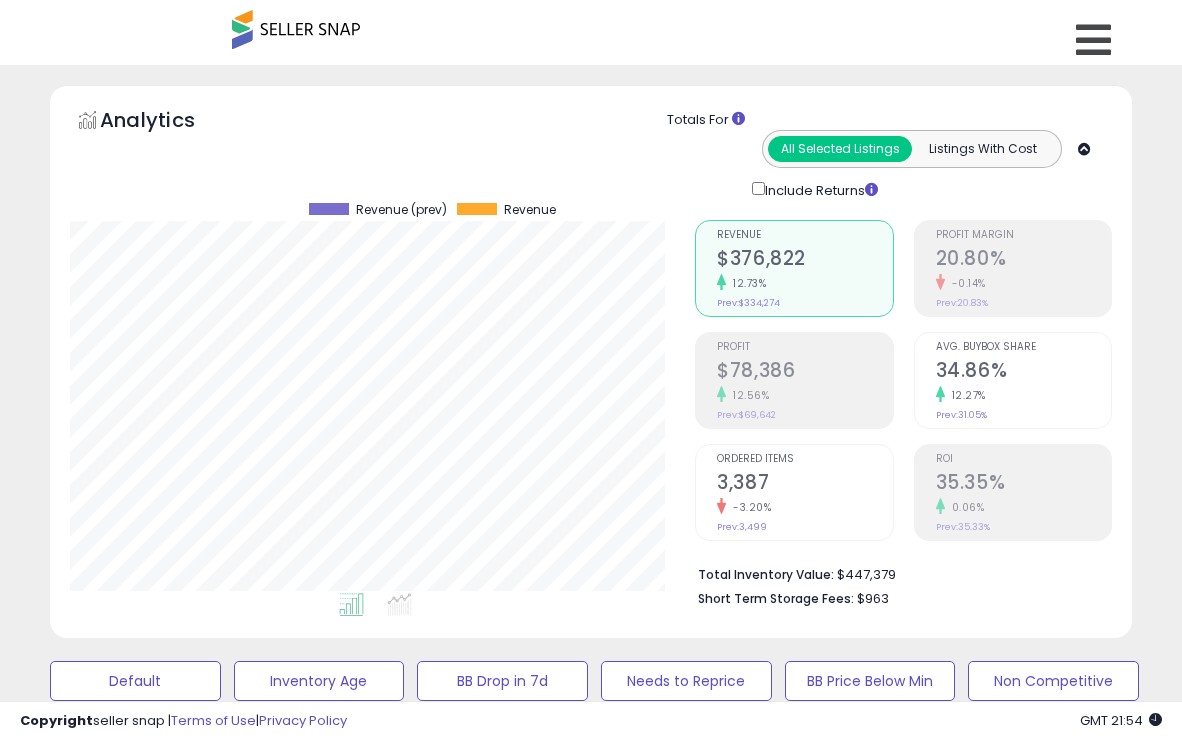 scroll, scrollTop: 999590, scrollLeft: 999374, axis: both 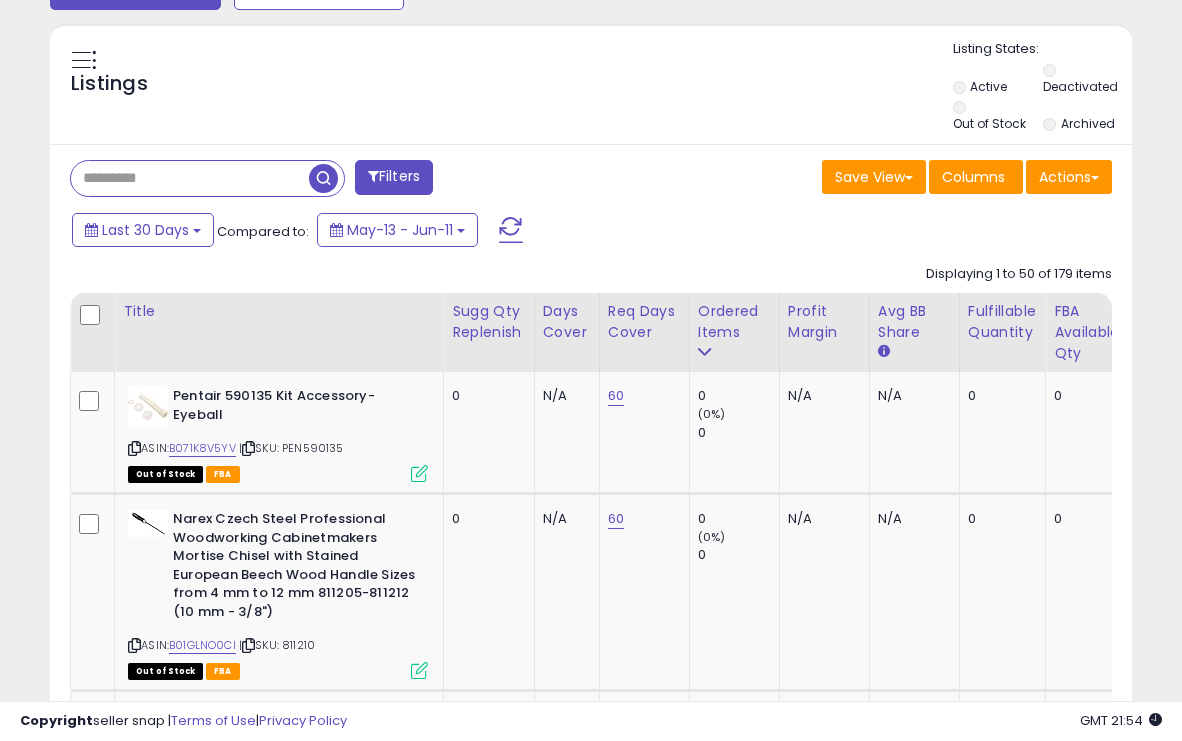 click at bounding box center (190, 178) 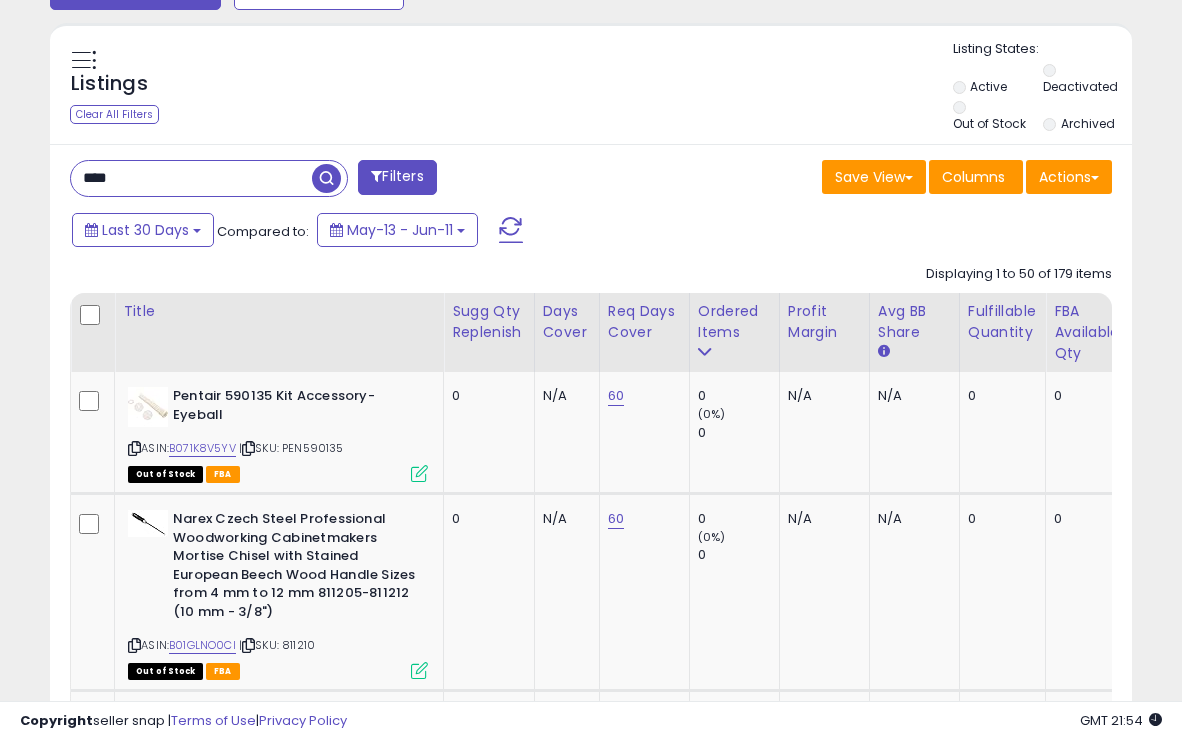 type on "****" 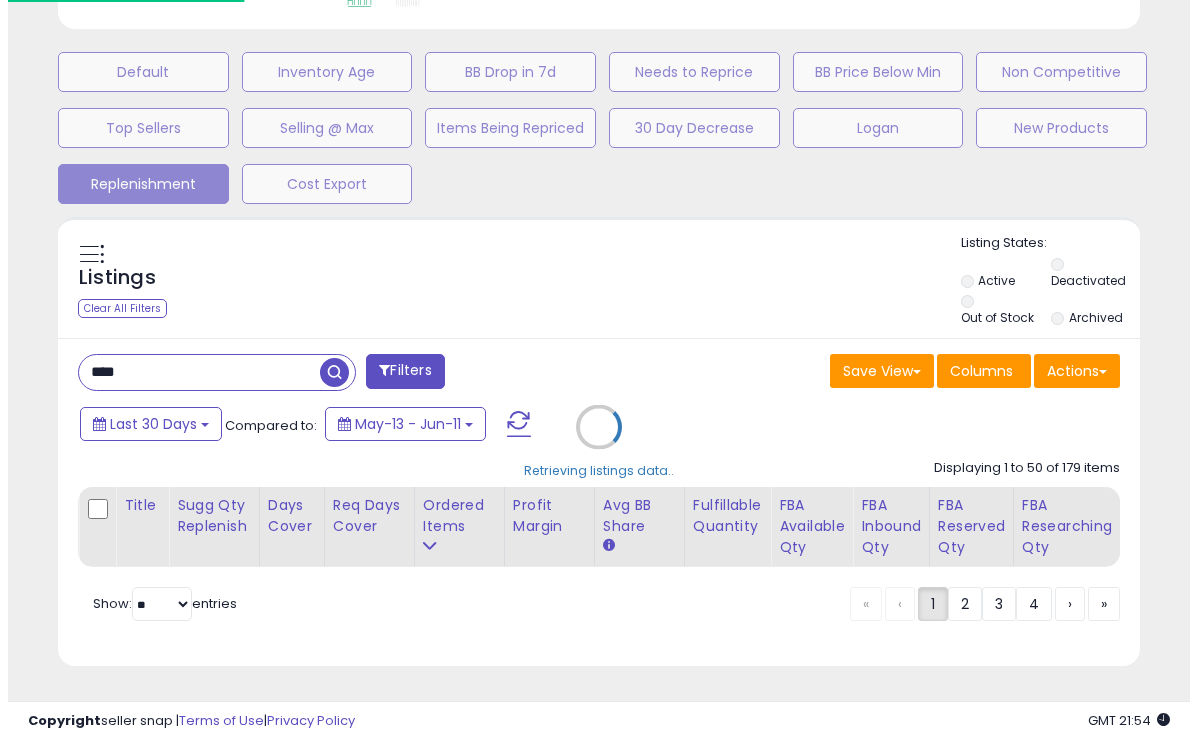 scroll, scrollTop: 623, scrollLeft: 0, axis: vertical 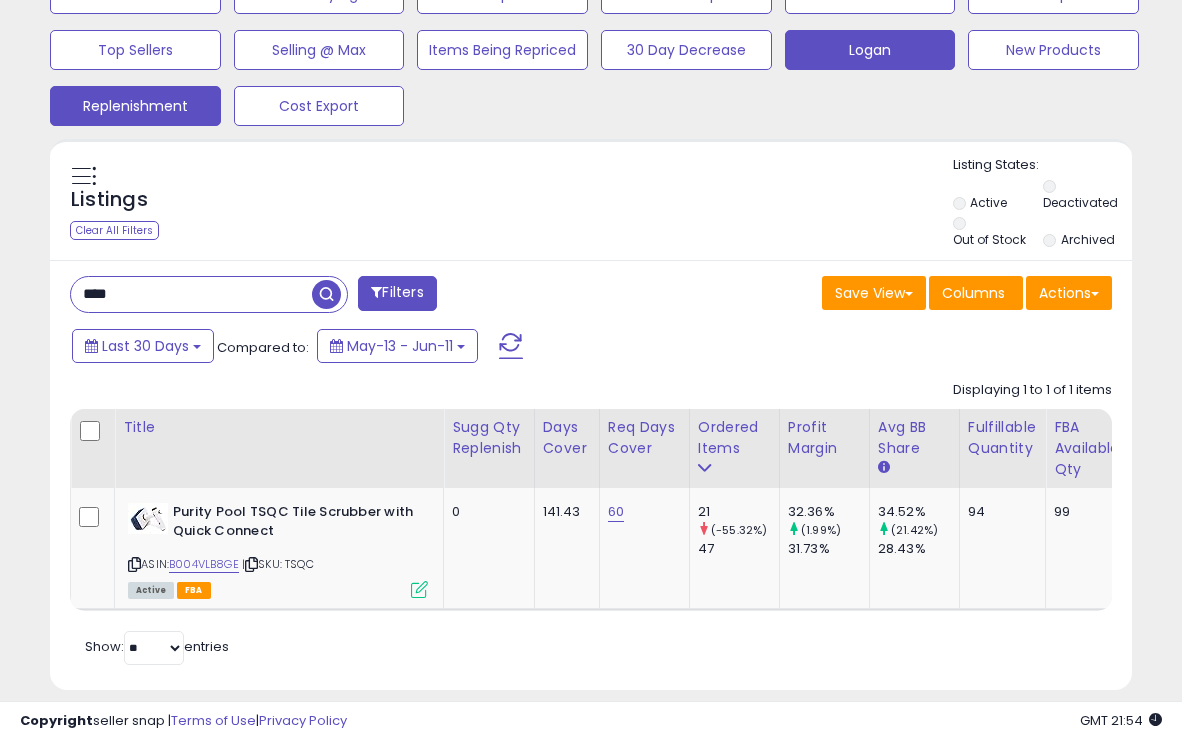 click on "Logan" at bounding box center (135, -6) 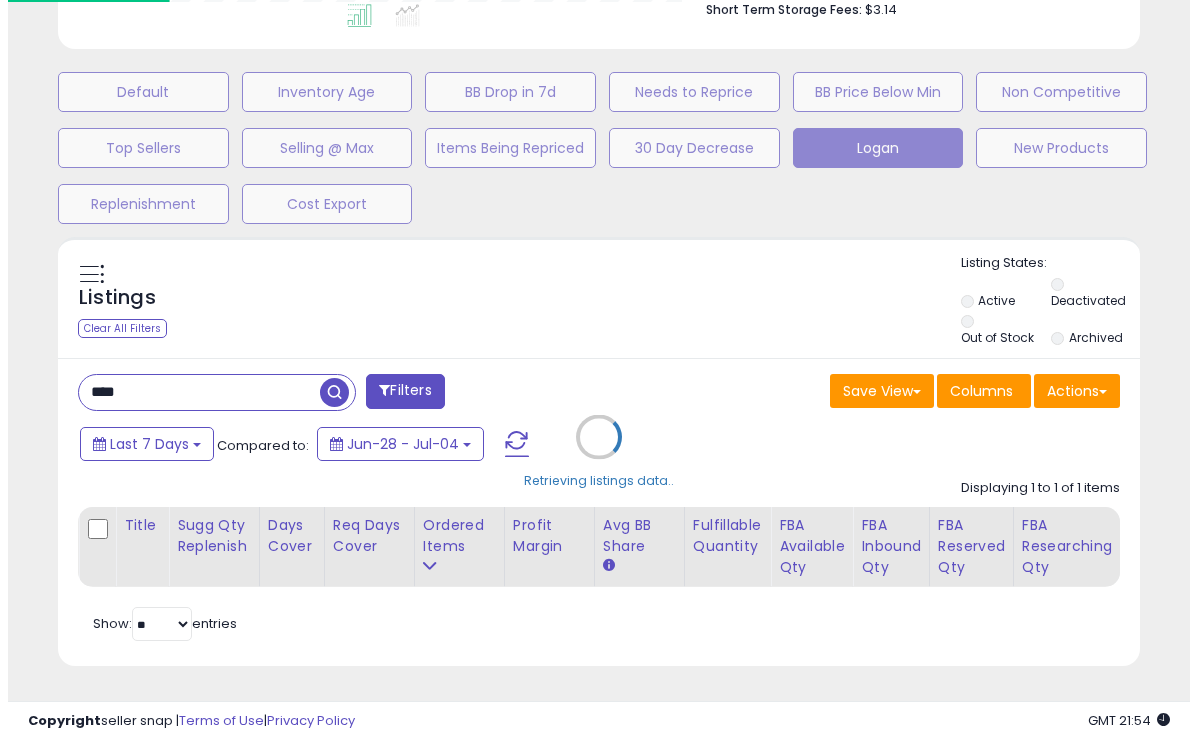 scroll, scrollTop: 603, scrollLeft: 0, axis: vertical 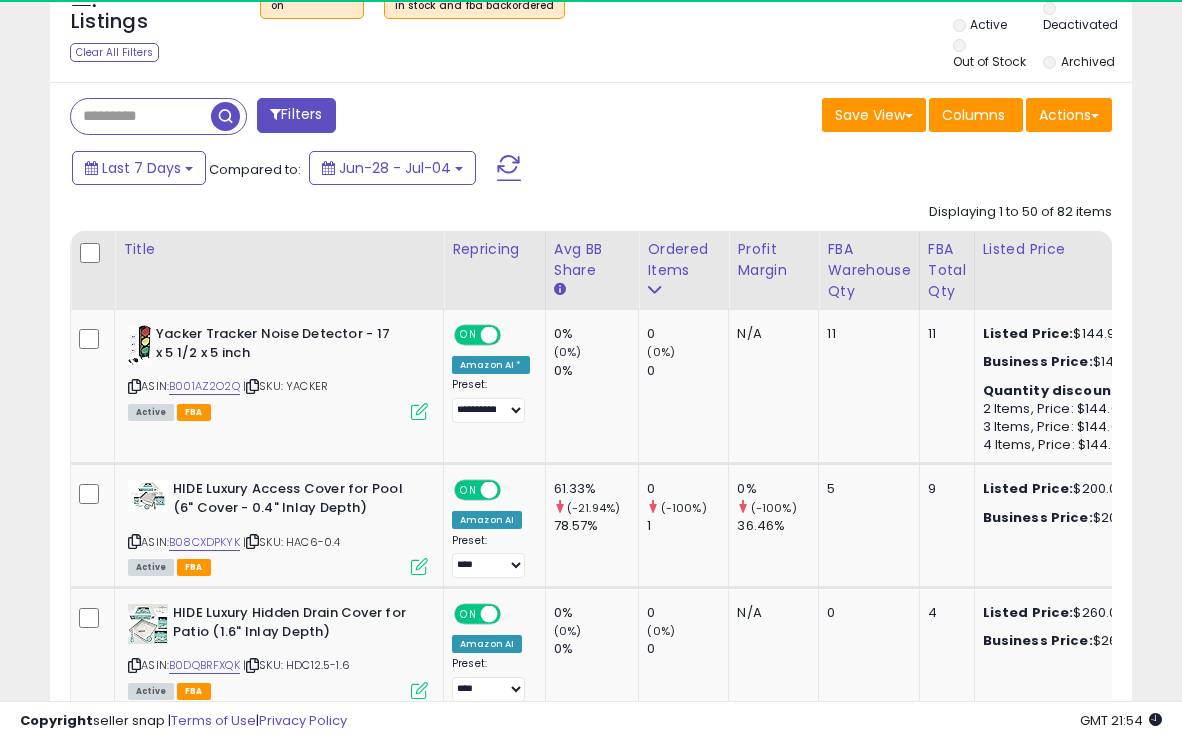 click at bounding box center (141, 116) 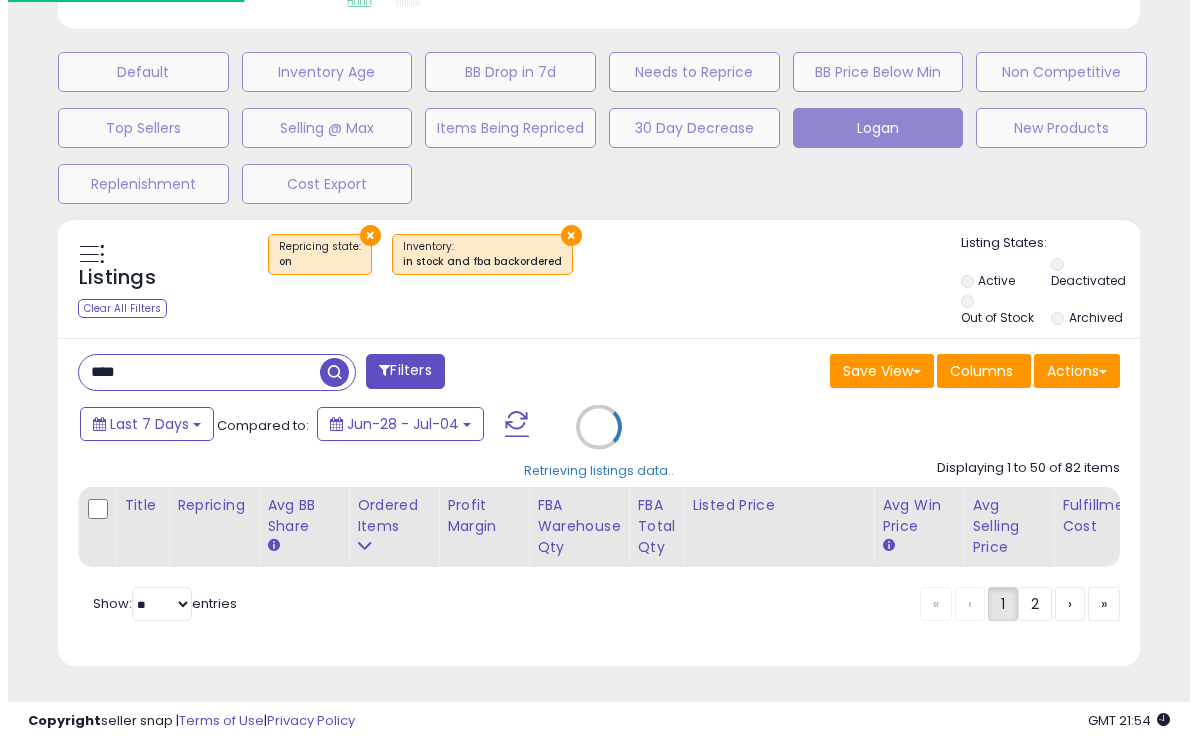 scroll, scrollTop: 623, scrollLeft: 0, axis: vertical 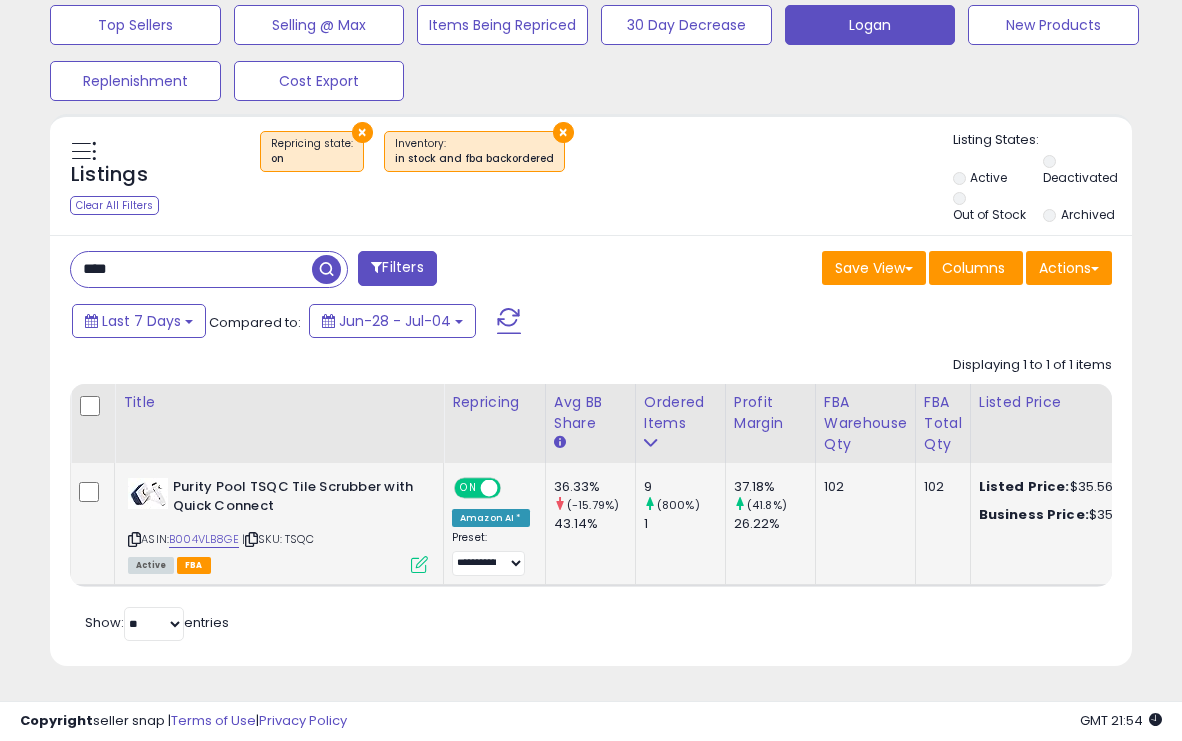 click at bounding box center (419, 564) 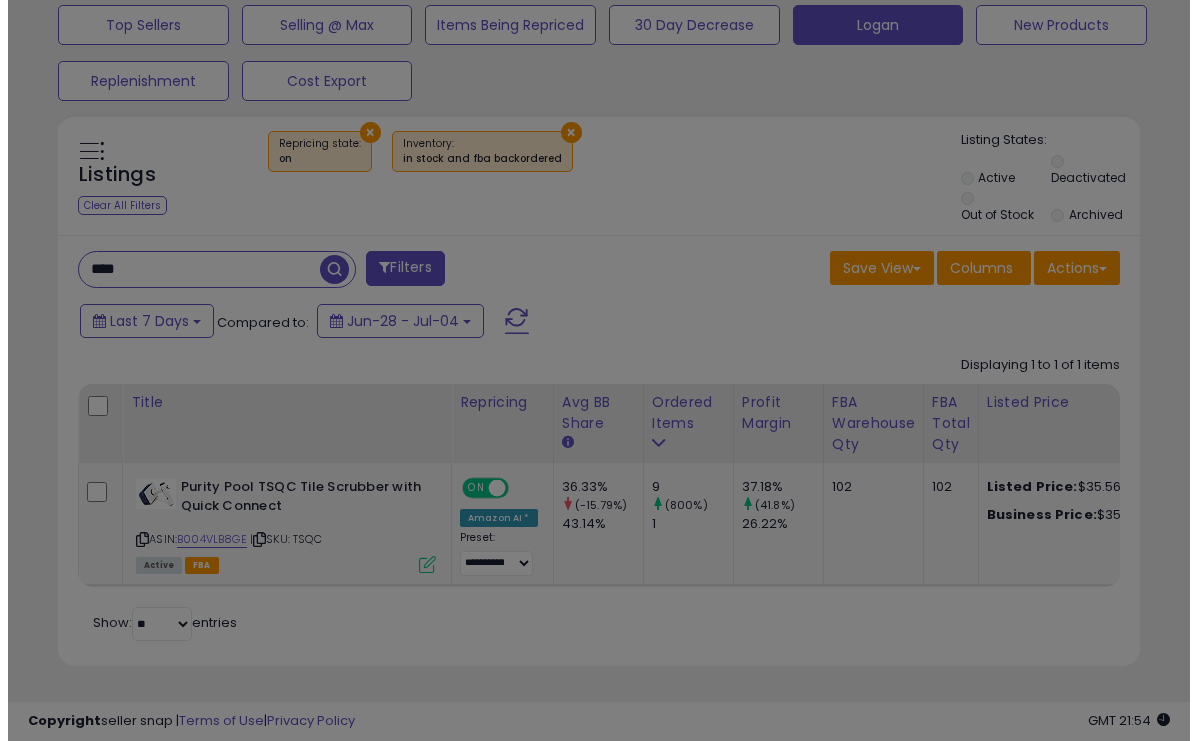 scroll, scrollTop: 999590, scrollLeft: 999366, axis: both 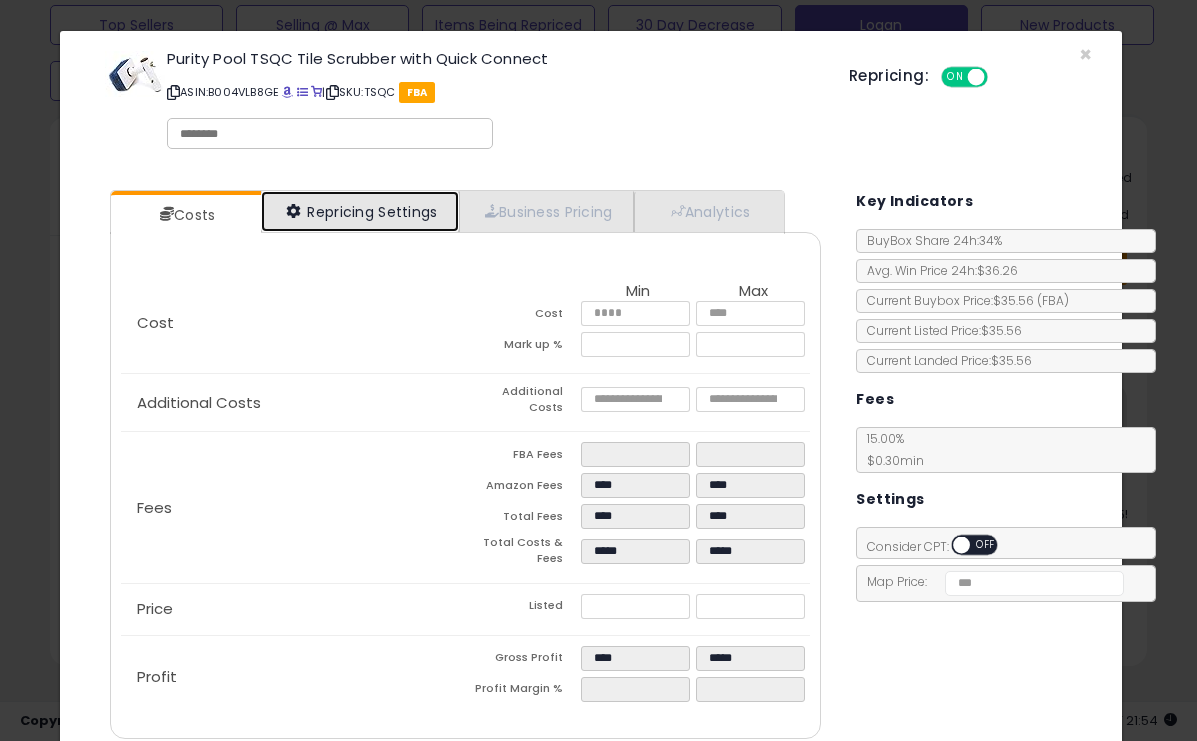 click on "Repricing Settings" at bounding box center [360, 211] 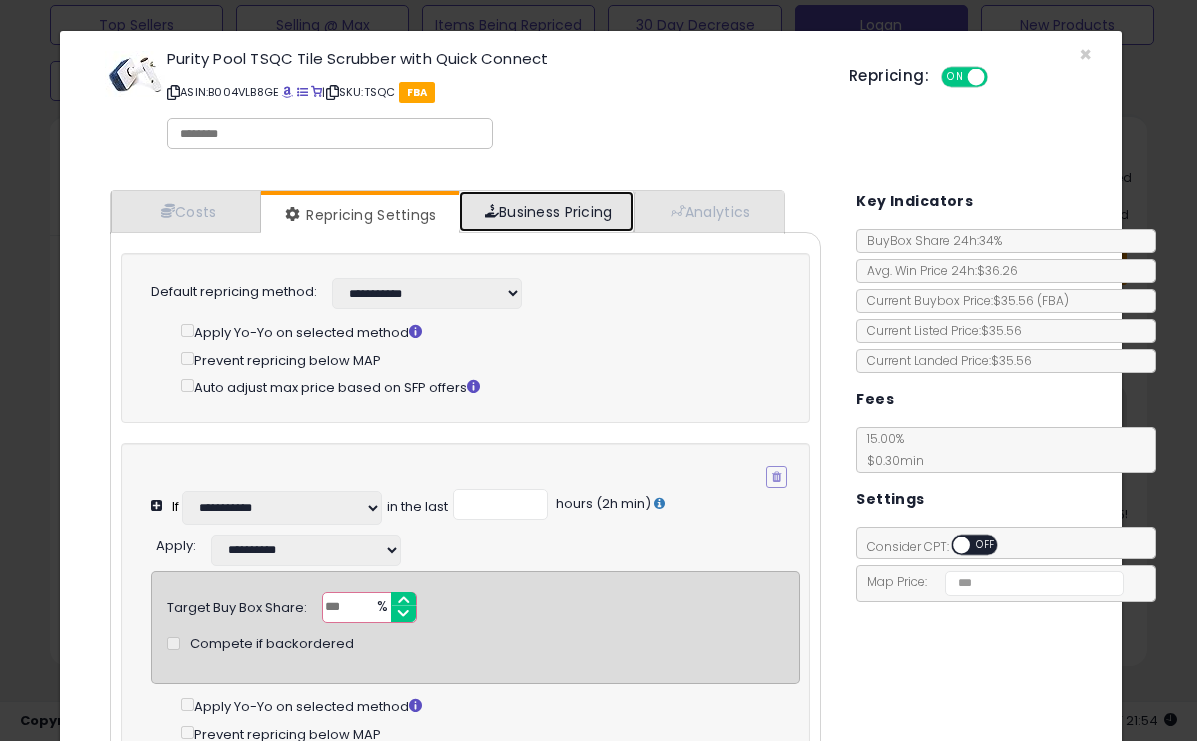 click on "Business Pricing" at bounding box center (546, 211) 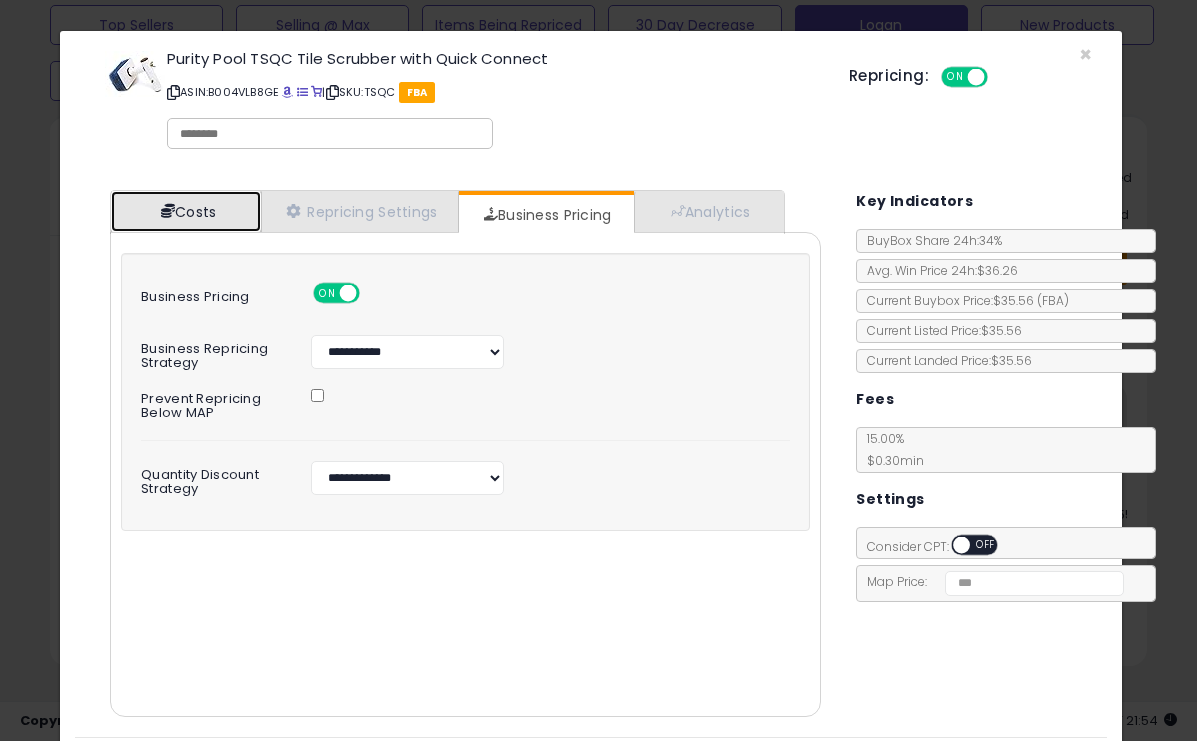 click on "Costs" at bounding box center [186, 211] 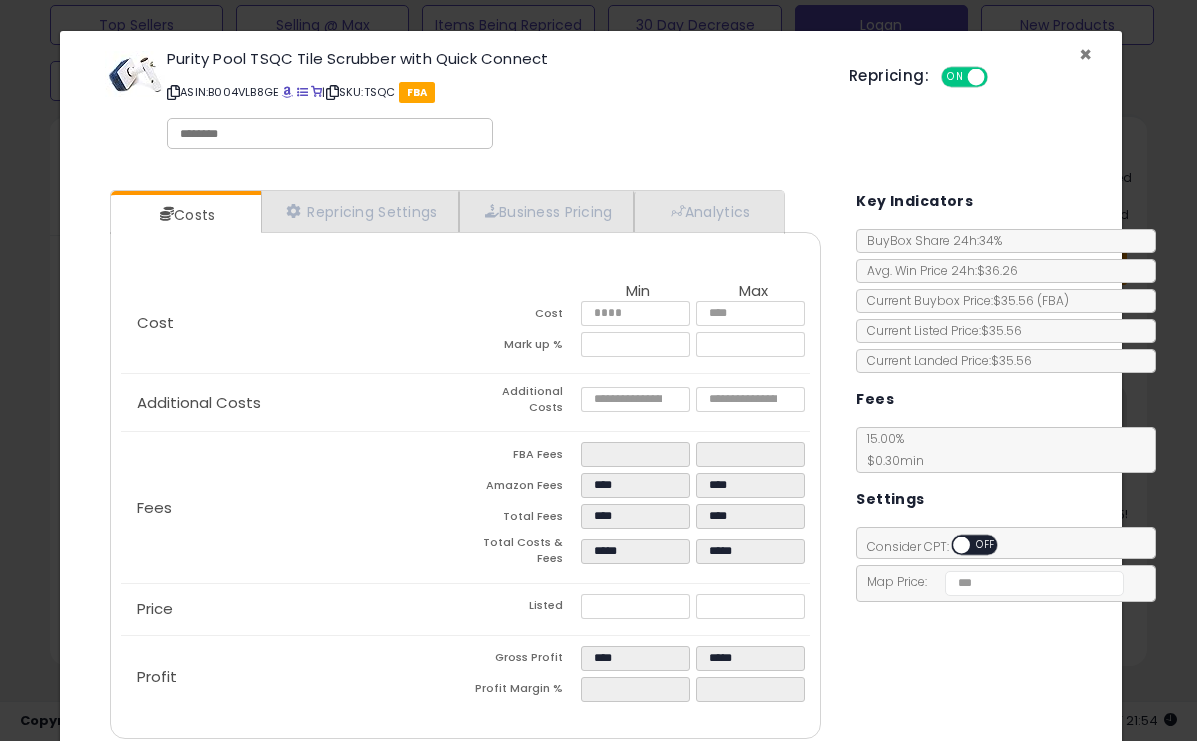 click on "×" at bounding box center [1085, 54] 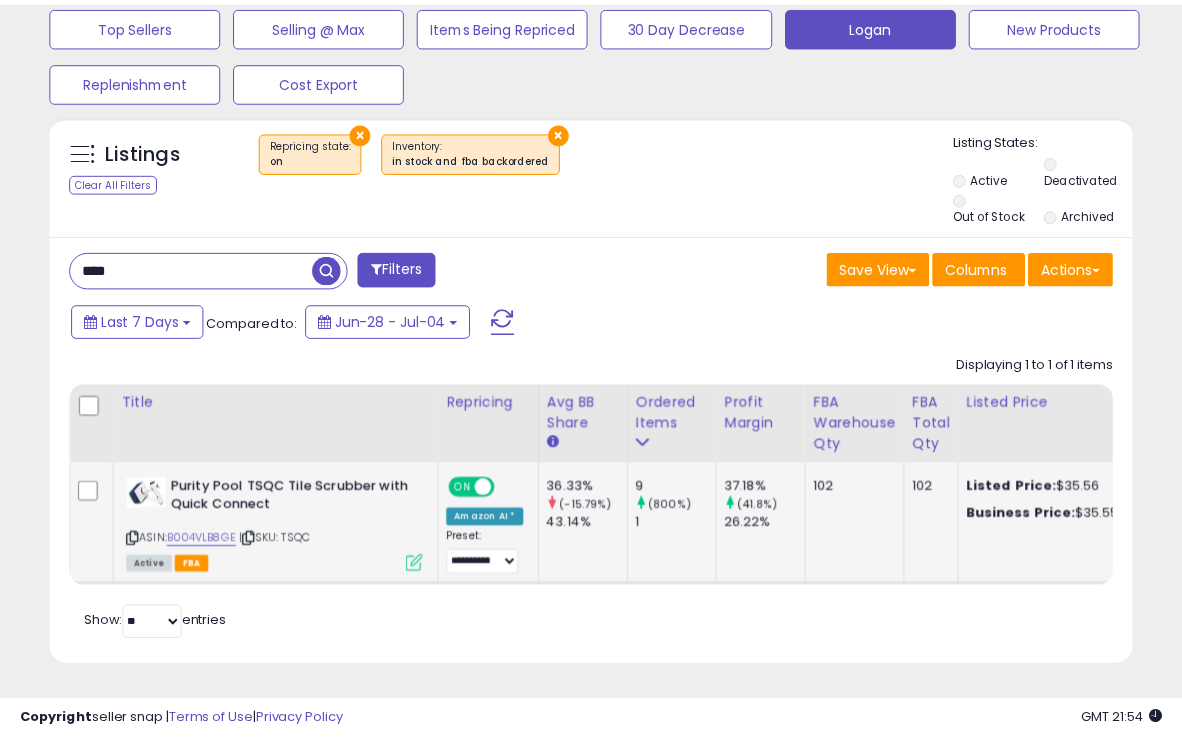 scroll, scrollTop: 410, scrollLeft: 625, axis: both 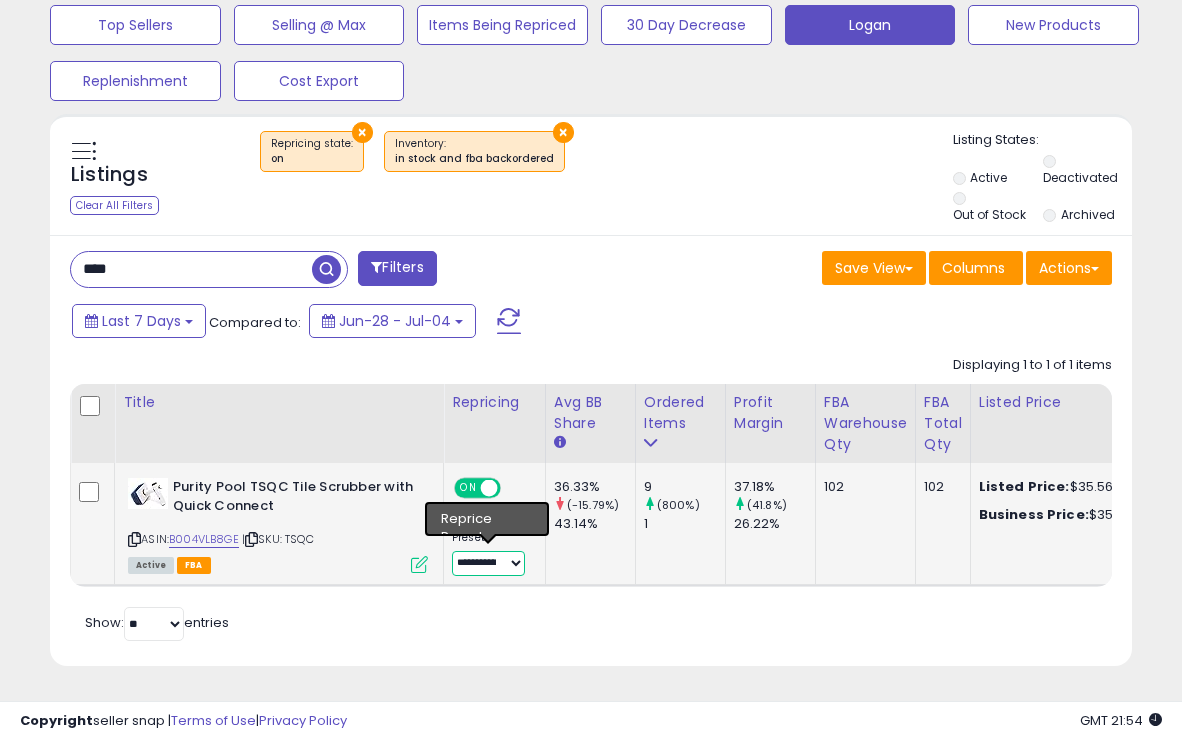 click on "**********" at bounding box center (488, 563) 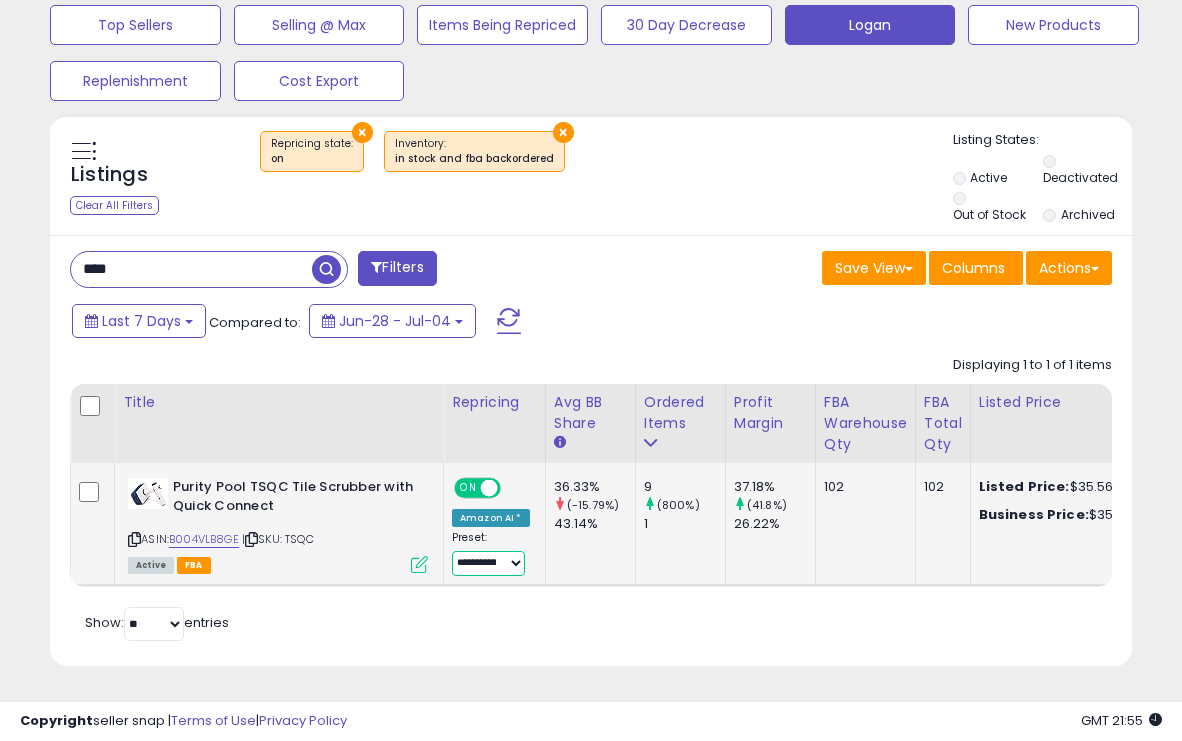 scroll 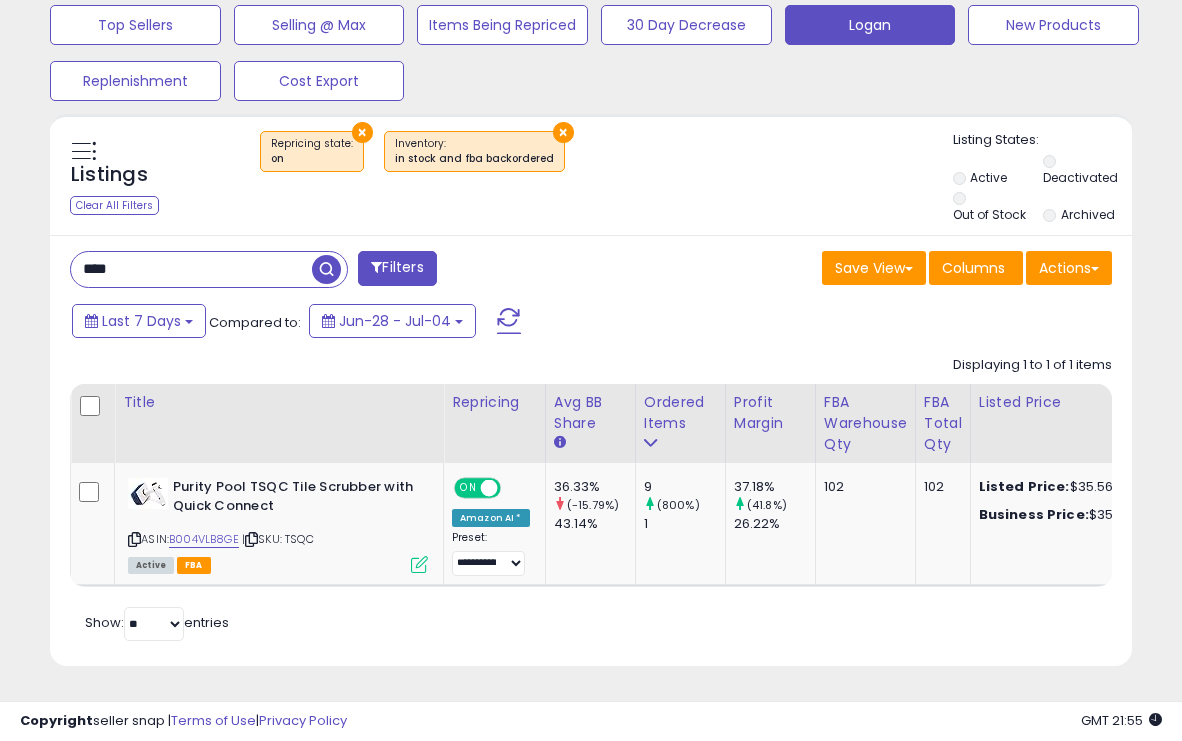 click on "Displaying 1 to 1 of 1 items
Title
Repricing" 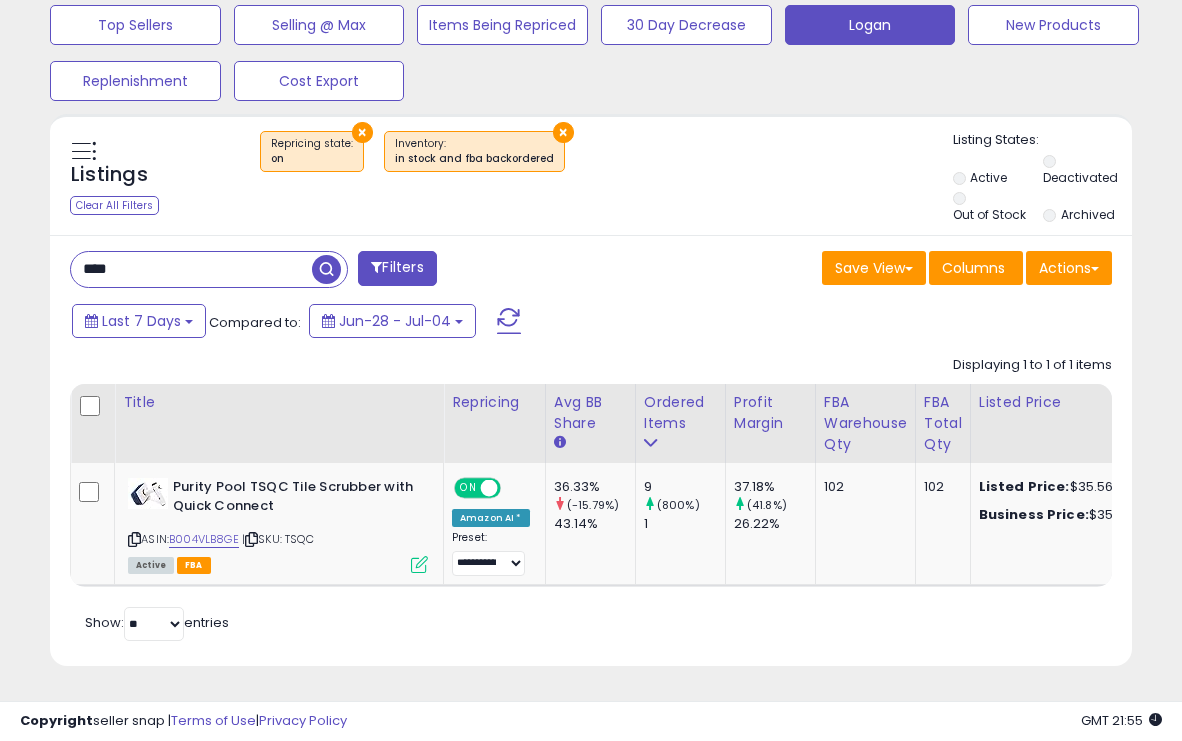 click on "****" at bounding box center (191, 269) 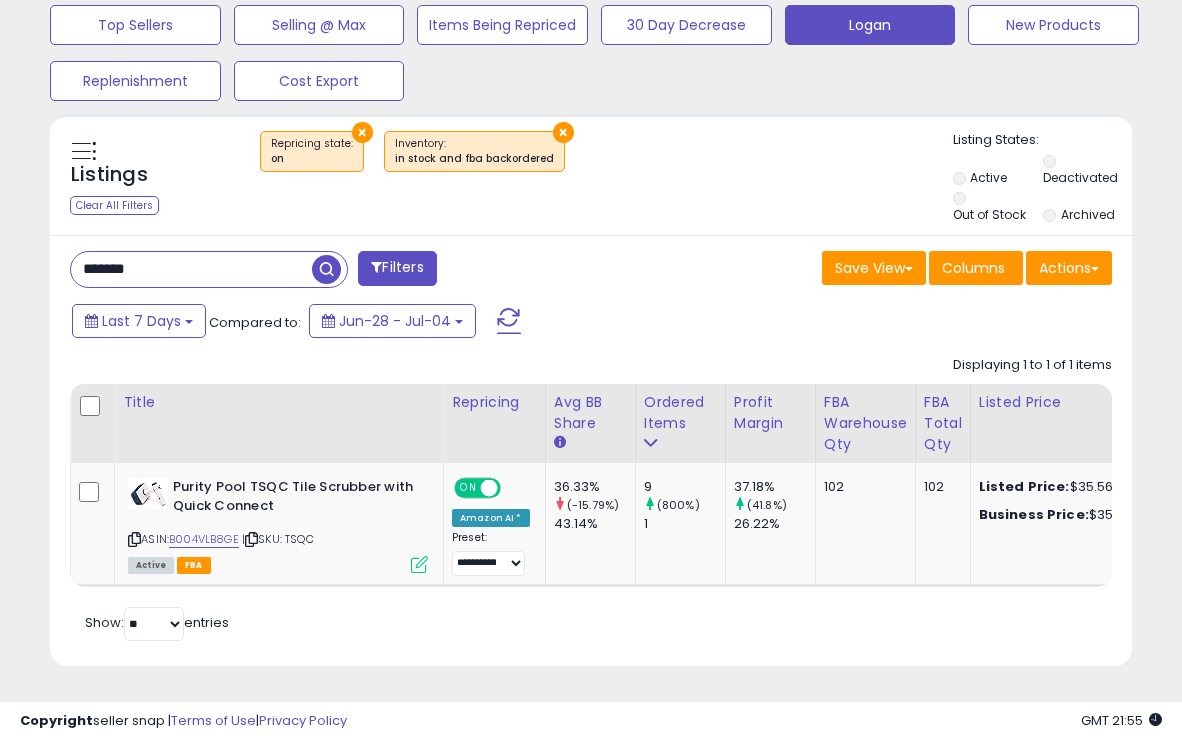 type on "*******" 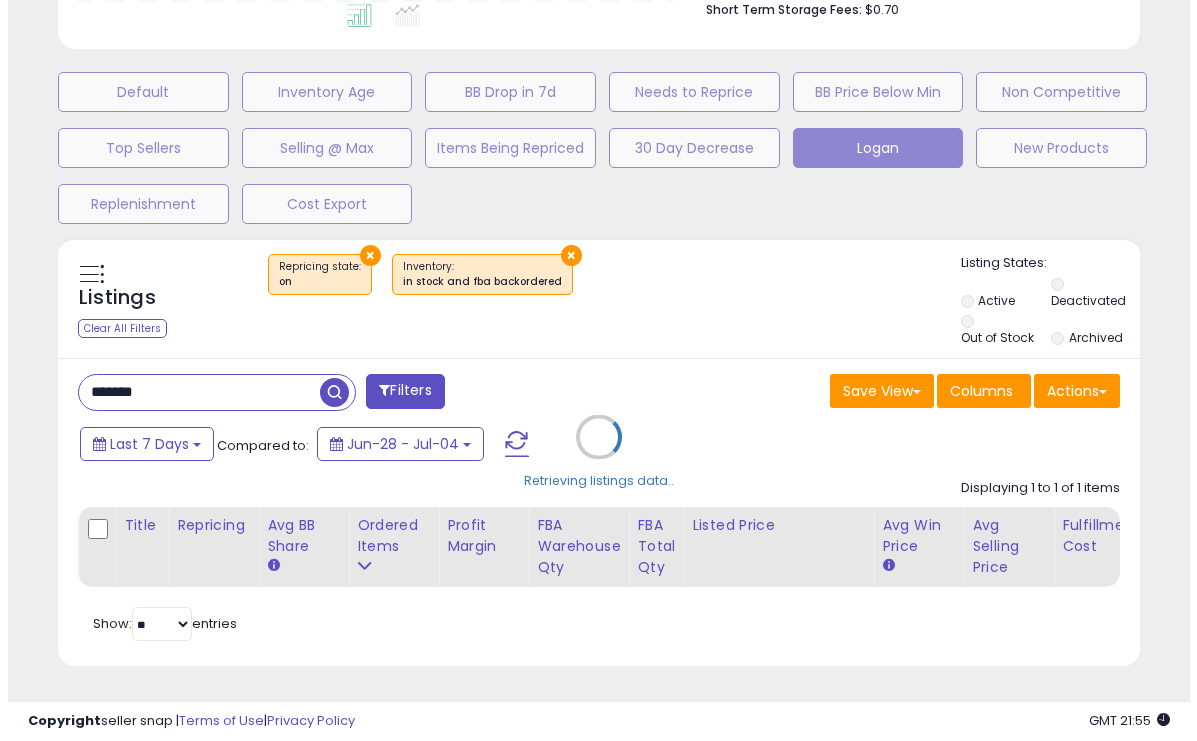 scroll, scrollTop: 603, scrollLeft: 0, axis: vertical 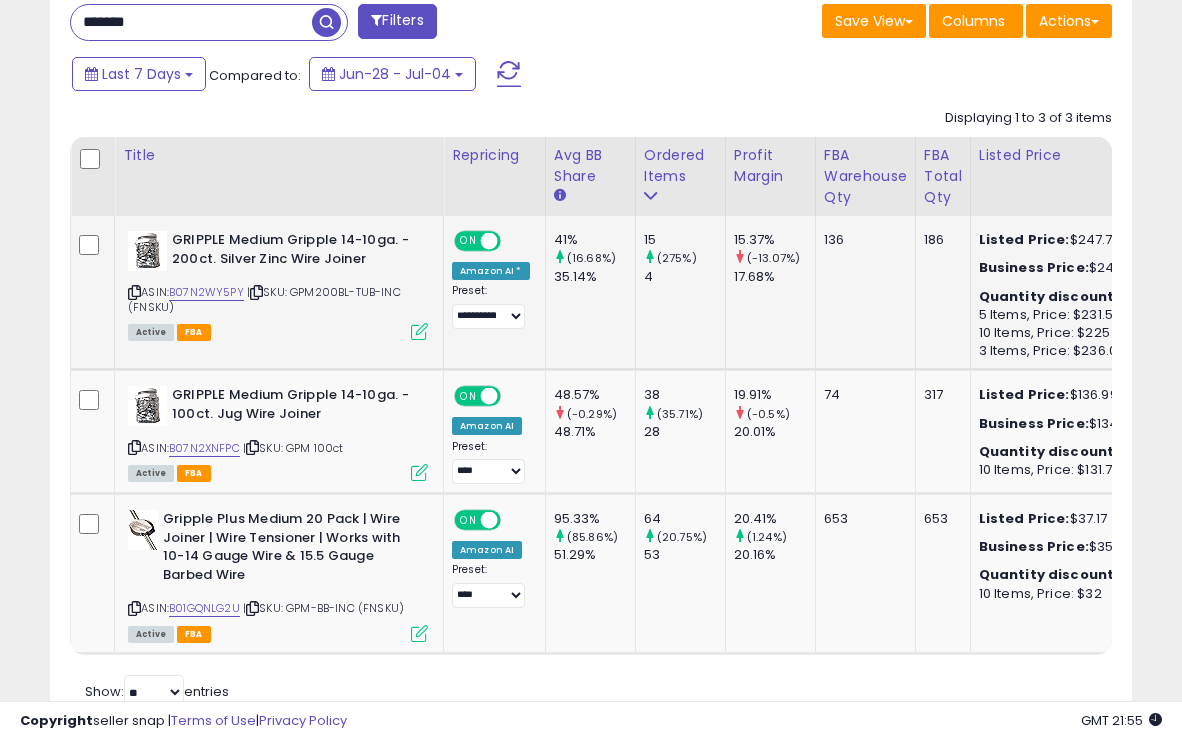 click at bounding box center (419, 331) 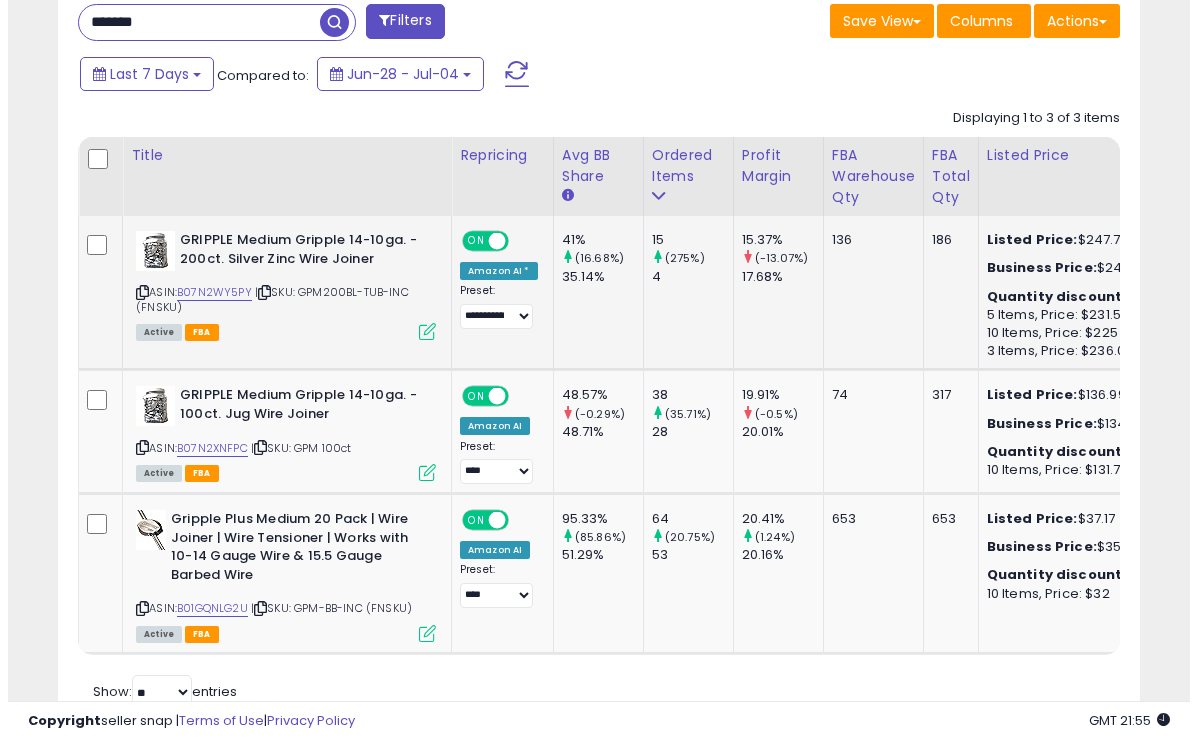 scroll, scrollTop: 999590, scrollLeft: 999366, axis: both 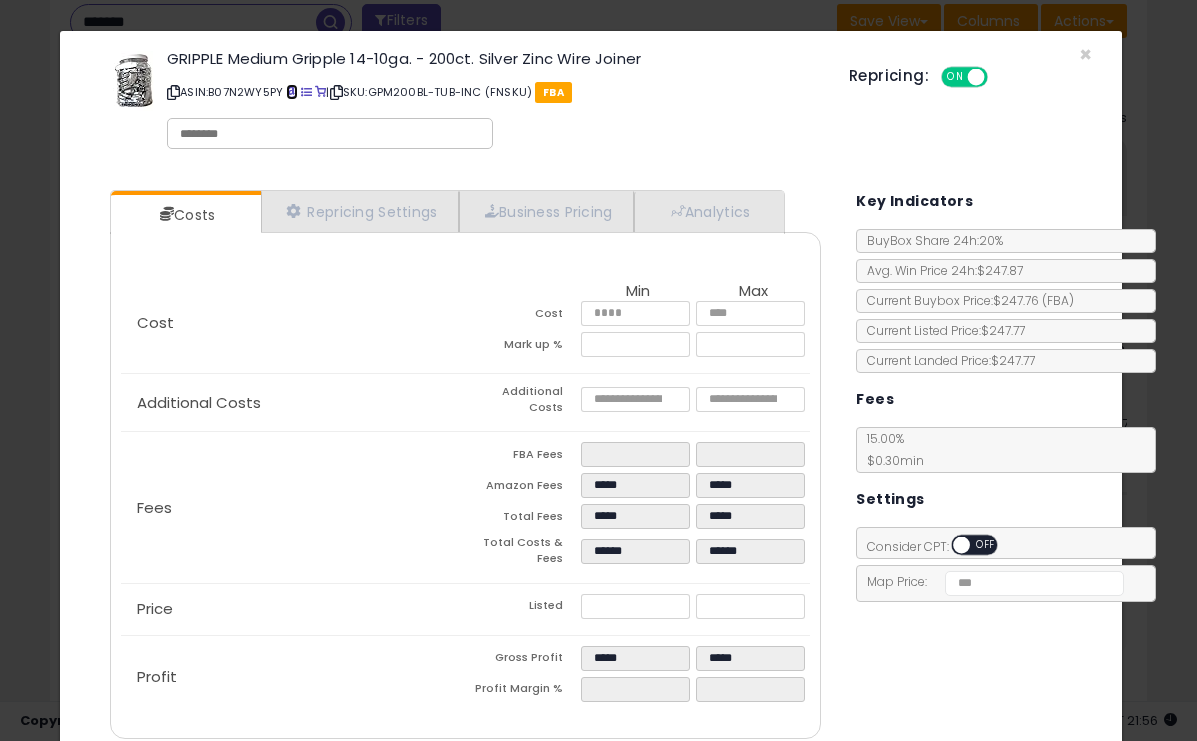 click at bounding box center (291, 92) 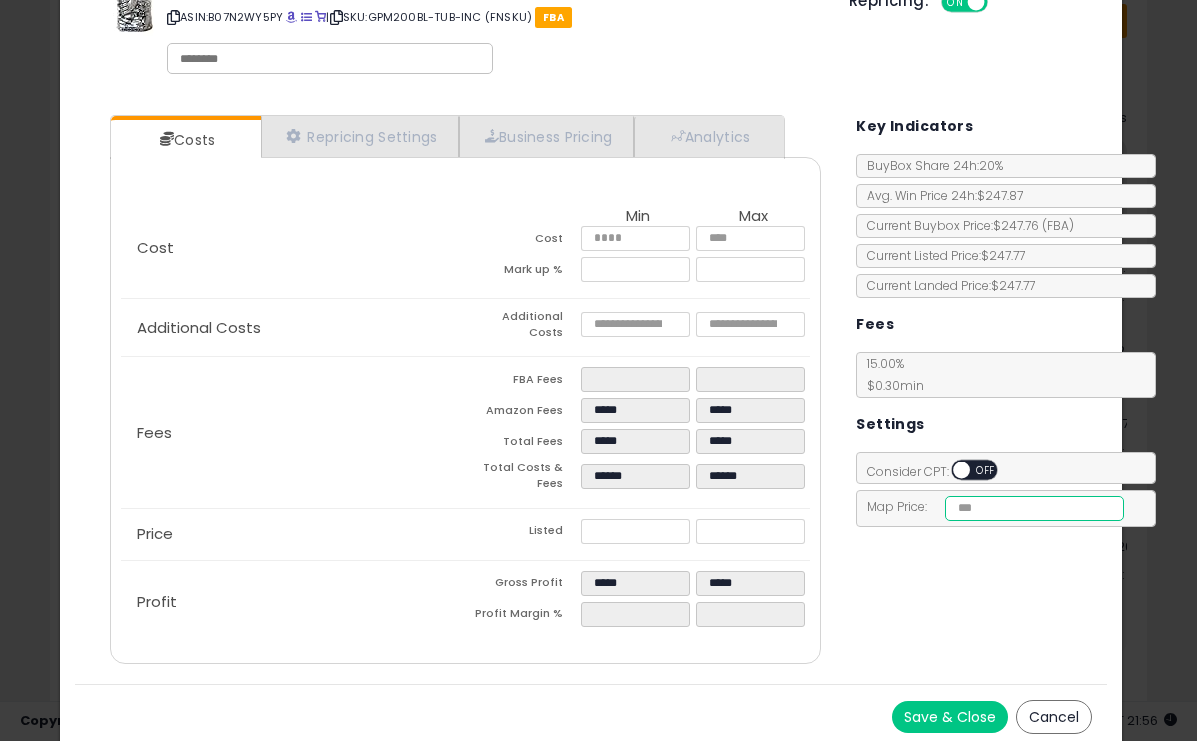 click on "******" at bounding box center (1034, 508) 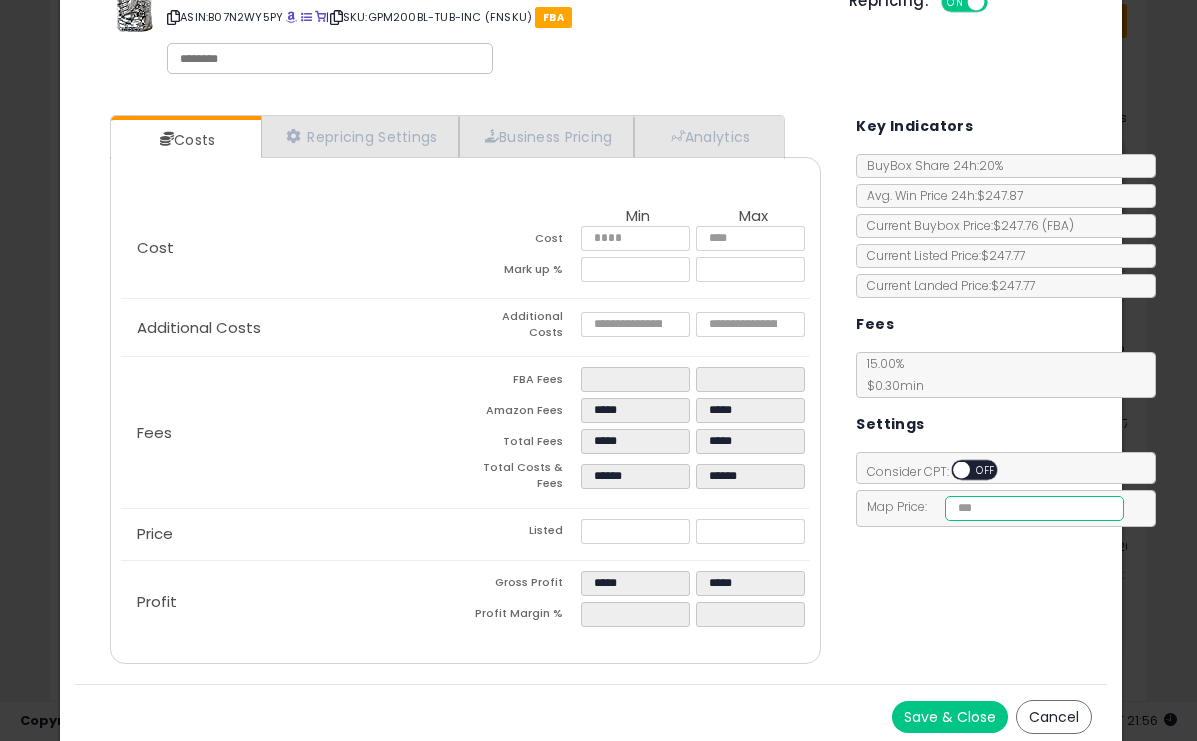 type on "******" 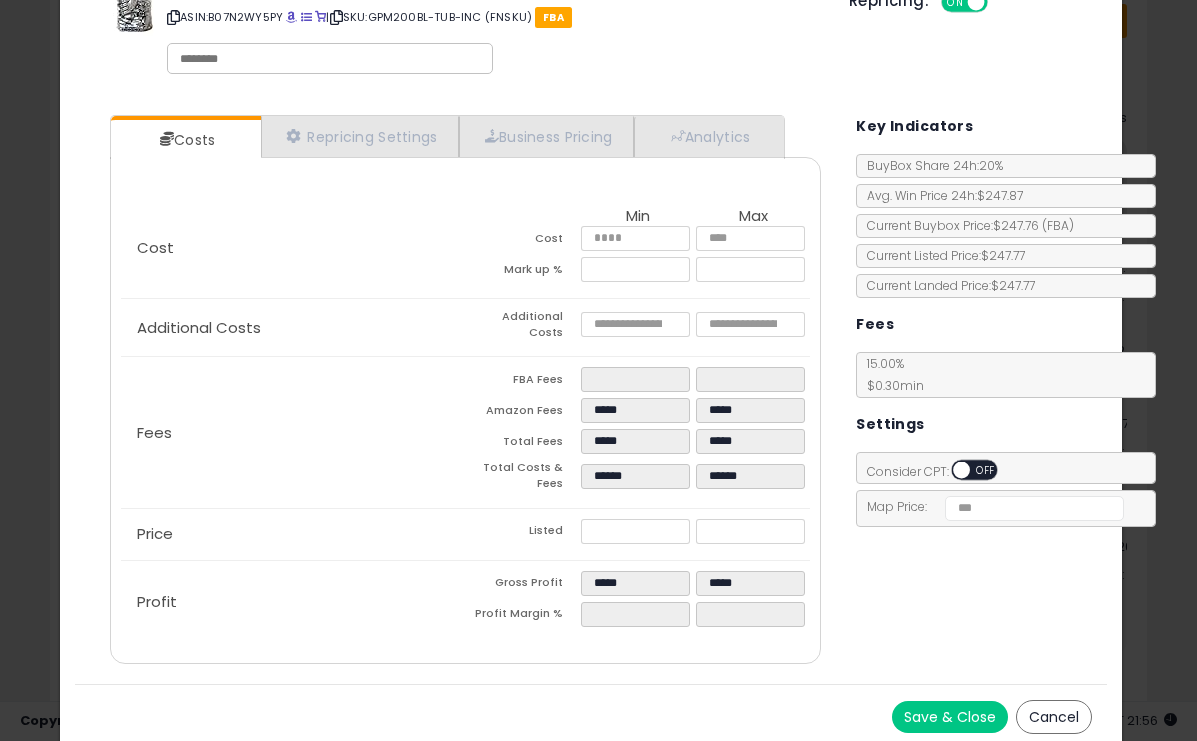 click on "Costs
Repricing Settings
Business Pricing
Analytics
Cost" at bounding box center [591, 392] 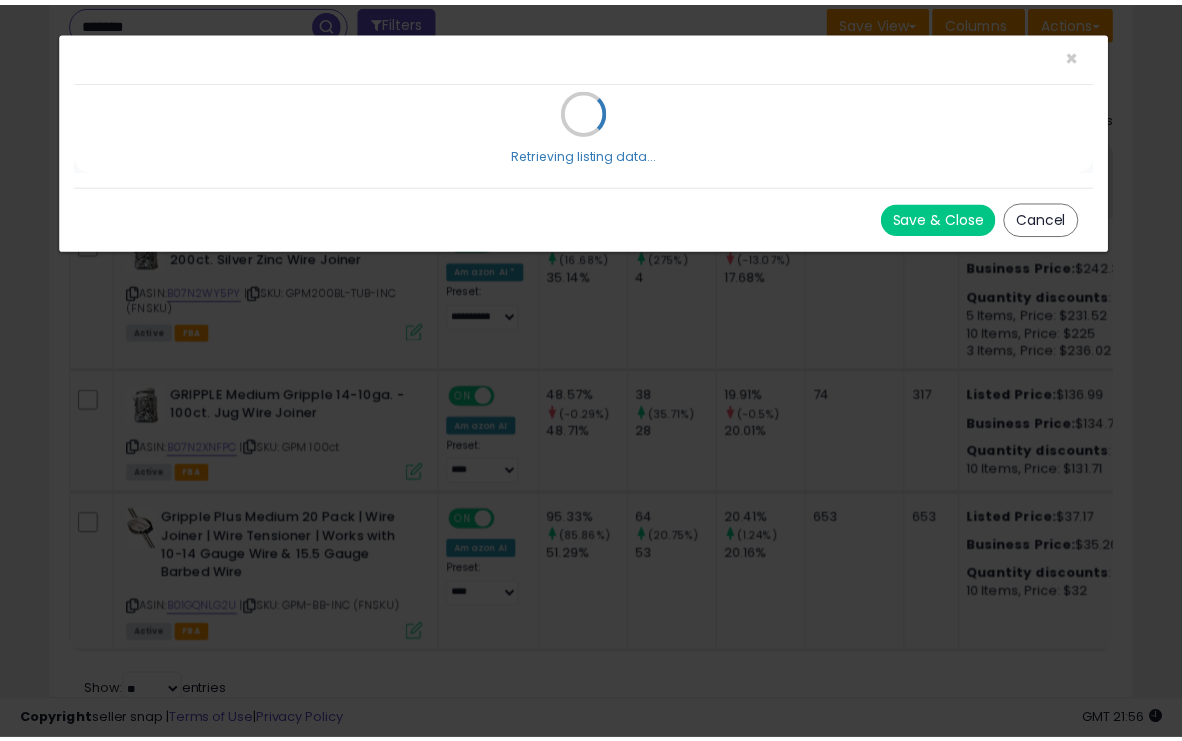 scroll, scrollTop: 0, scrollLeft: 0, axis: both 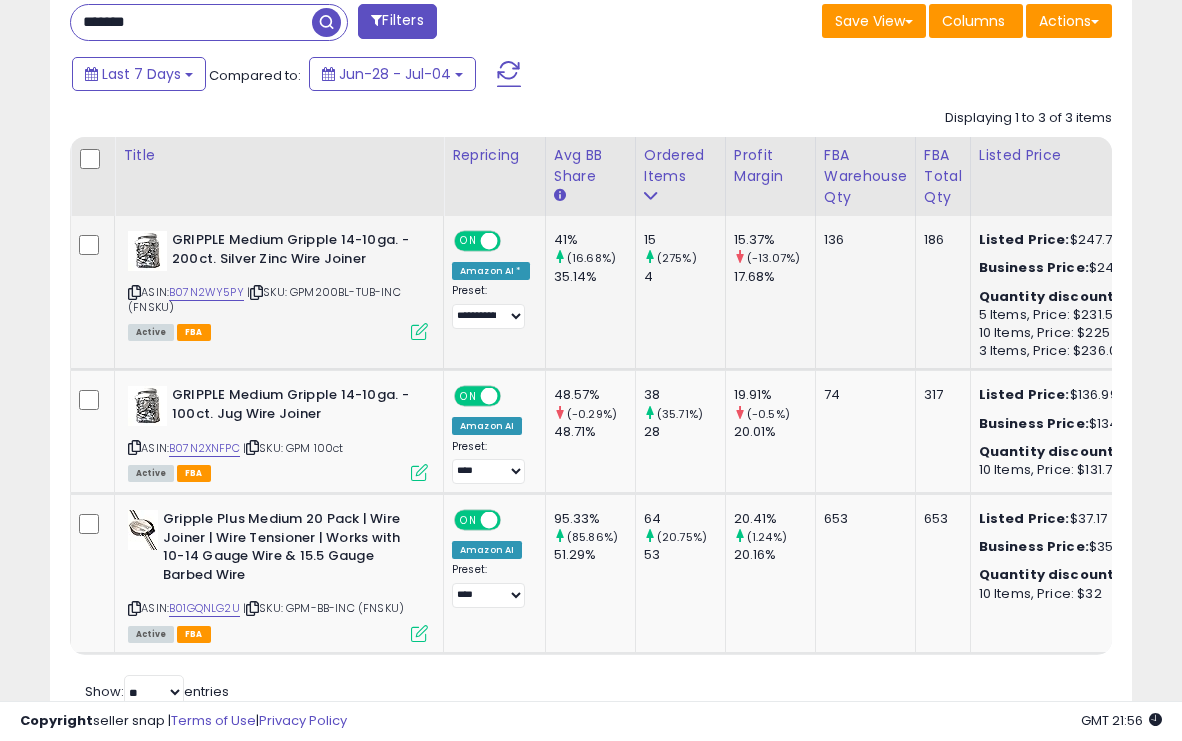 click at bounding box center (419, 331) 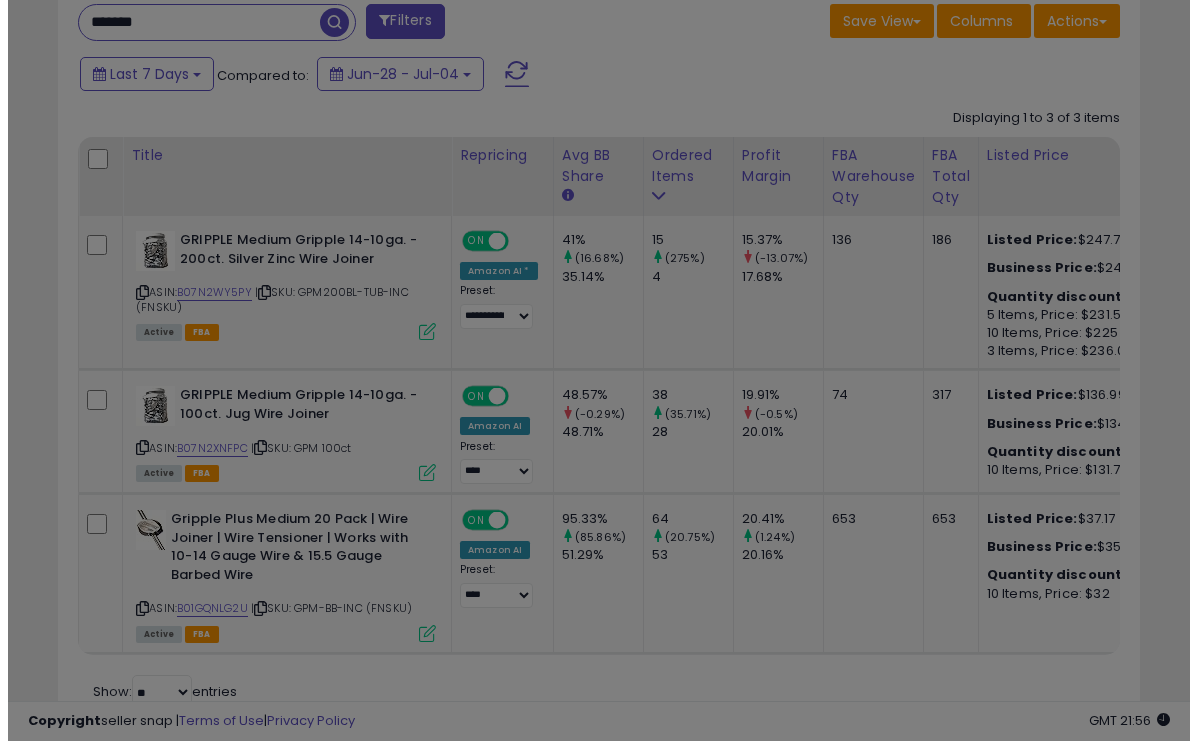 scroll, scrollTop: 999590, scrollLeft: 999366, axis: both 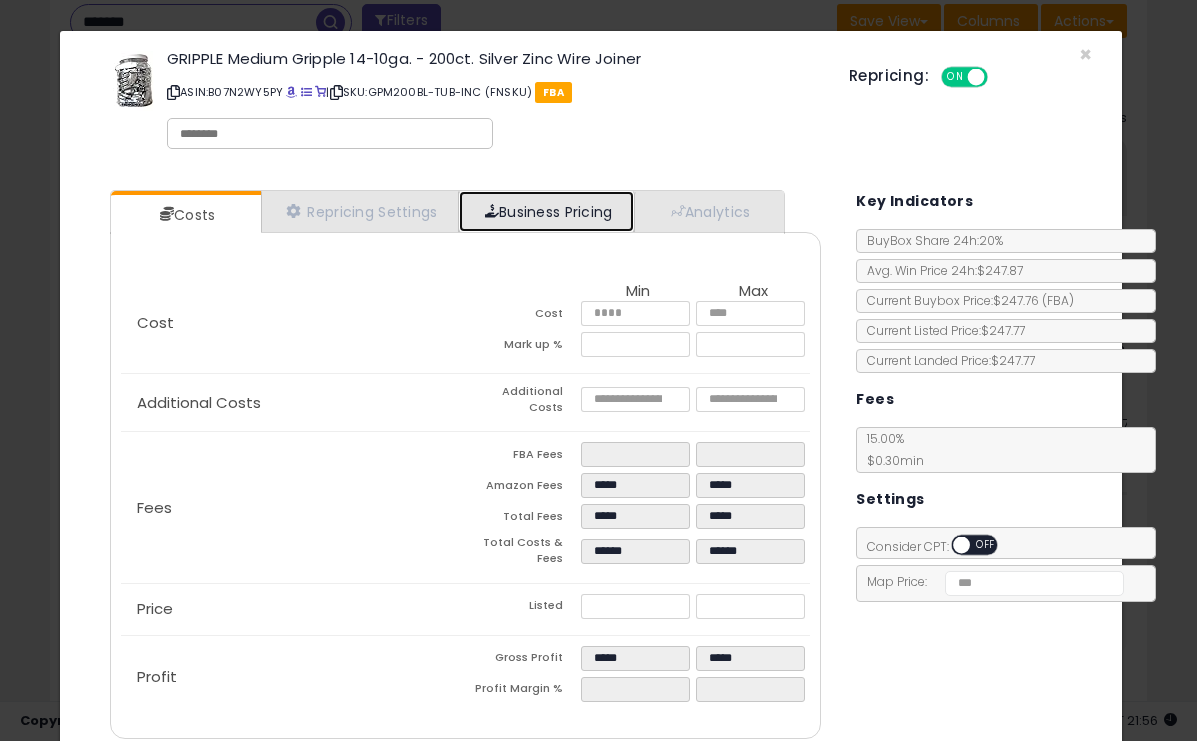 click on "Business Pricing" at bounding box center [546, 211] 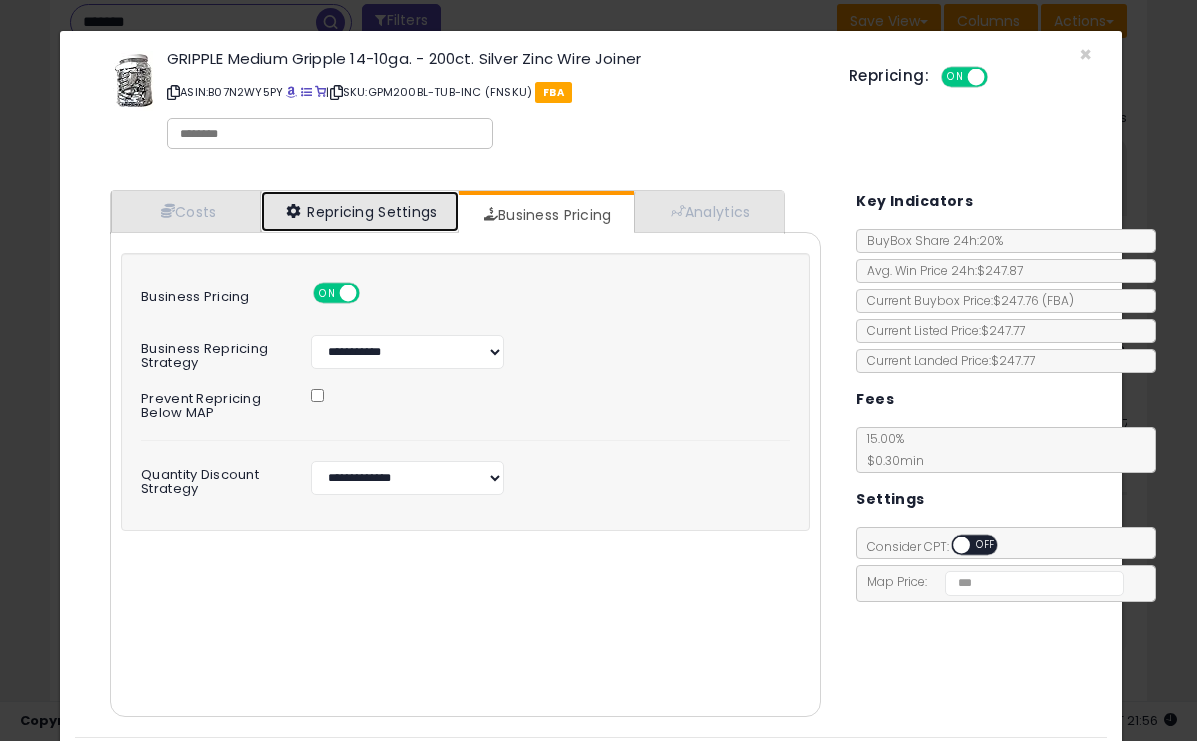 click on "Repricing Settings" at bounding box center (360, 211) 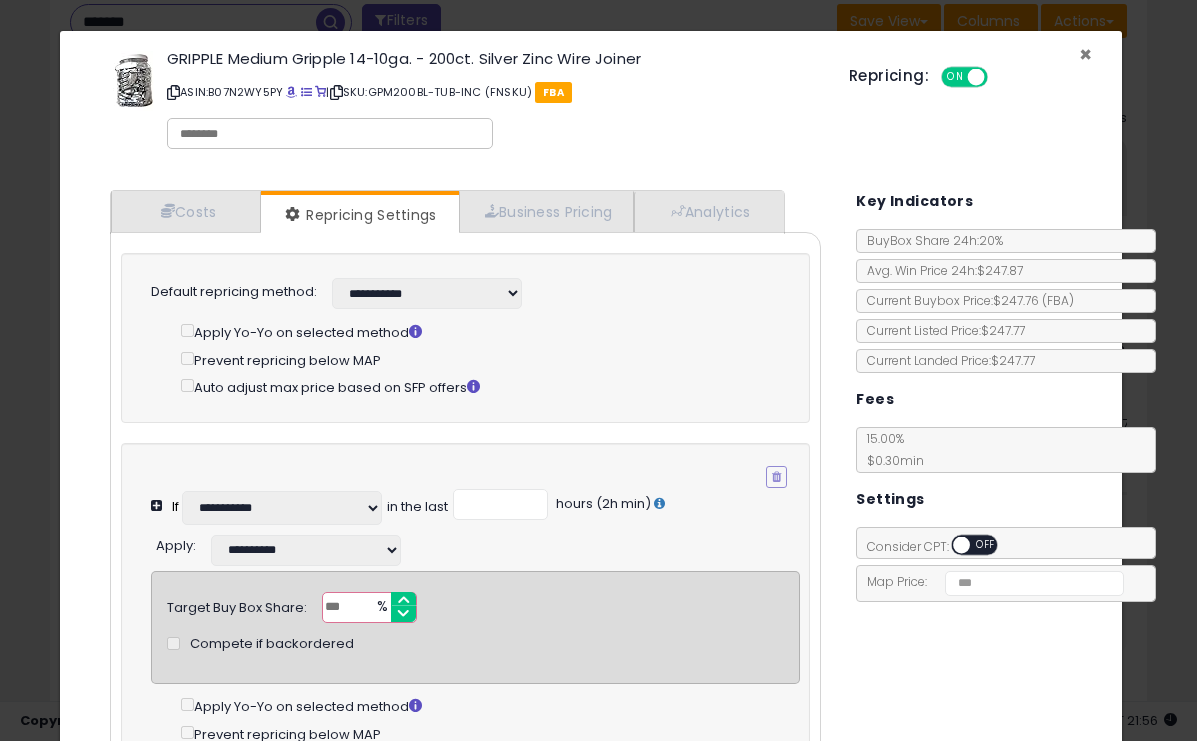 click on "×" at bounding box center [1085, 54] 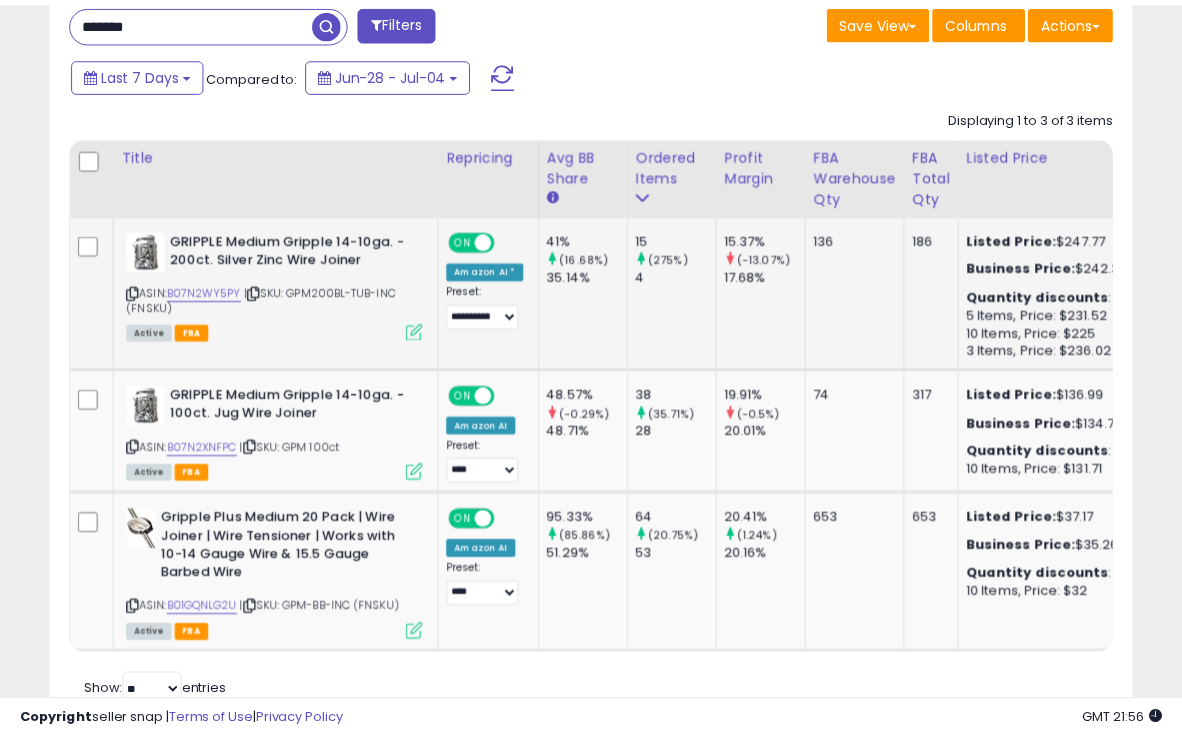 scroll, scrollTop: 410, scrollLeft: 625, axis: both 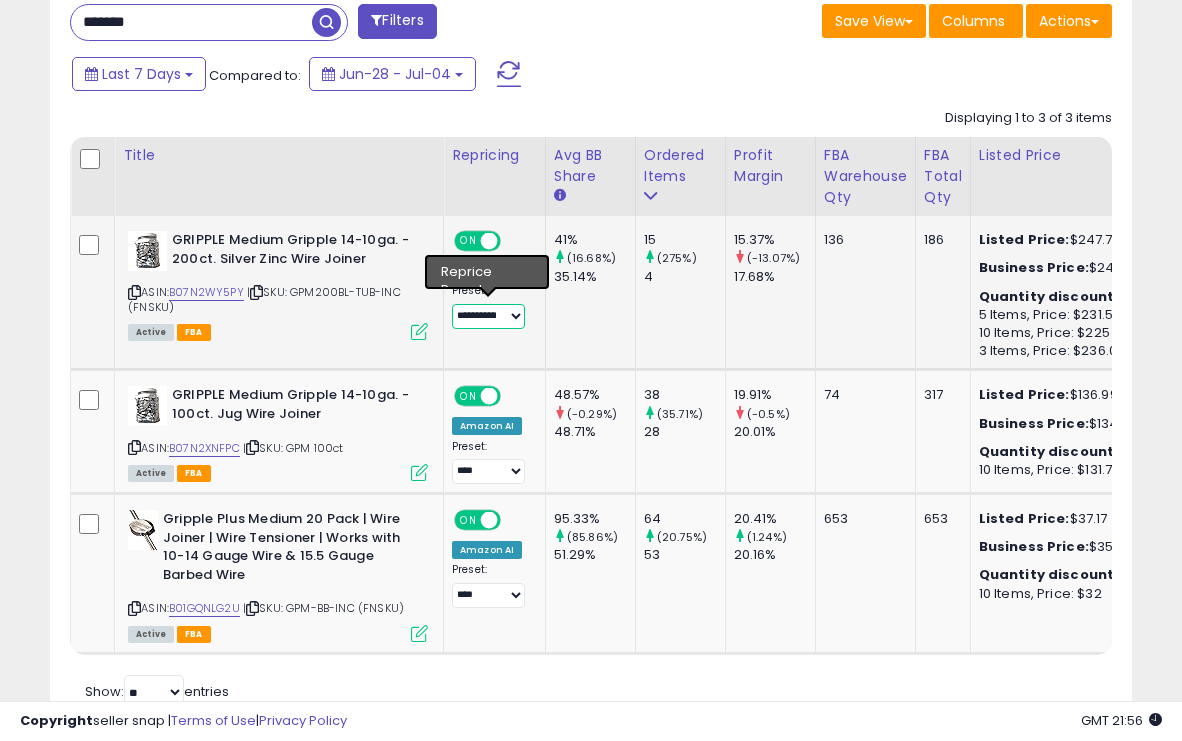 click on "**********" at bounding box center [488, 316] 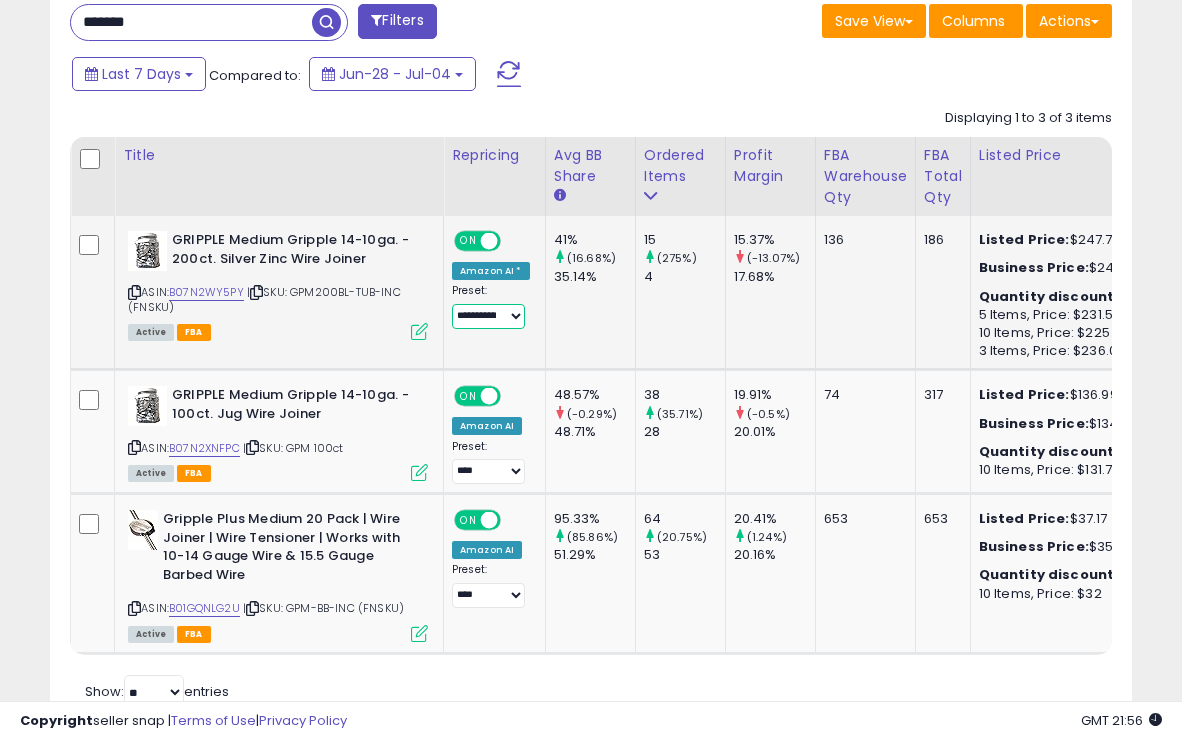 select on "**********" 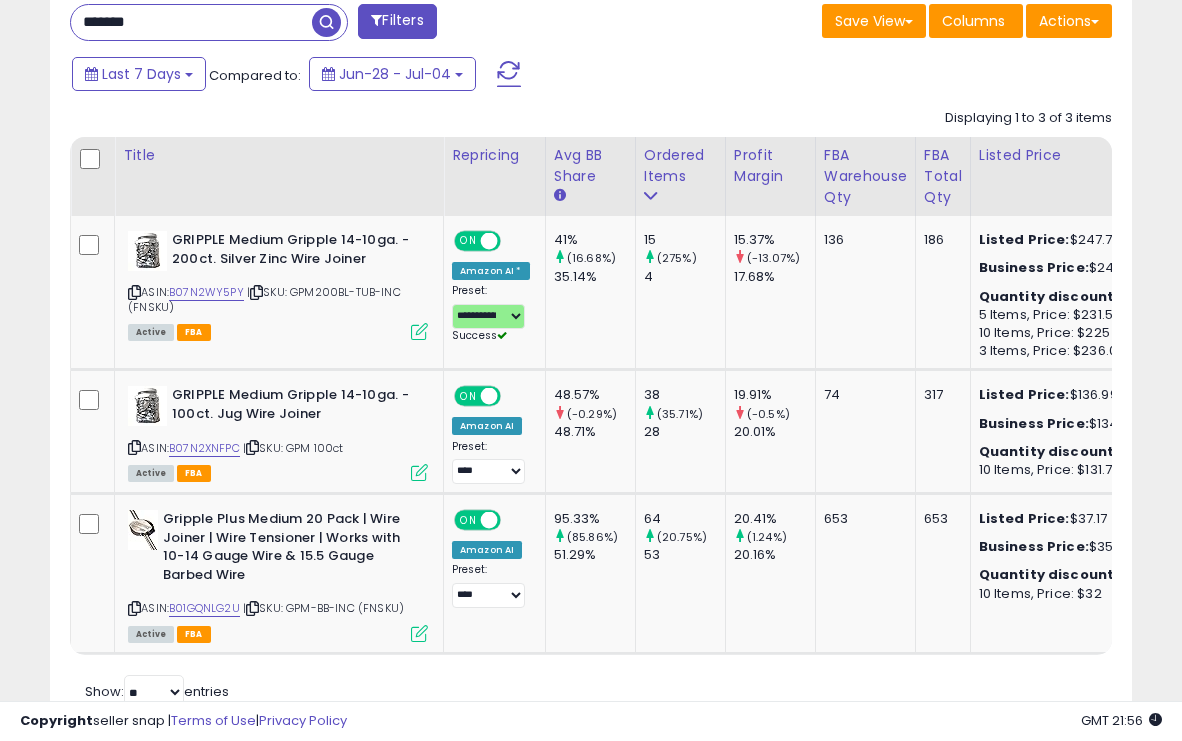 click on "Displaying 1 to 3 of 3 items
Title
Repricing" 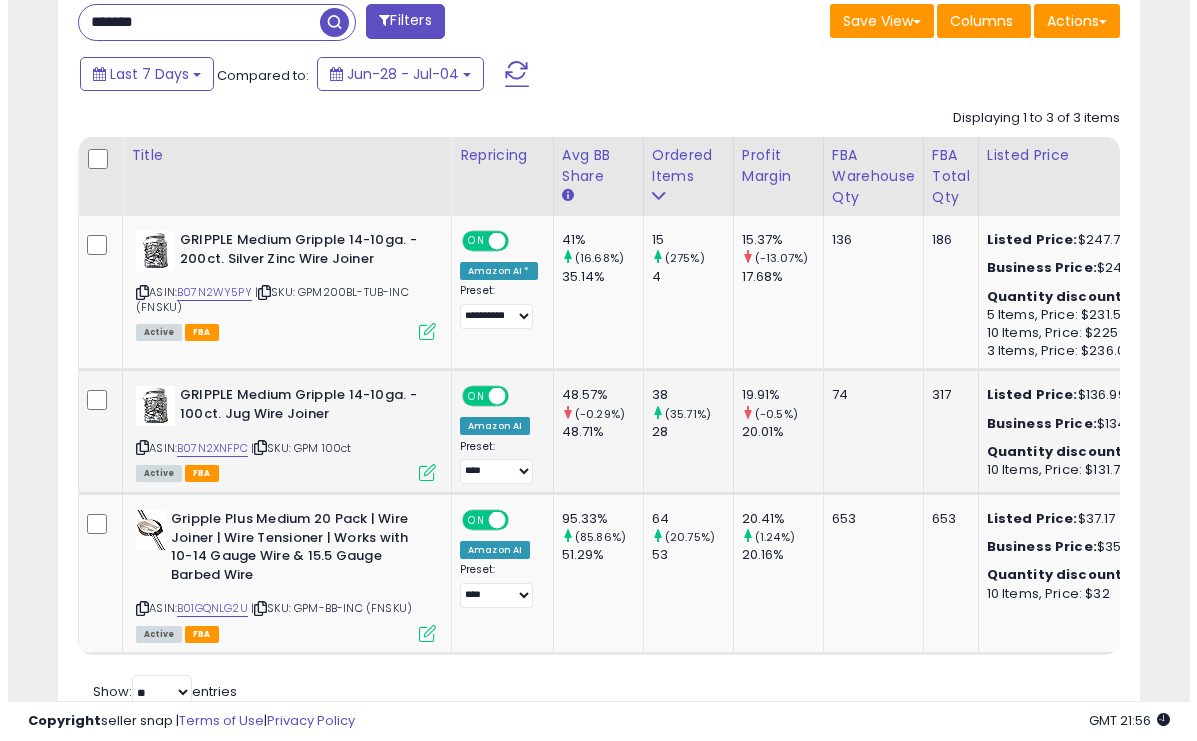 scroll, scrollTop: 960, scrollLeft: 0, axis: vertical 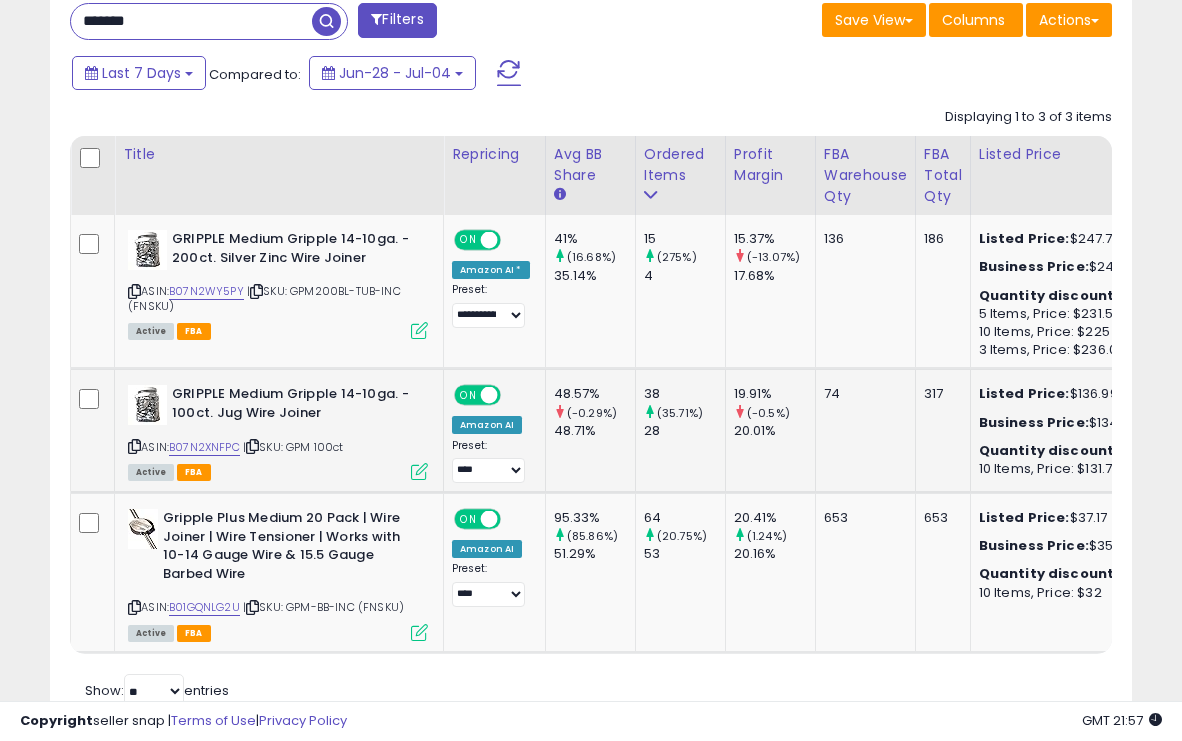 click at bounding box center [419, 471] 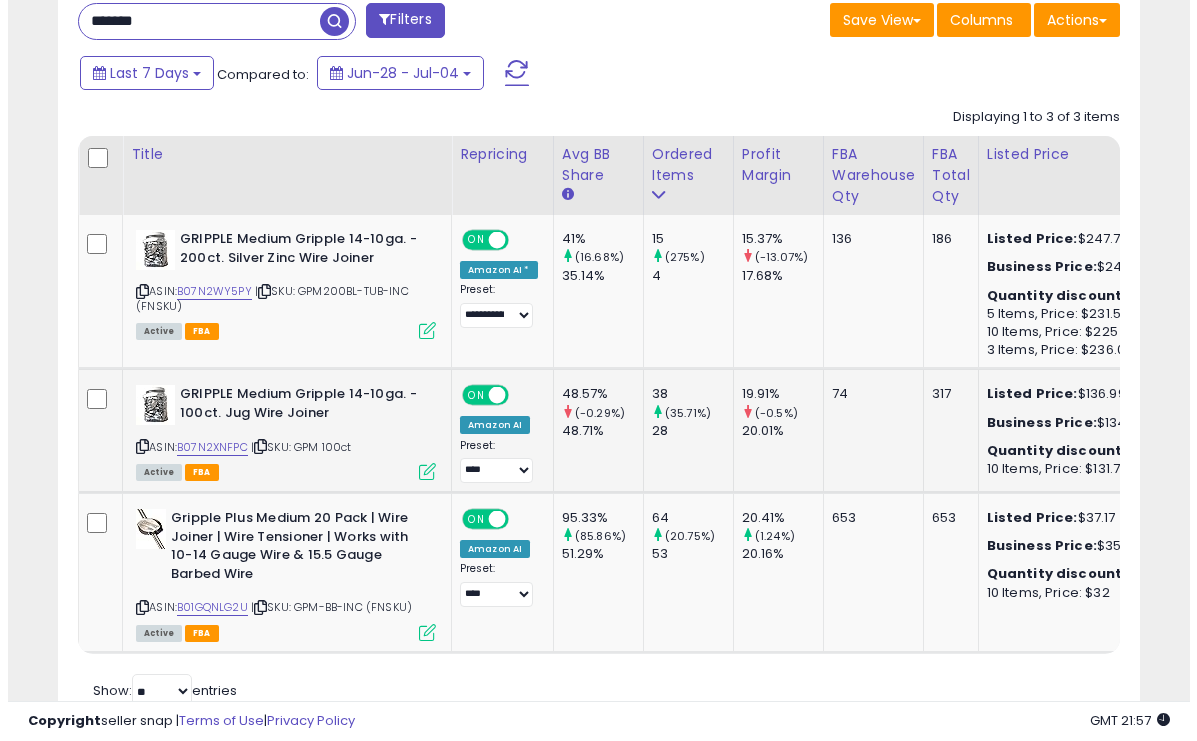 scroll, scrollTop: 999590, scrollLeft: 999366, axis: both 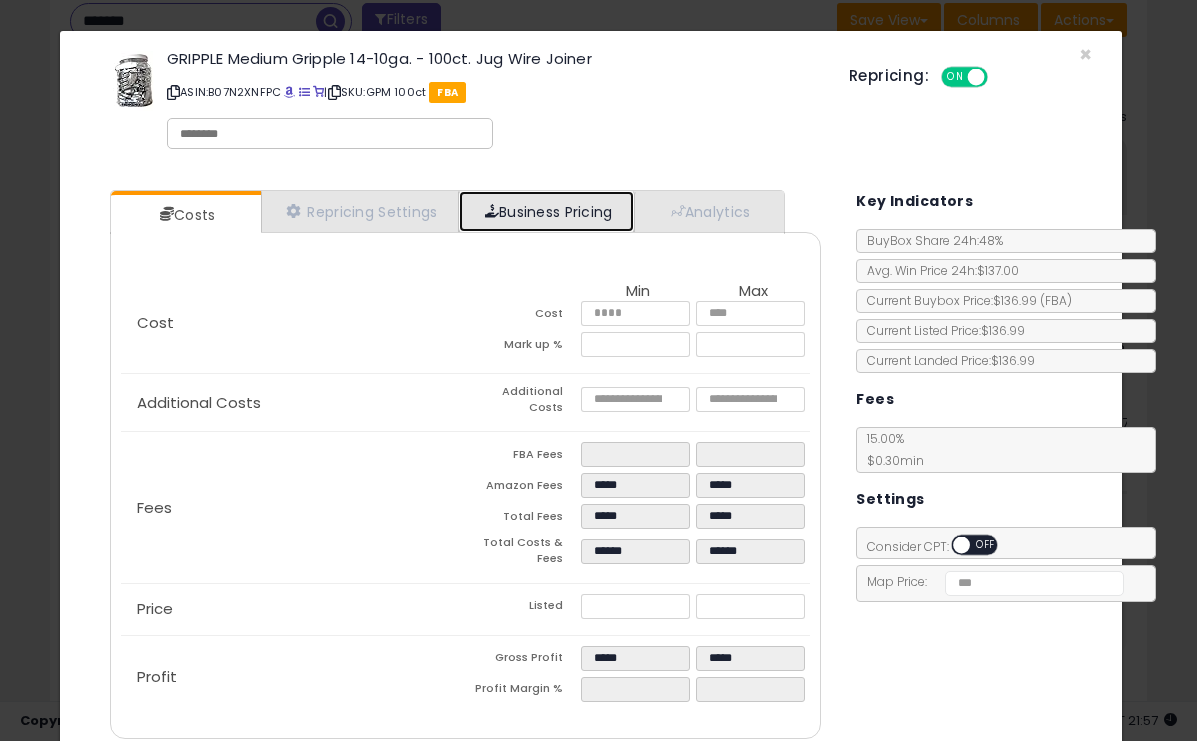 click on "Business Pricing" at bounding box center (546, 211) 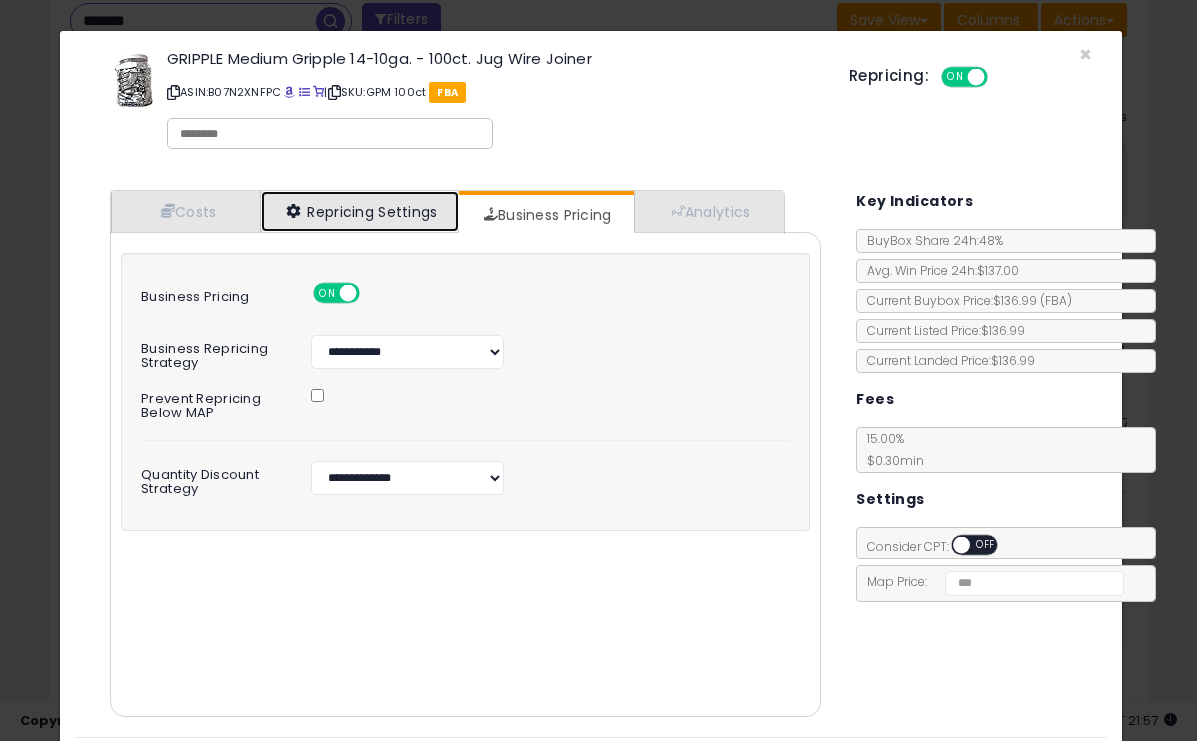click on "Repricing Settings" at bounding box center [360, 211] 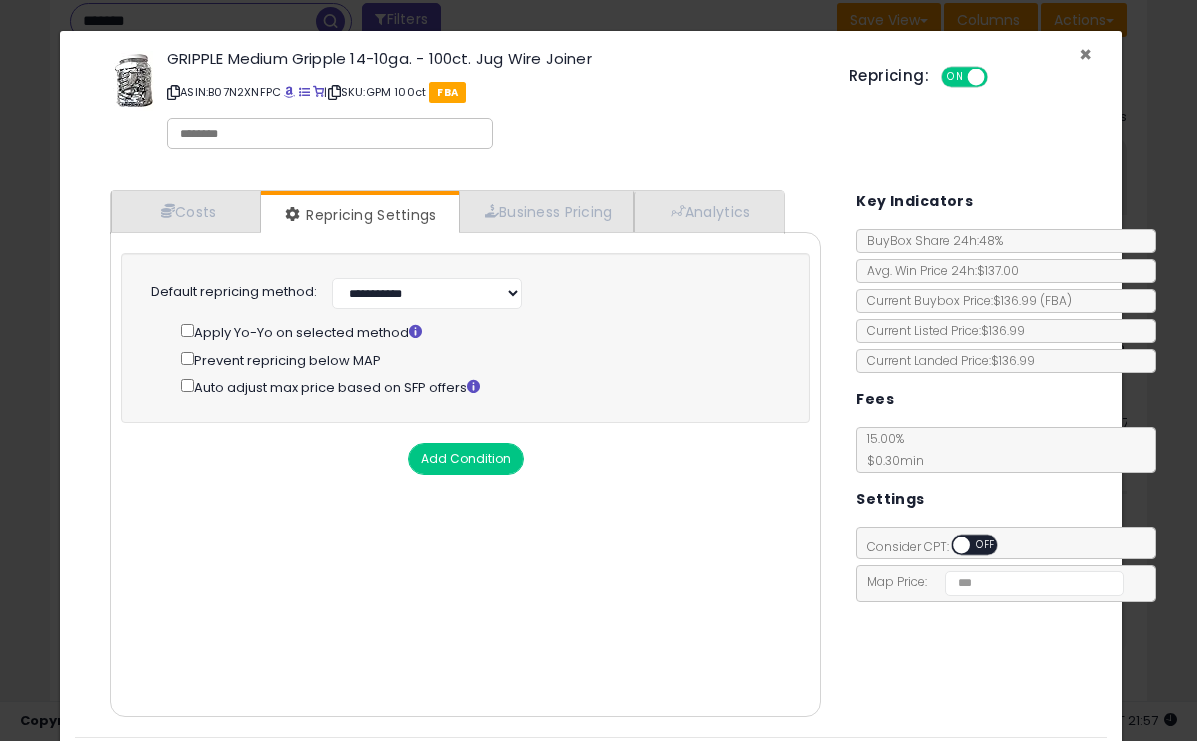 click on "×" at bounding box center [1085, 54] 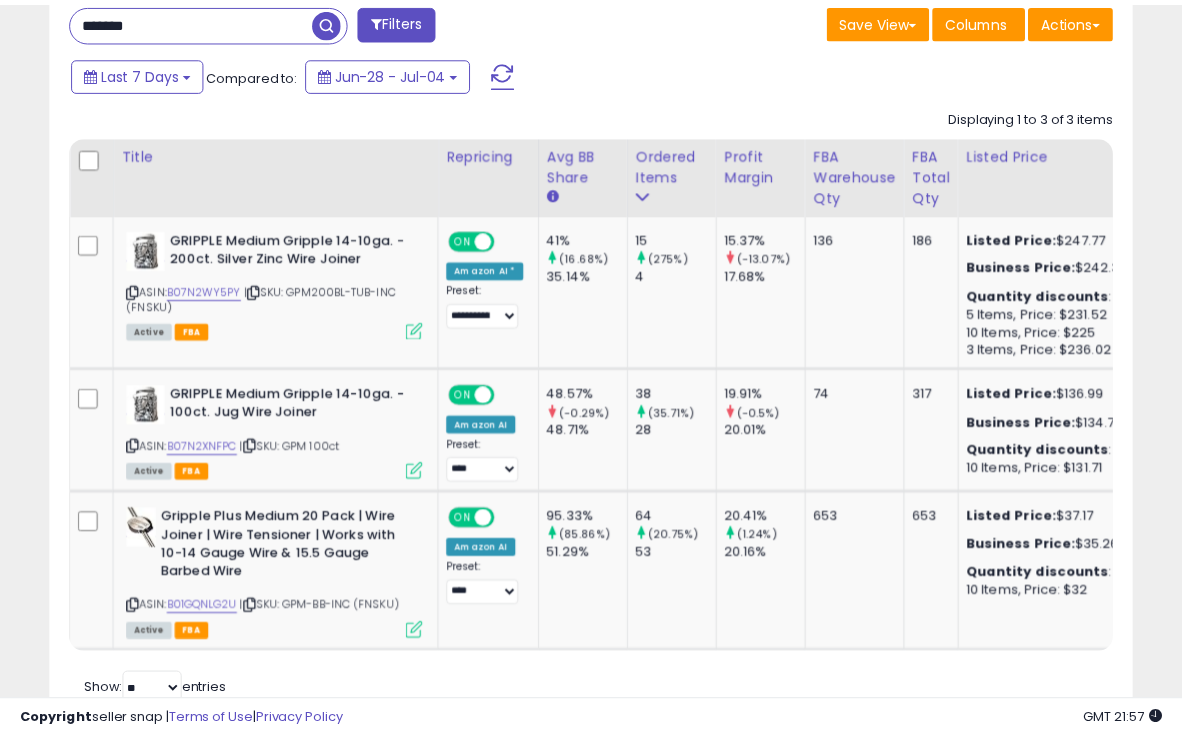 scroll, scrollTop: 410, scrollLeft: 625, axis: both 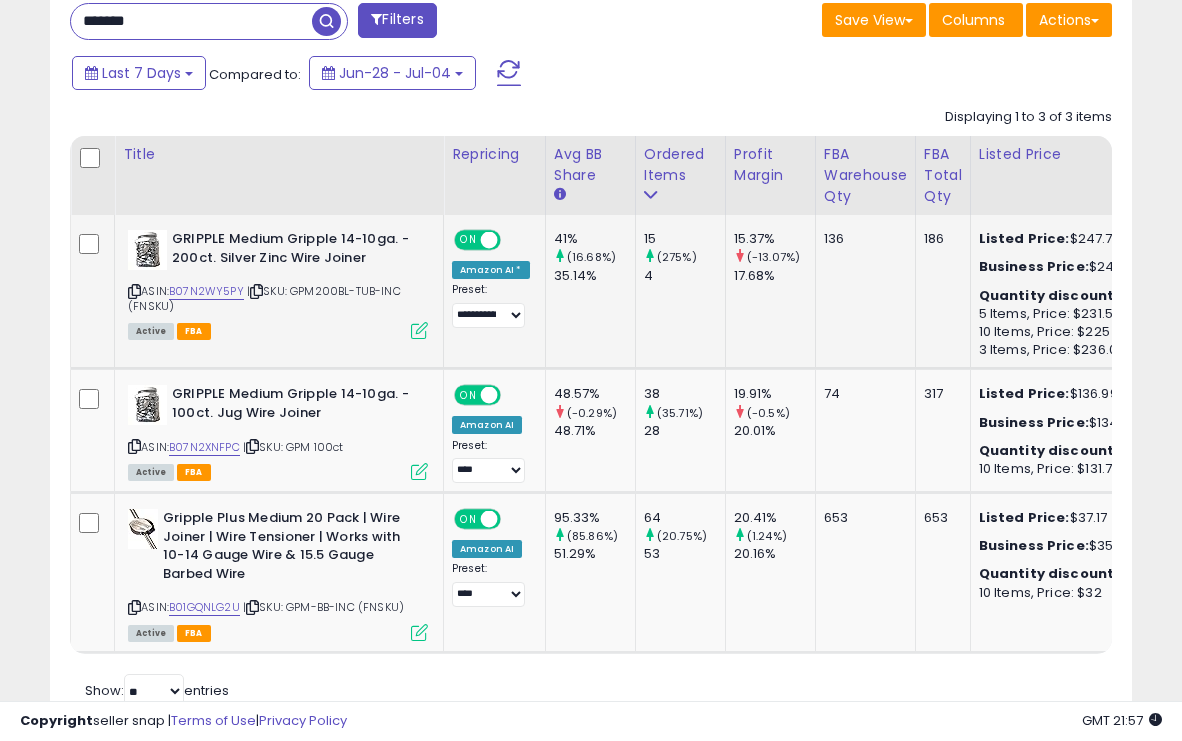 click at bounding box center (419, 330) 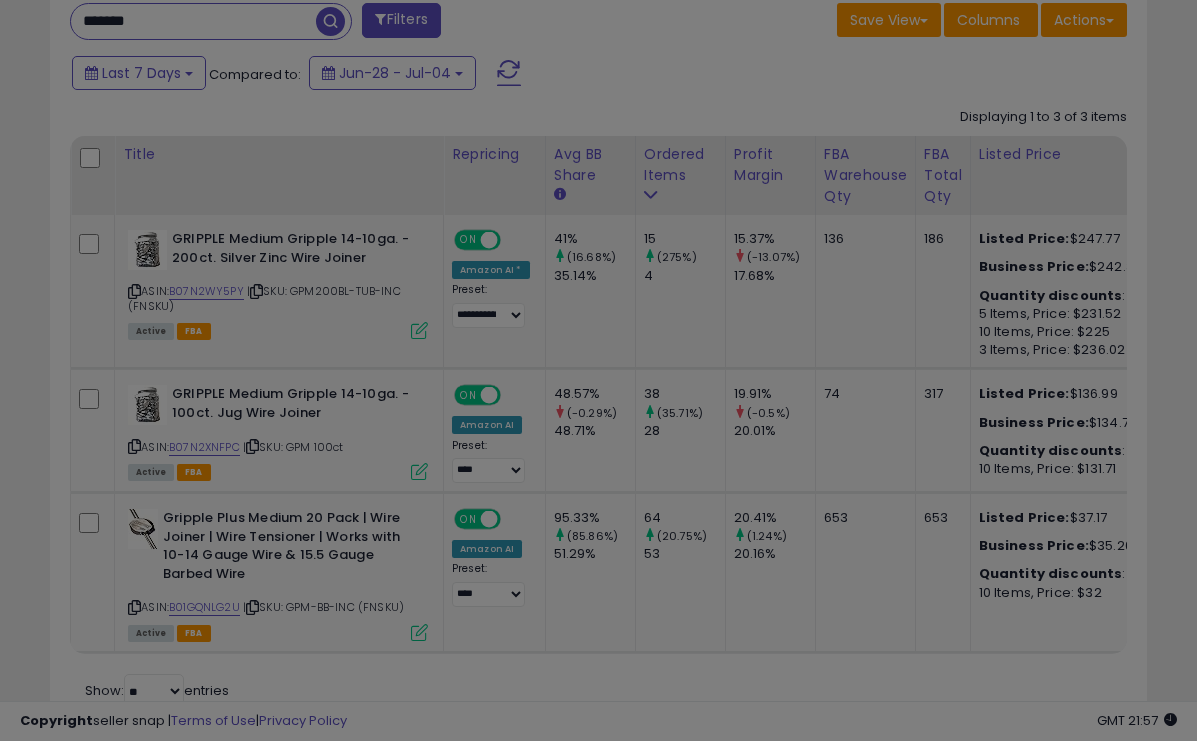 scroll, scrollTop: 999590, scrollLeft: 999366, axis: both 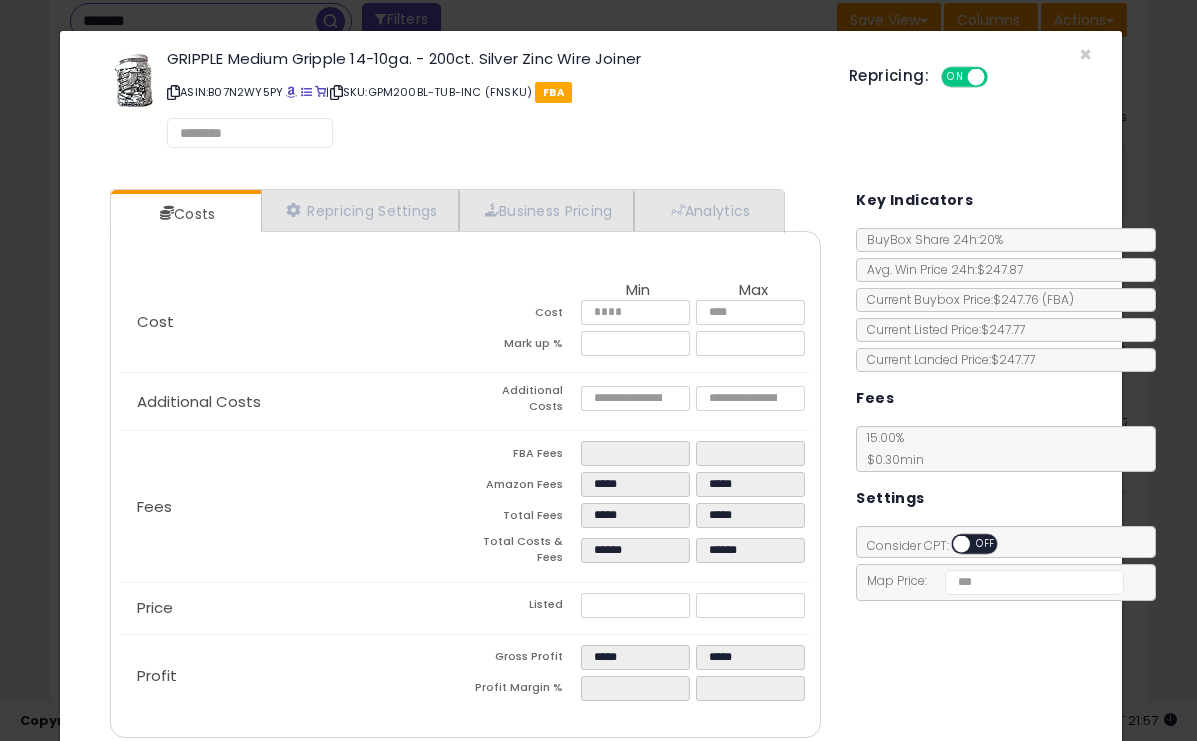 select on "*********" 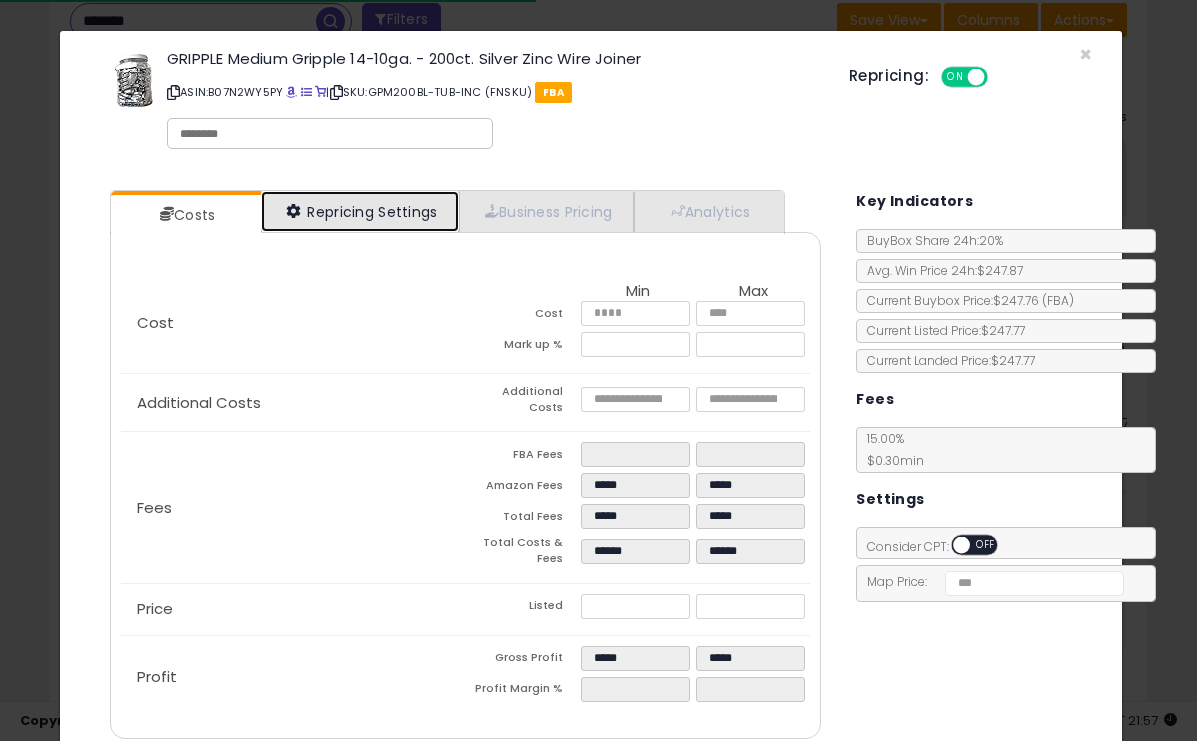 click on "Repricing Settings" at bounding box center [360, 211] 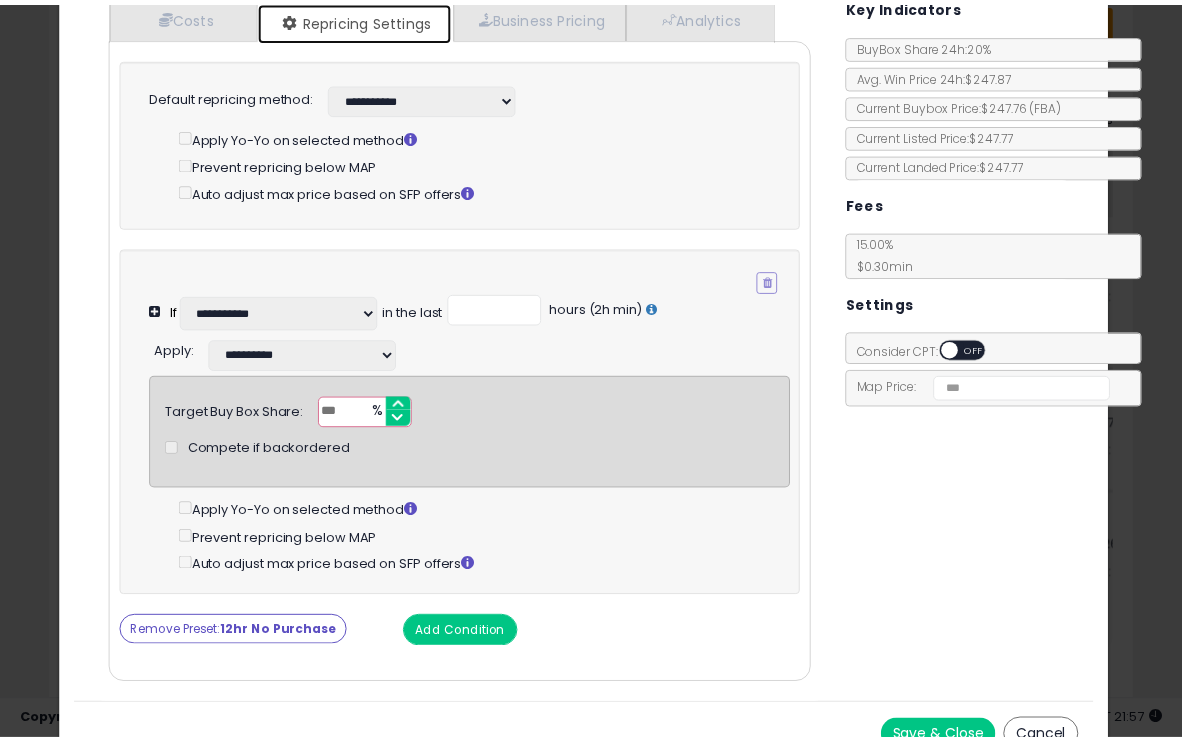 scroll, scrollTop: 0, scrollLeft: 0, axis: both 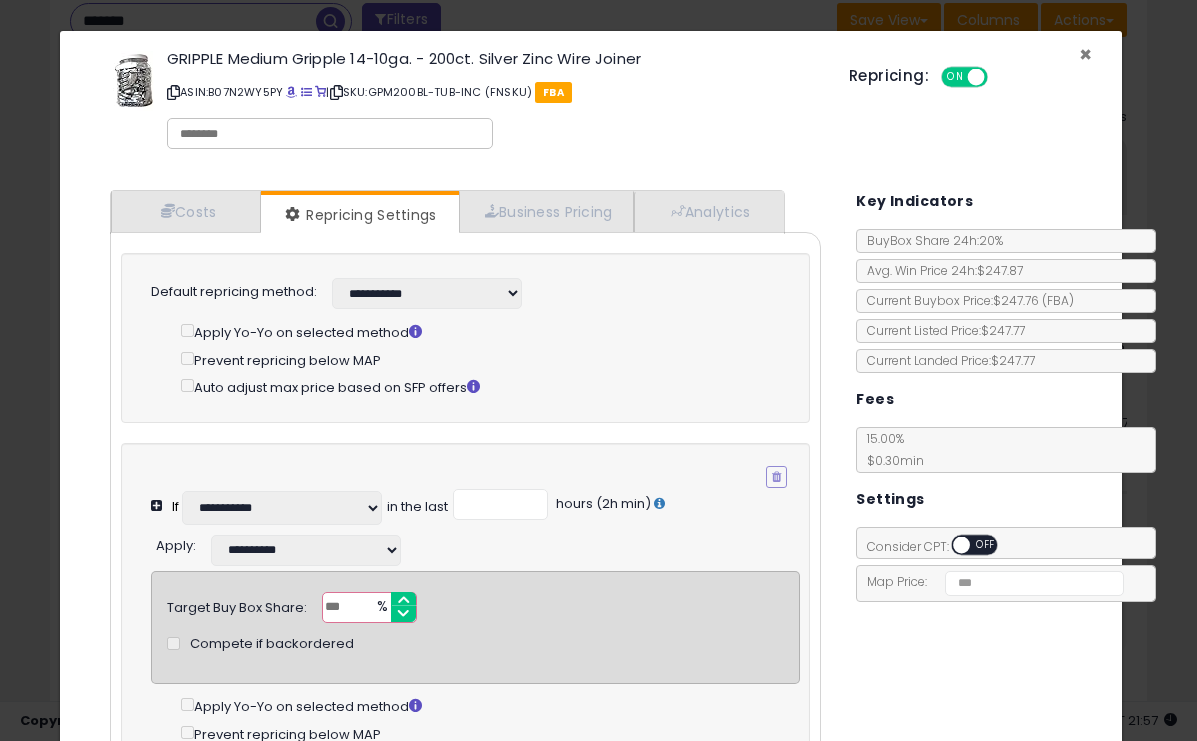click on "×" at bounding box center [1085, 54] 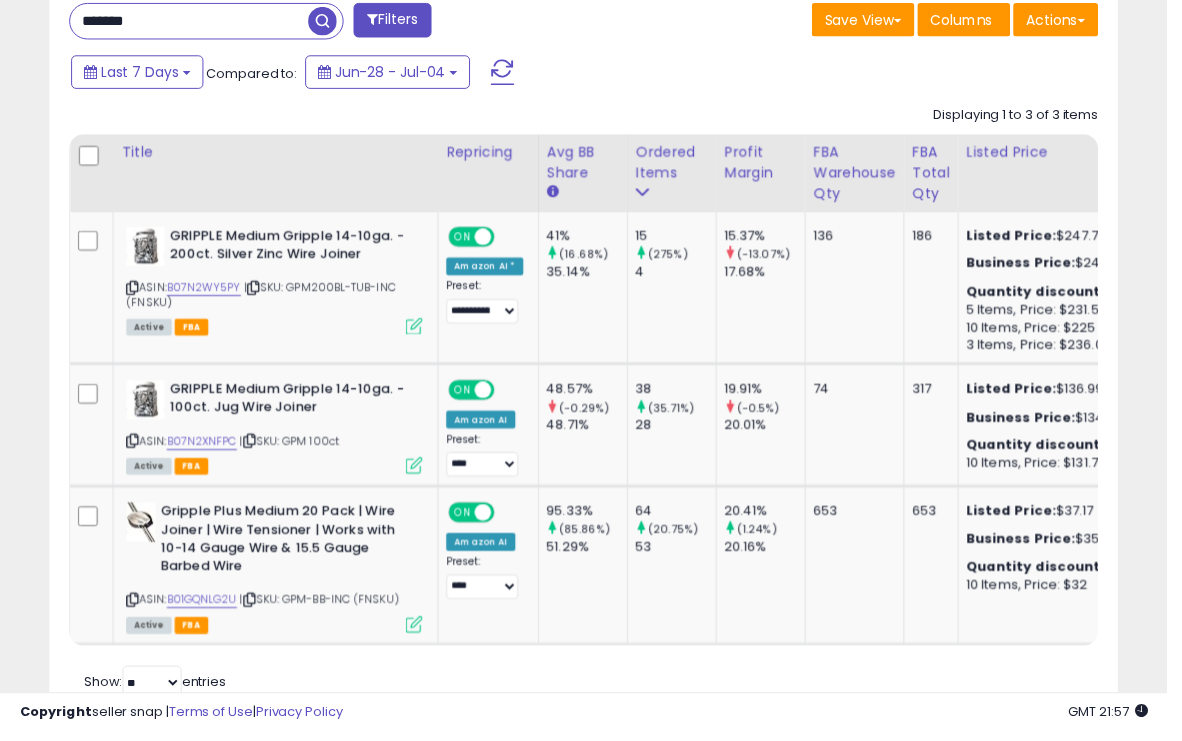 scroll, scrollTop: 410, scrollLeft: 625, axis: both 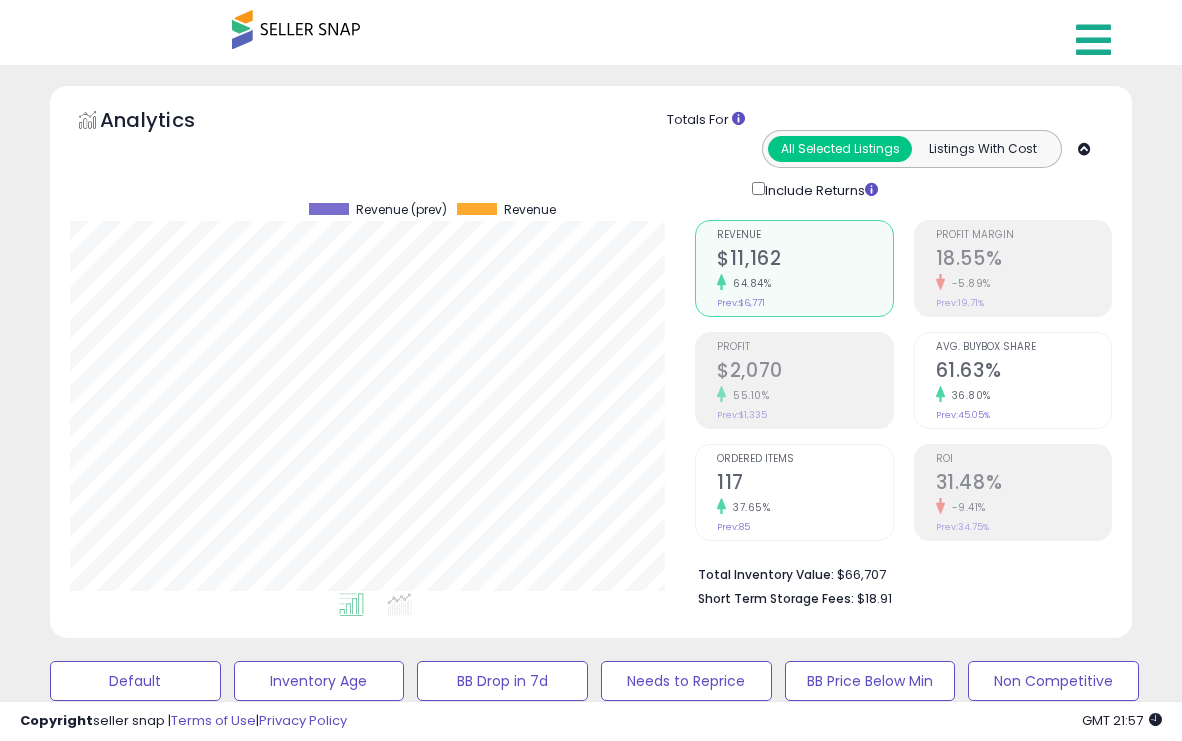 click at bounding box center [1093, 40] 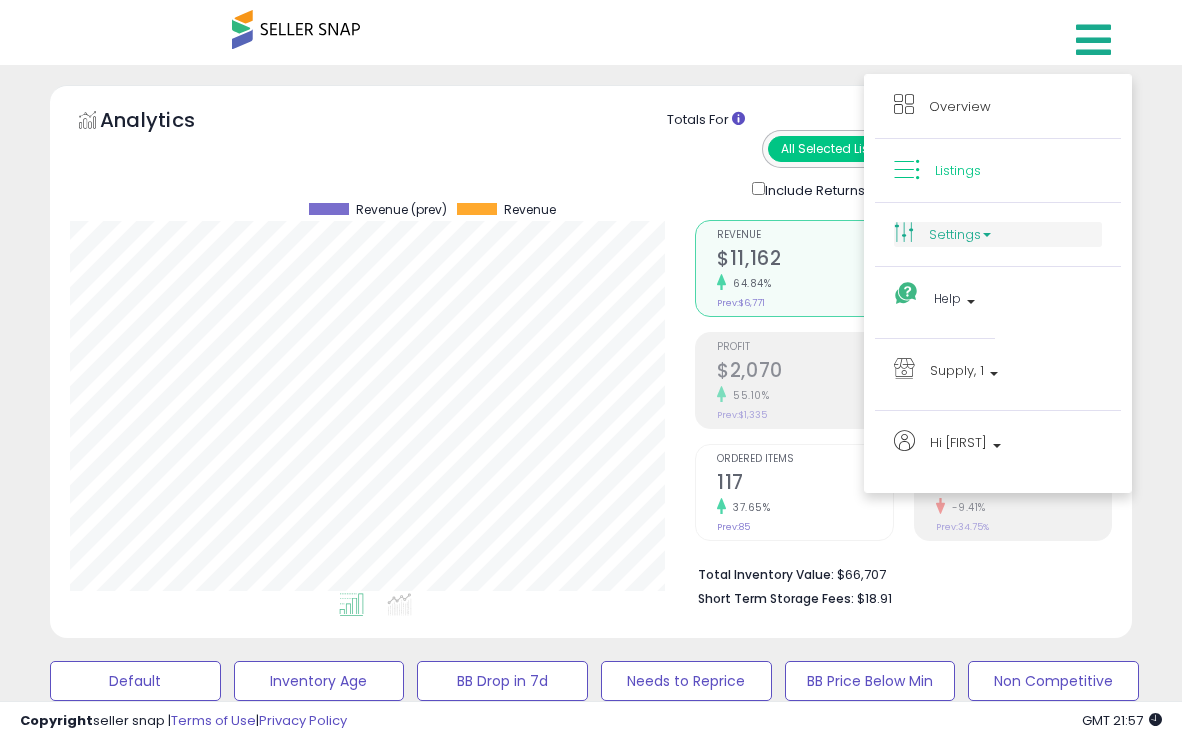 click on "Settings" at bounding box center (998, 234) 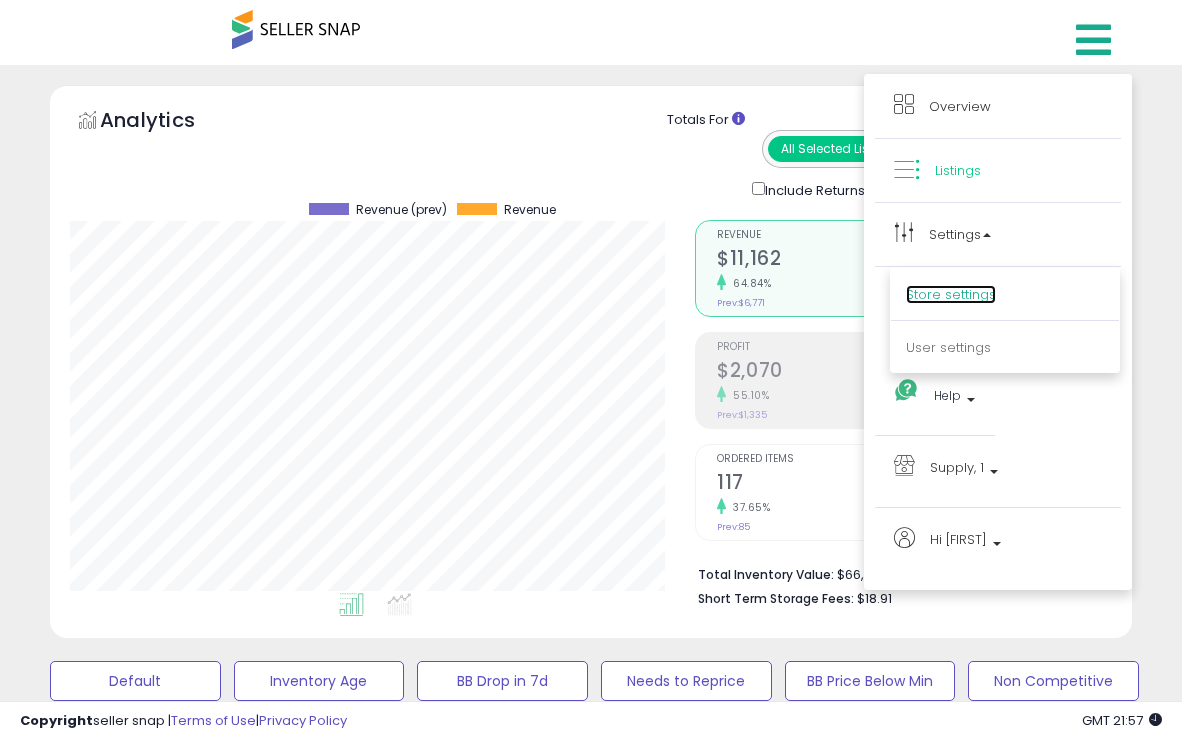 click on "Store
settings" at bounding box center (951, 294) 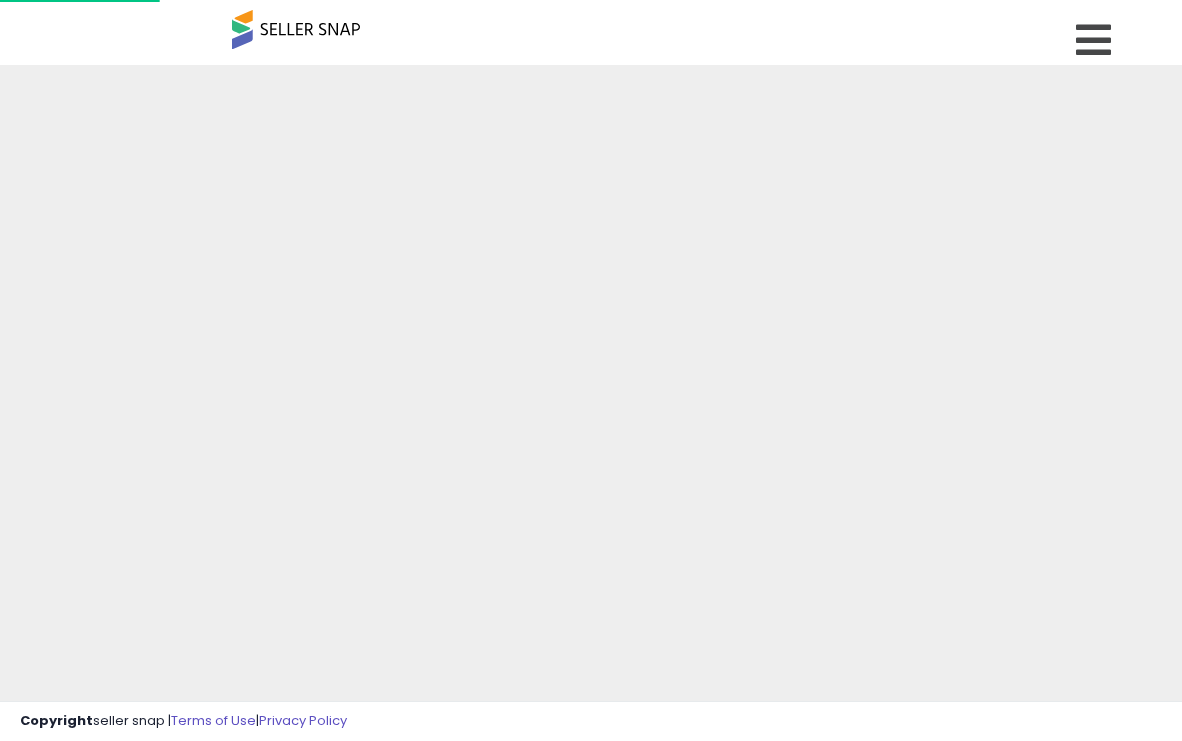 scroll, scrollTop: 0, scrollLeft: 0, axis: both 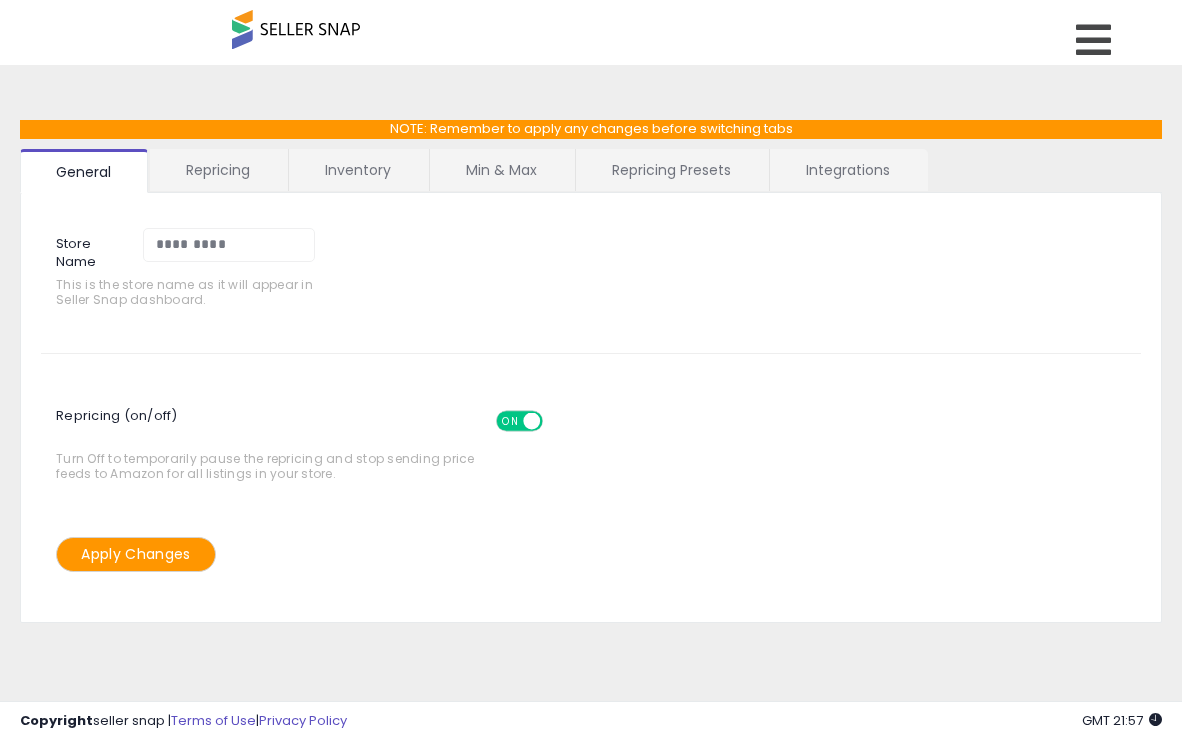 click on "Repricing" at bounding box center (218, 170) 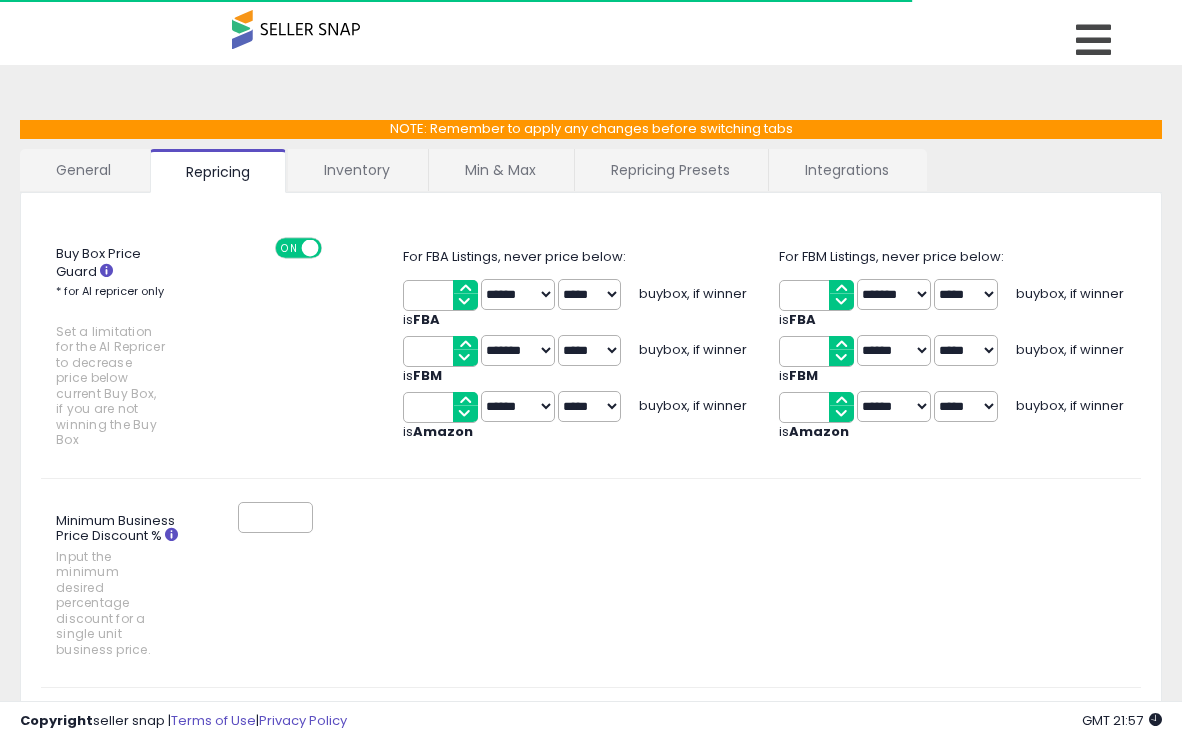scroll, scrollTop: 1, scrollLeft: 0, axis: vertical 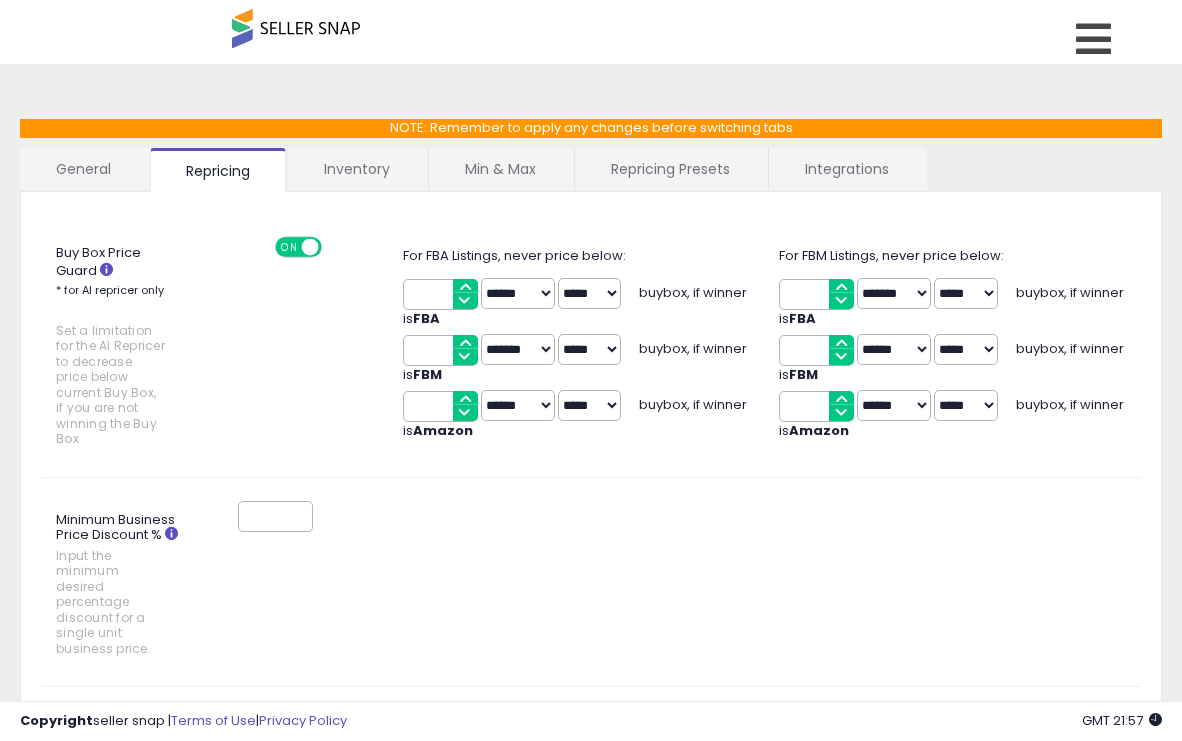 click on "Repricing Presets" at bounding box center (670, 169) 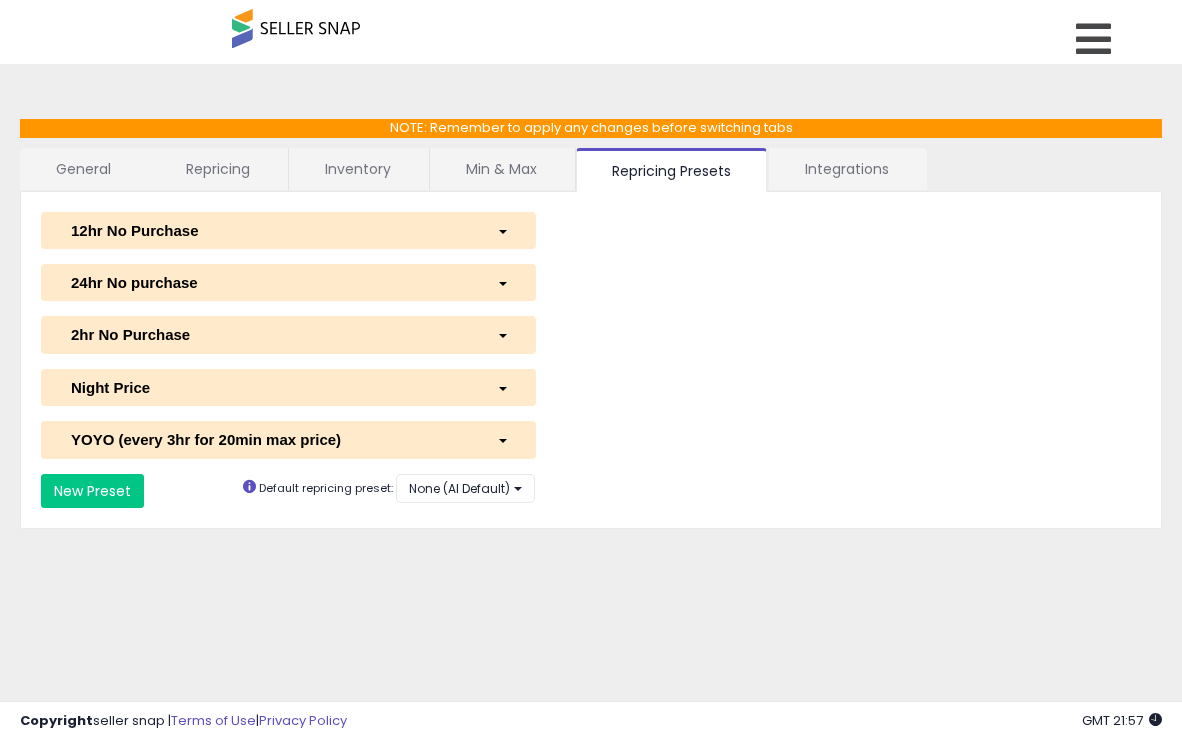 click on "12hr No Purchase" at bounding box center (269, 230) 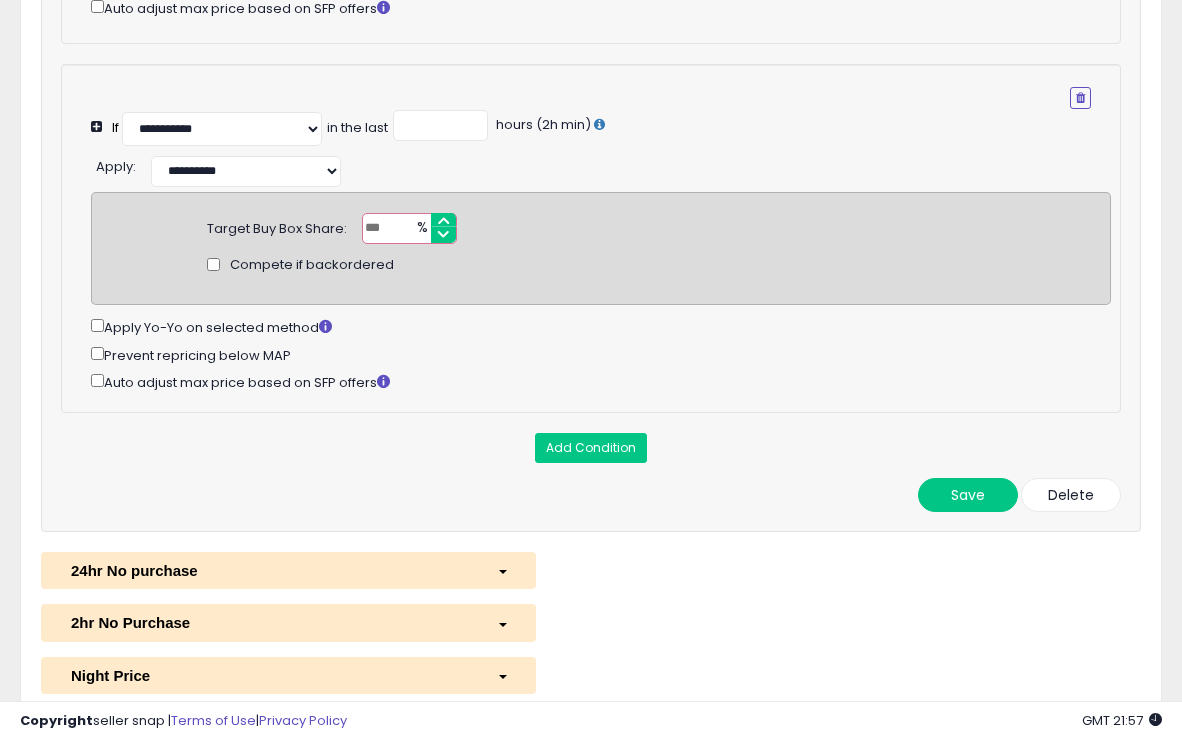 scroll, scrollTop: 458, scrollLeft: 0, axis: vertical 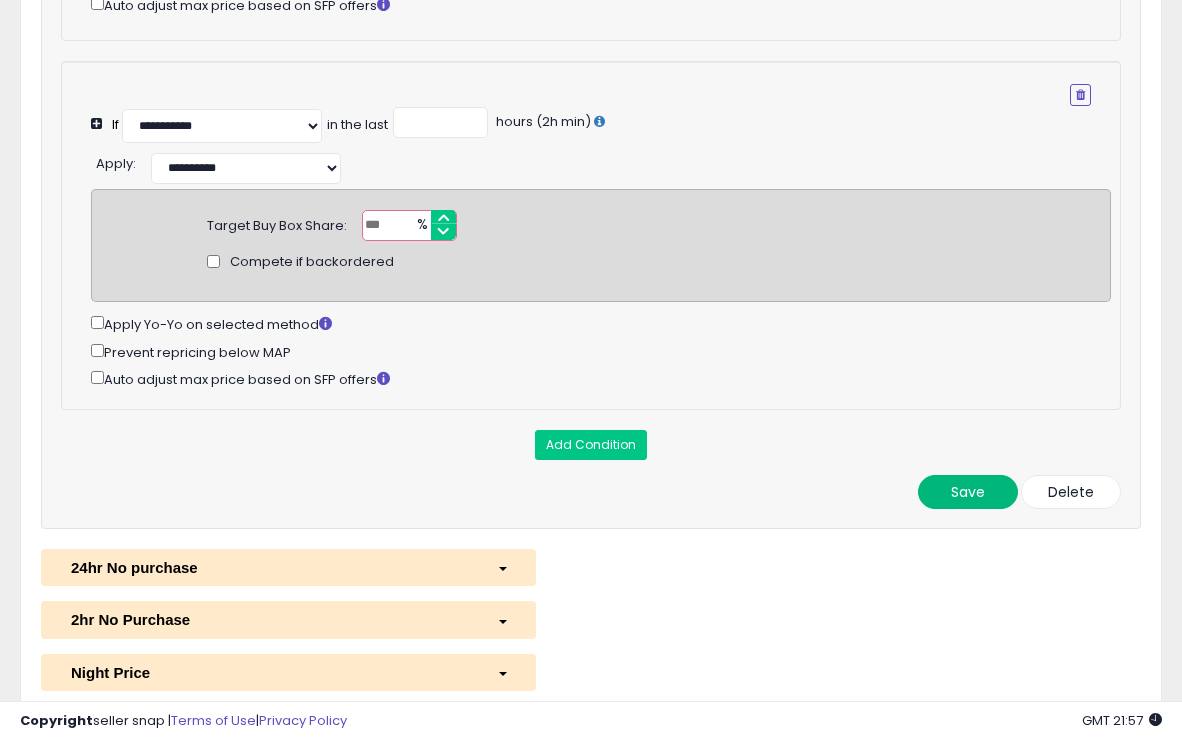 click on "Save" at bounding box center (968, 492) 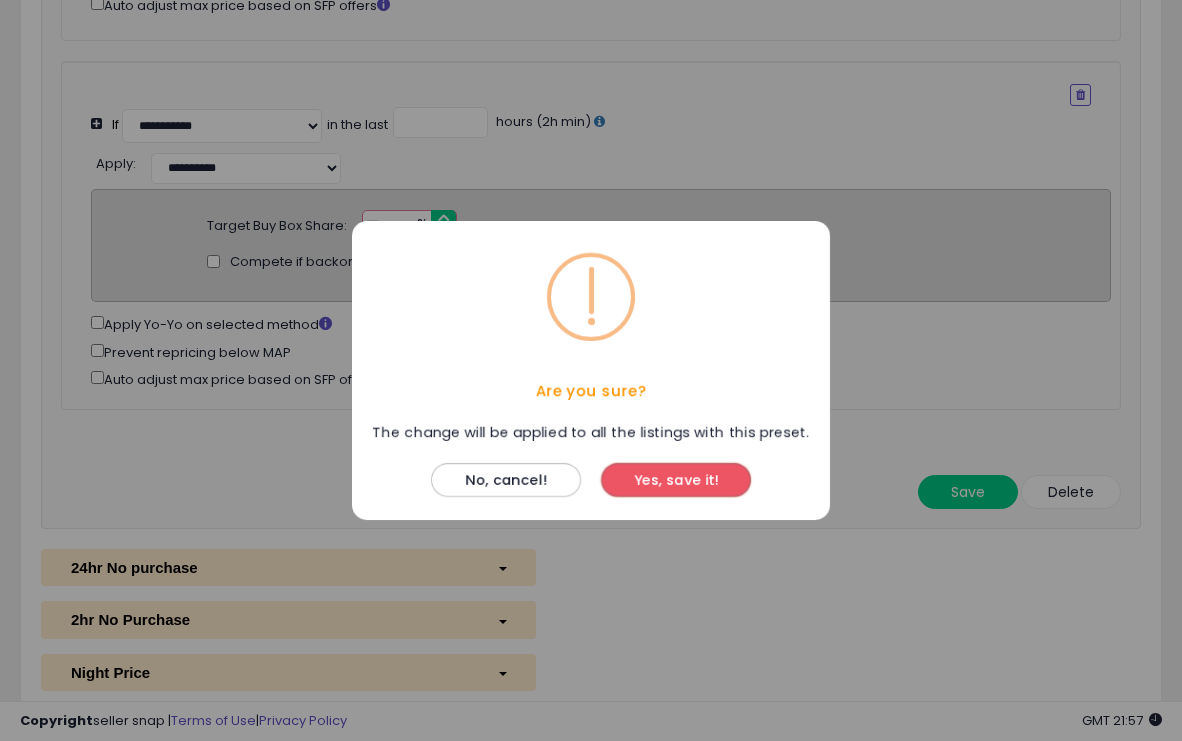 click on "Yes, save it!" at bounding box center (676, 480) 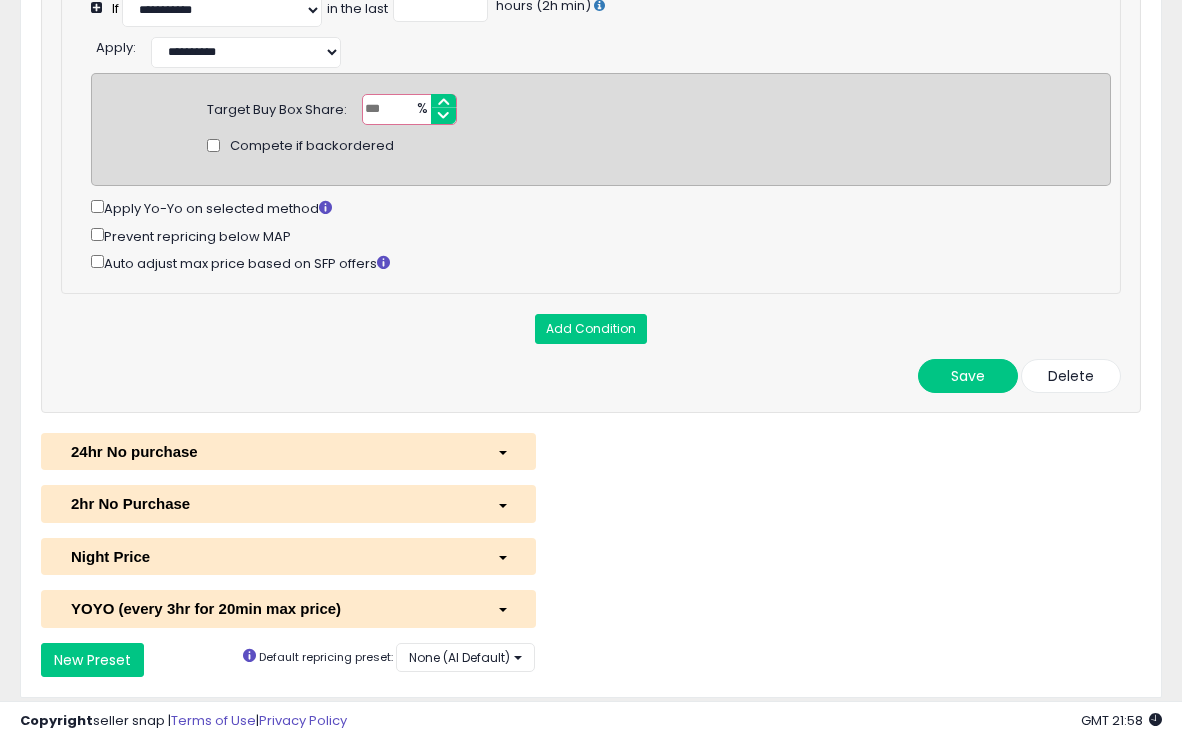 scroll, scrollTop: 574, scrollLeft: 0, axis: vertical 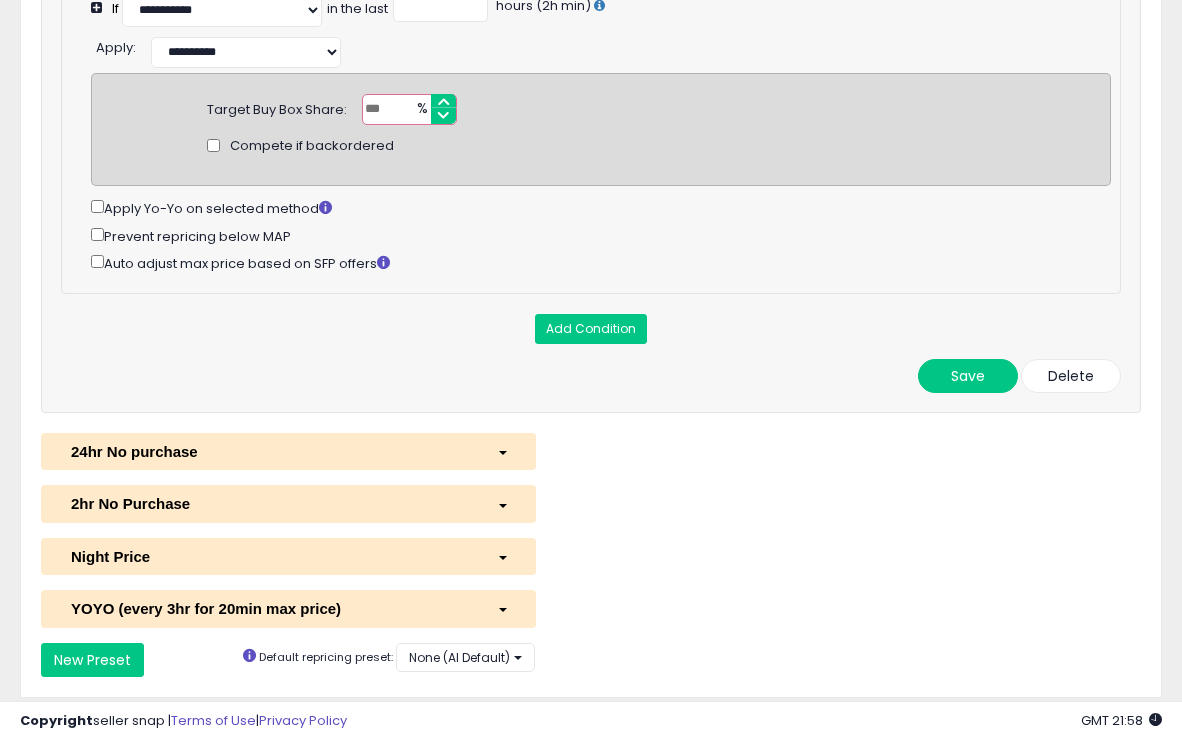 click on "24hr No purchase" at bounding box center [269, 451] 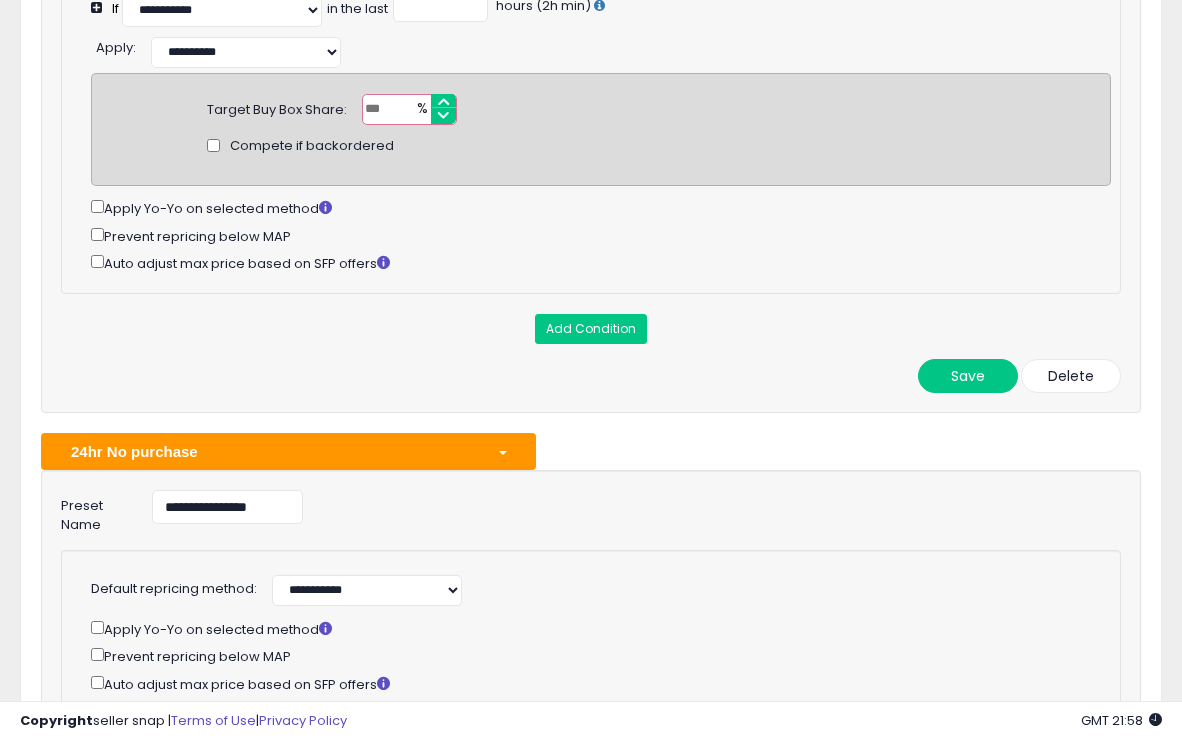 scroll, scrollTop: 793, scrollLeft: 0, axis: vertical 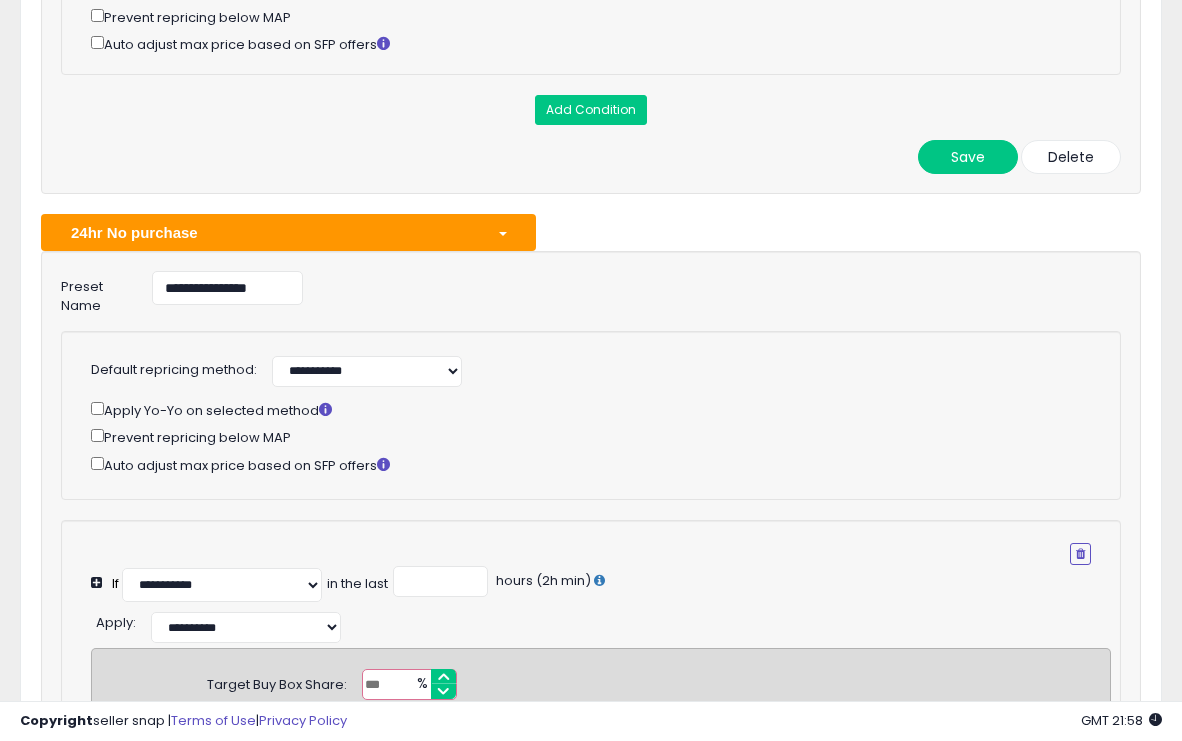click on "Prevent repricing below MAP" 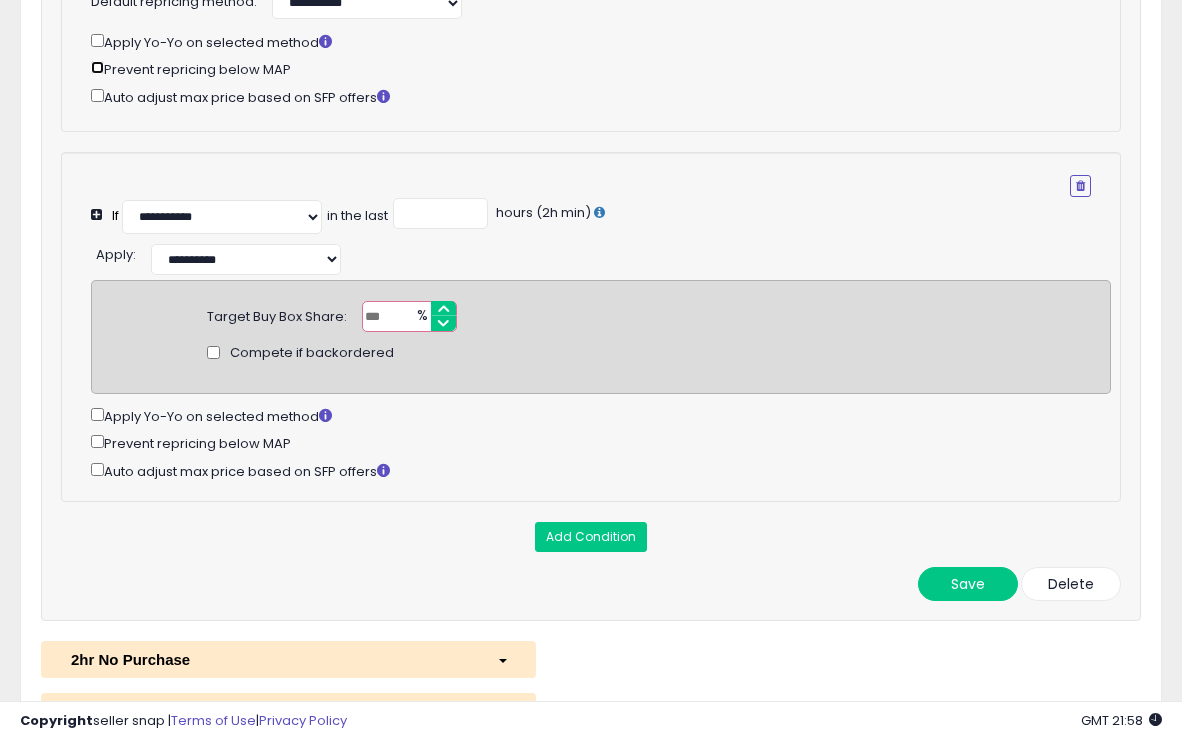 scroll, scrollTop: 1172, scrollLeft: 0, axis: vertical 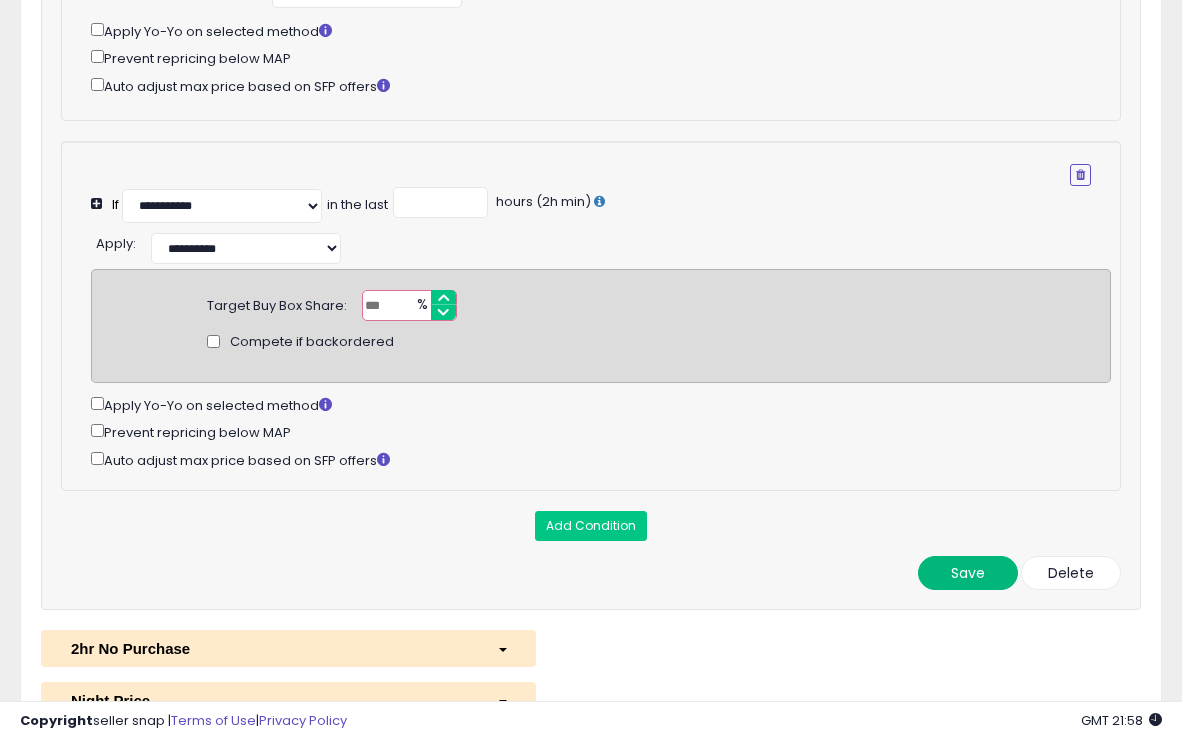 click on "Save" at bounding box center [968, 573] 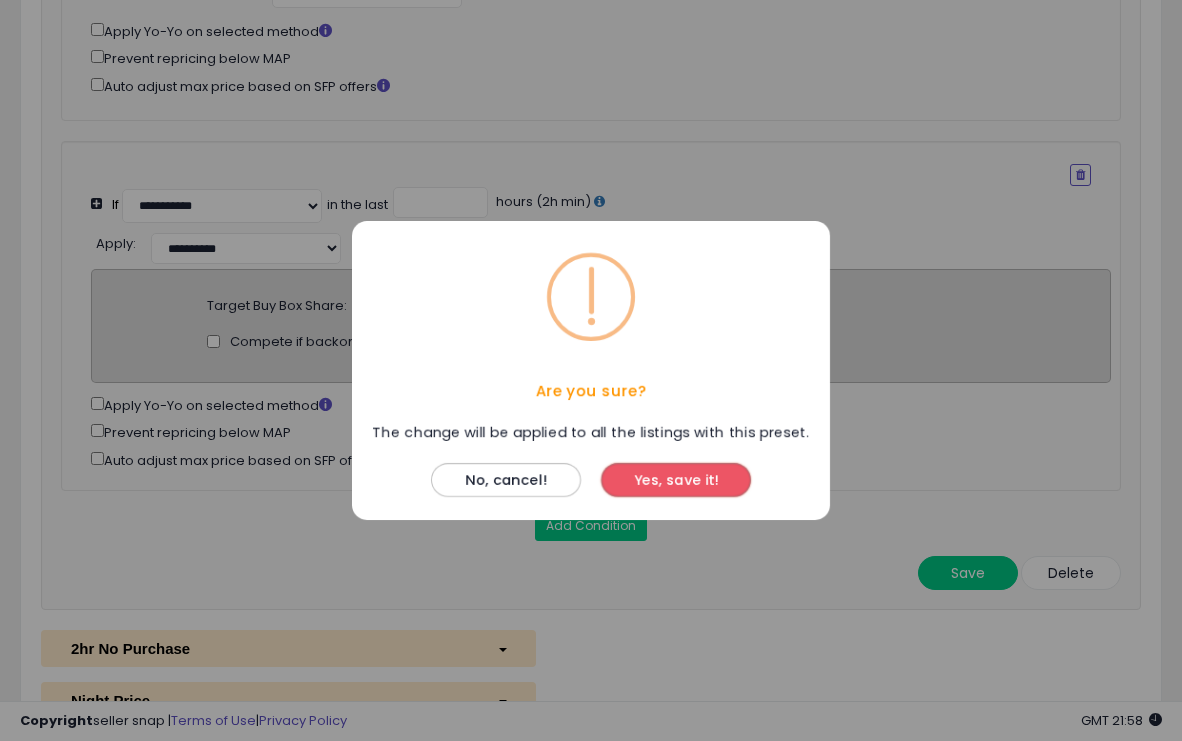click on "Yes, save it!" at bounding box center [676, 480] 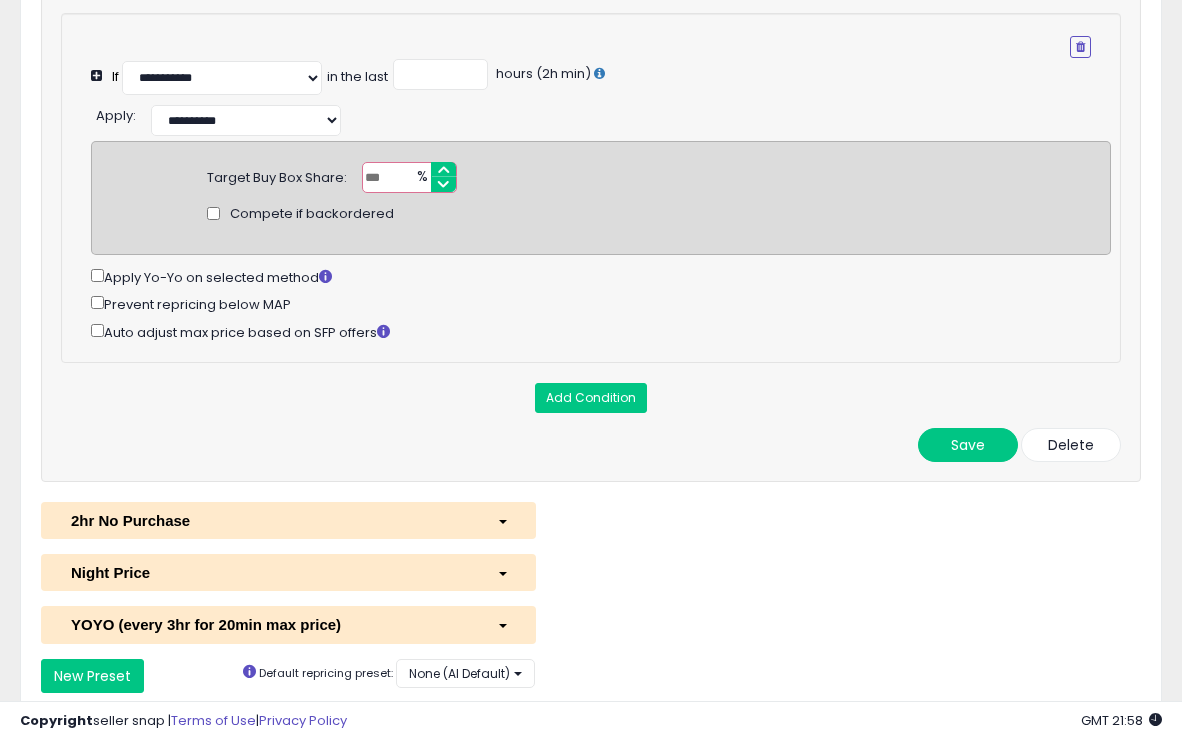scroll, scrollTop: 1397, scrollLeft: 0, axis: vertical 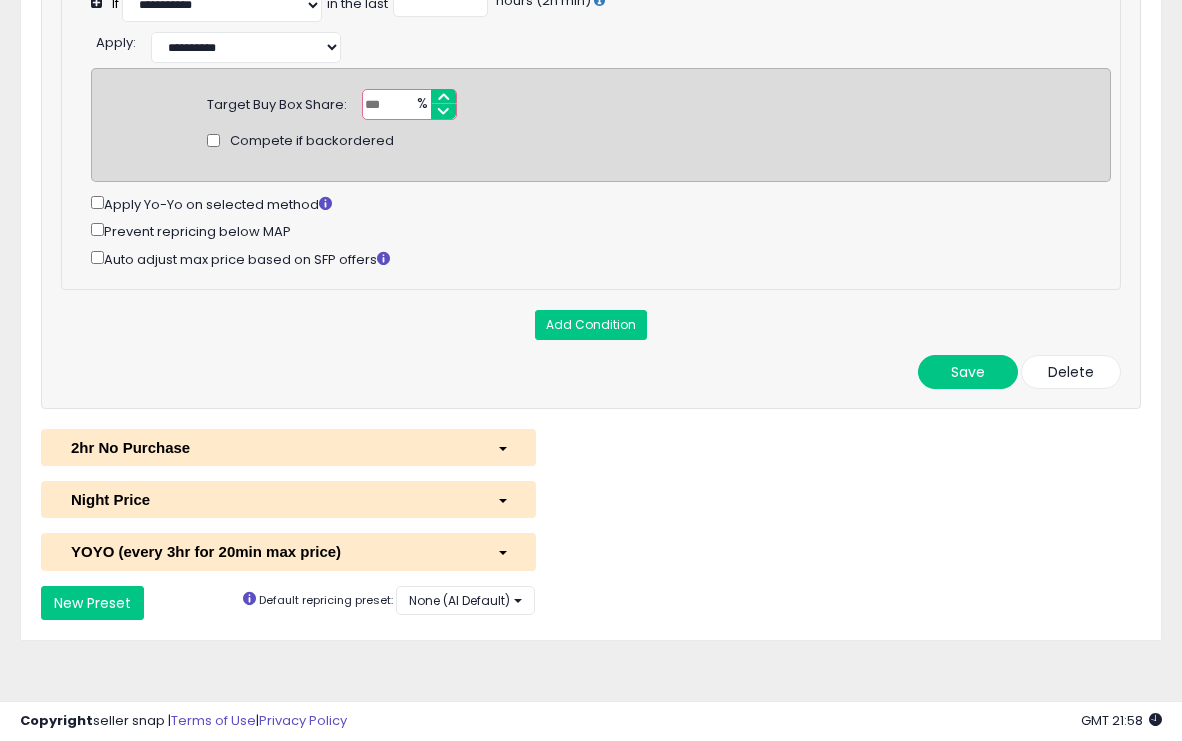 click on "2hr No Purchase" at bounding box center [269, 447] 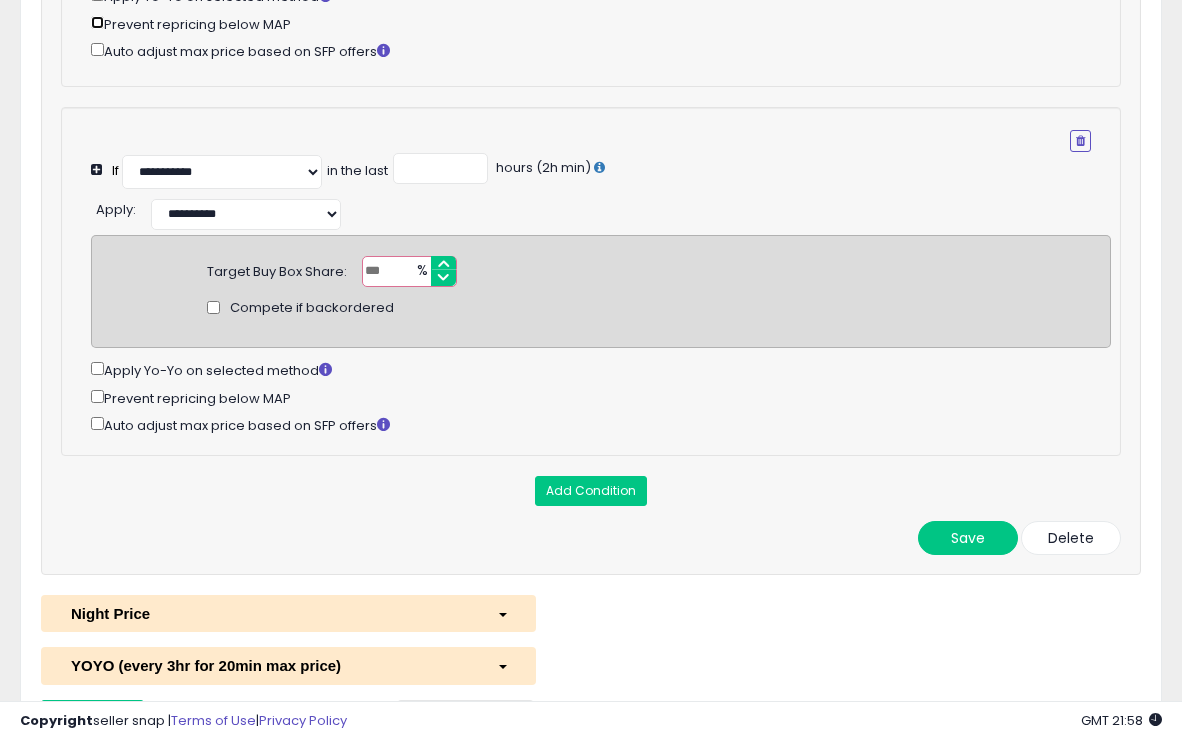 scroll, scrollTop: 2017, scrollLeft: 0, axis: vertical 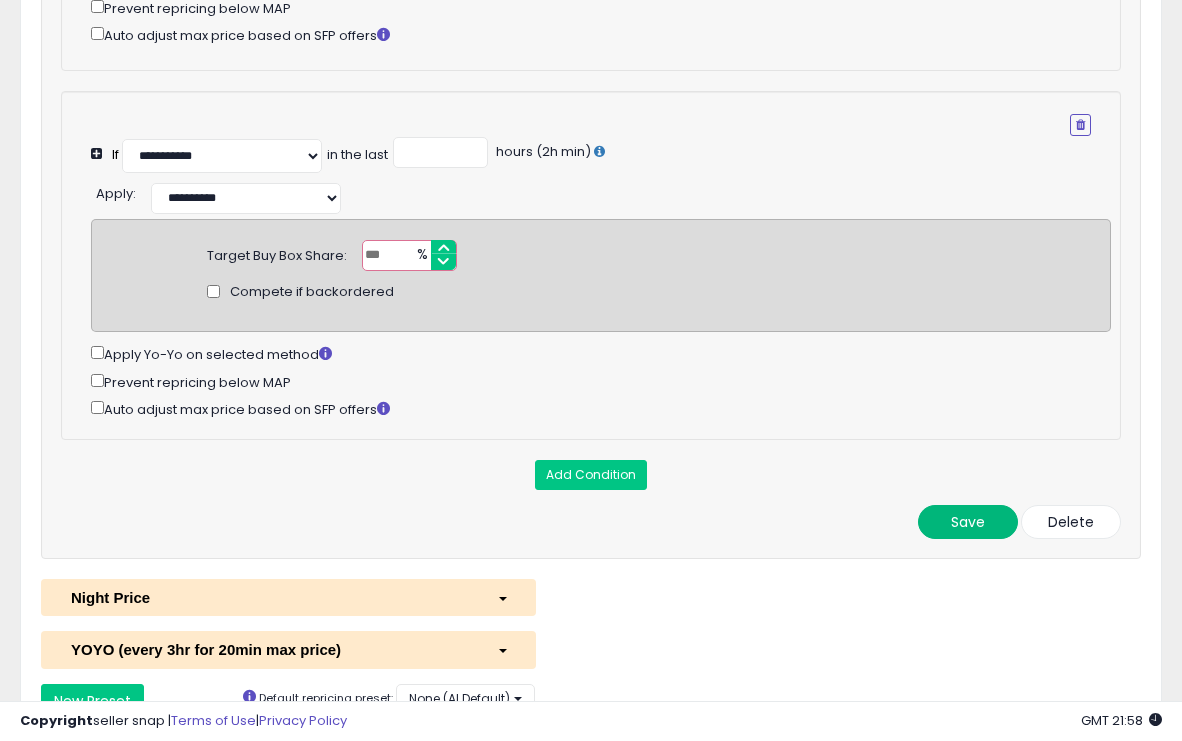click on "Save" at bounding box center [968, 522] 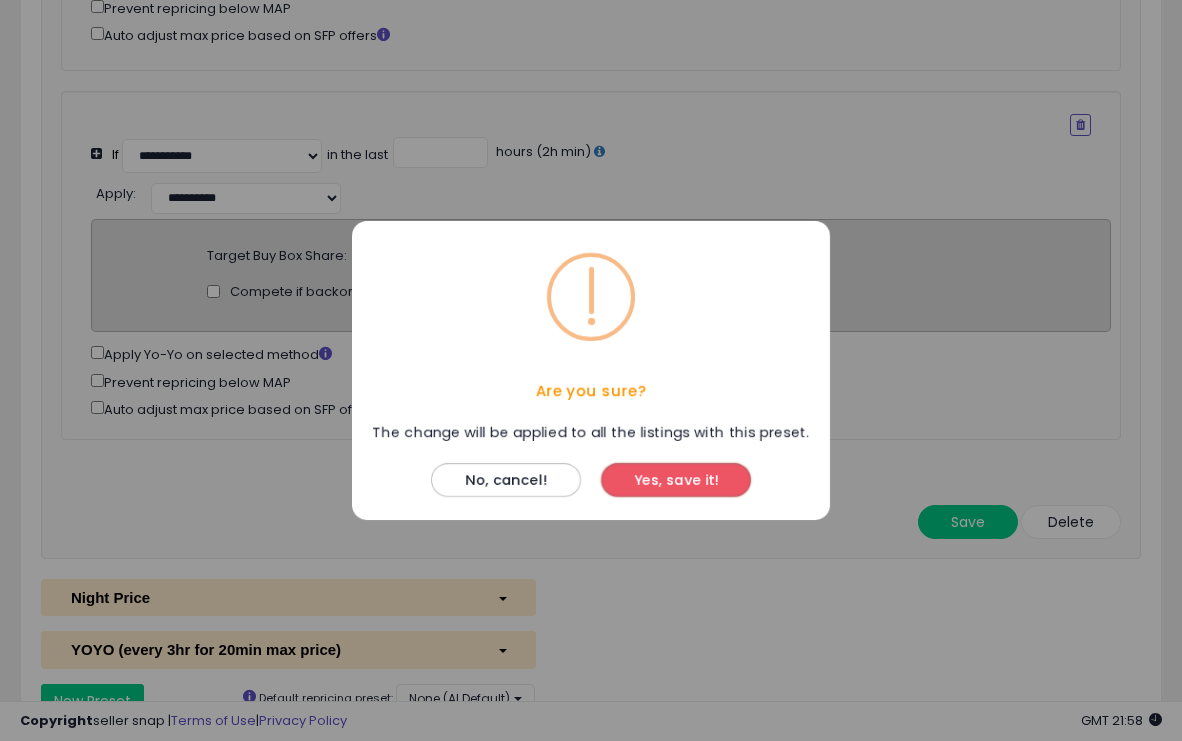 click on "Yes, save it!" at bounding box center [676, 480] 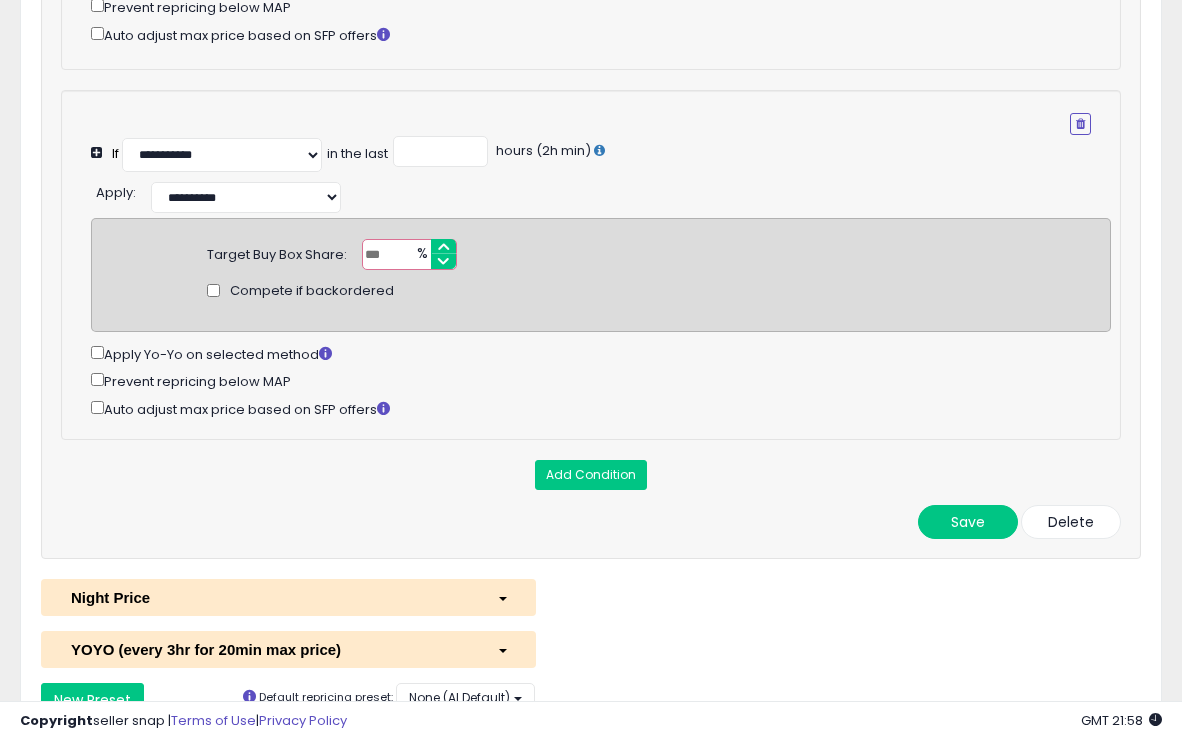 scroll, scrollTop: 2221, scrollLeft: 0, axis: vertical 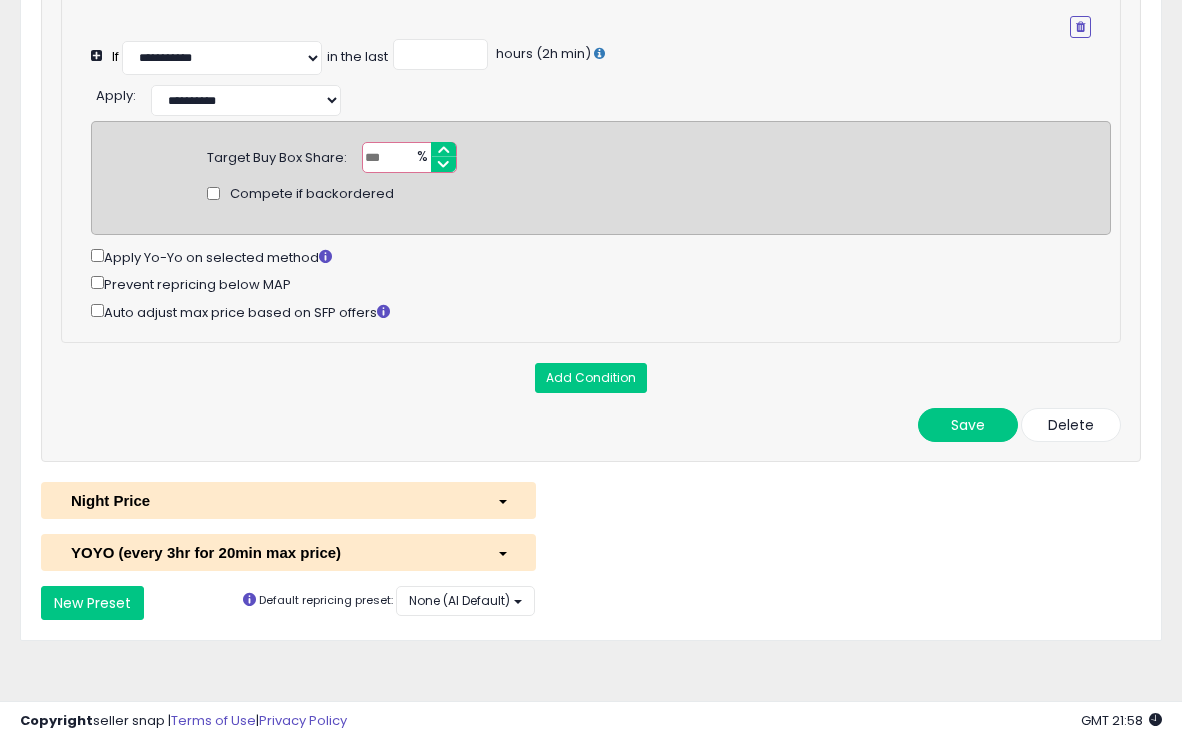 click on "Night Price" at bounding box center [288, 500] 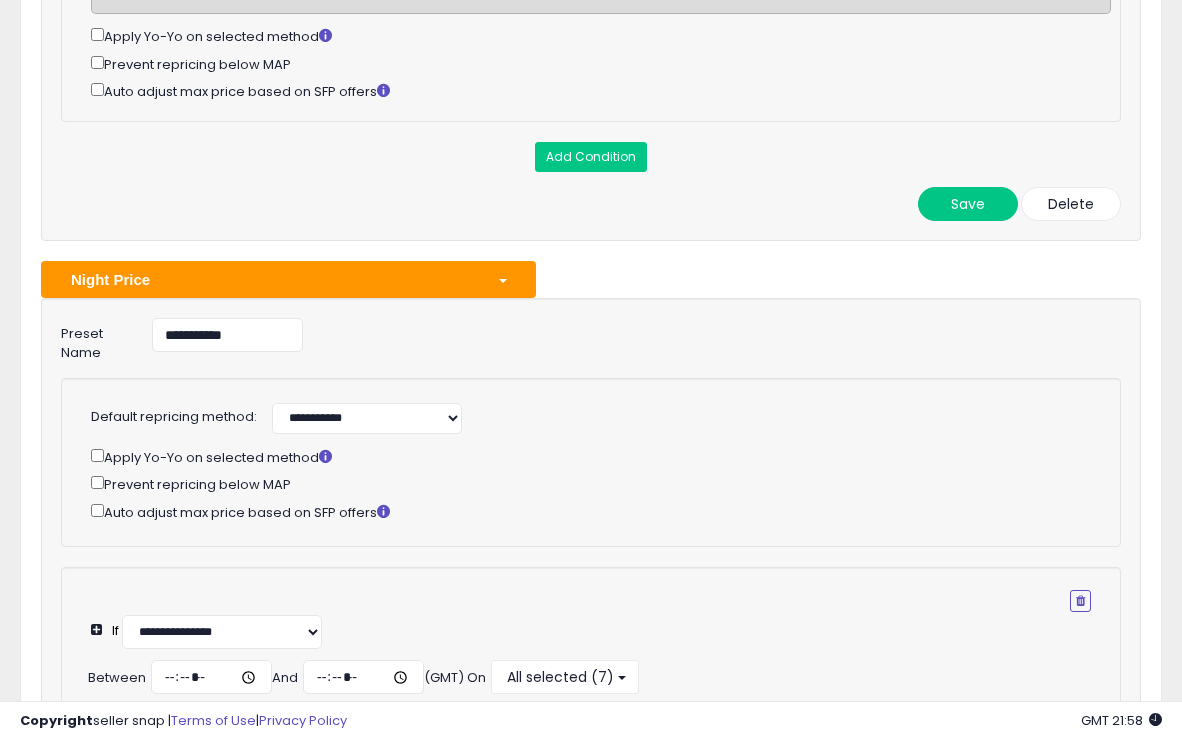 scroll, scrollTop: 2335, scrollLeft: 0, axis: vertical 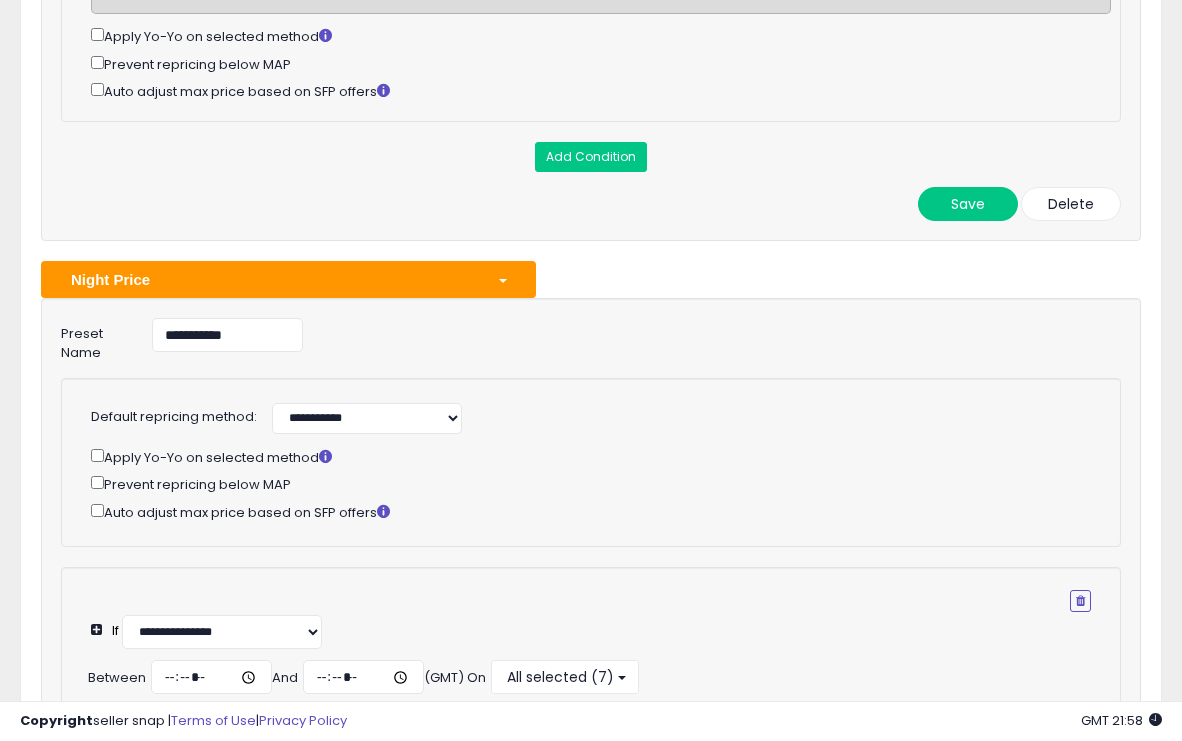 click on "Night Price" at bounding box center [269, 279] 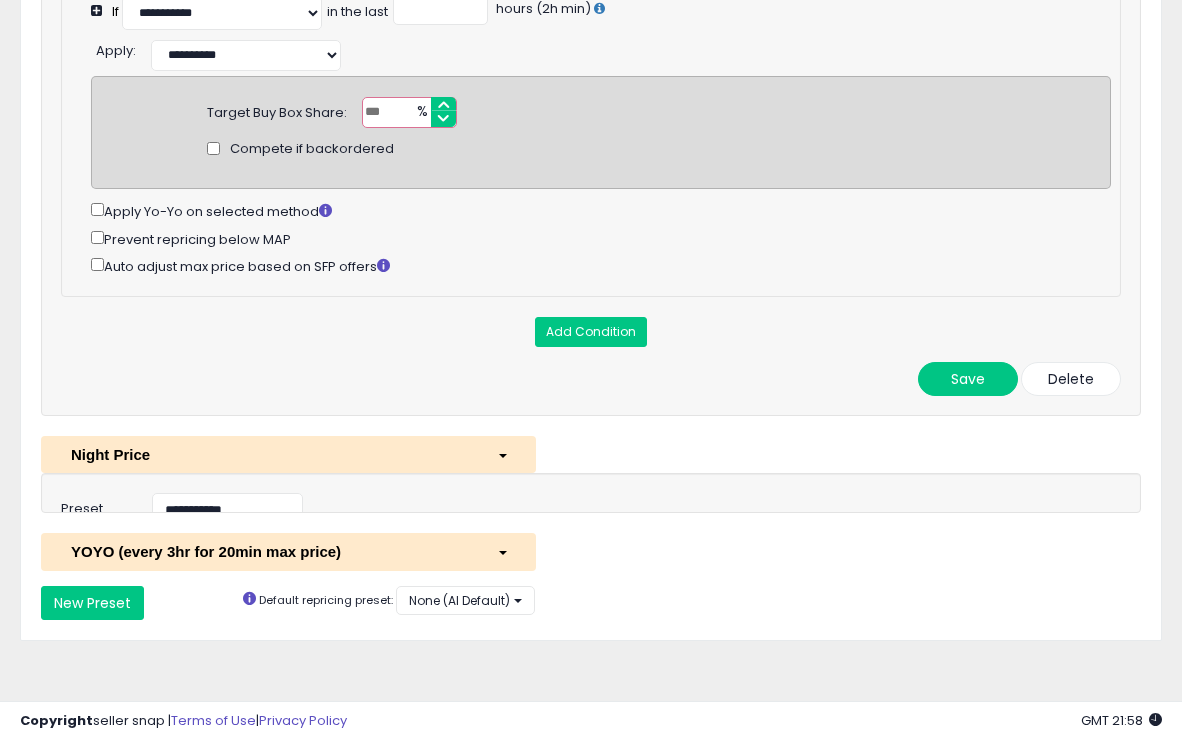 scroll, scrollTop: 2151, scrollLeft: 0, axis: vertical 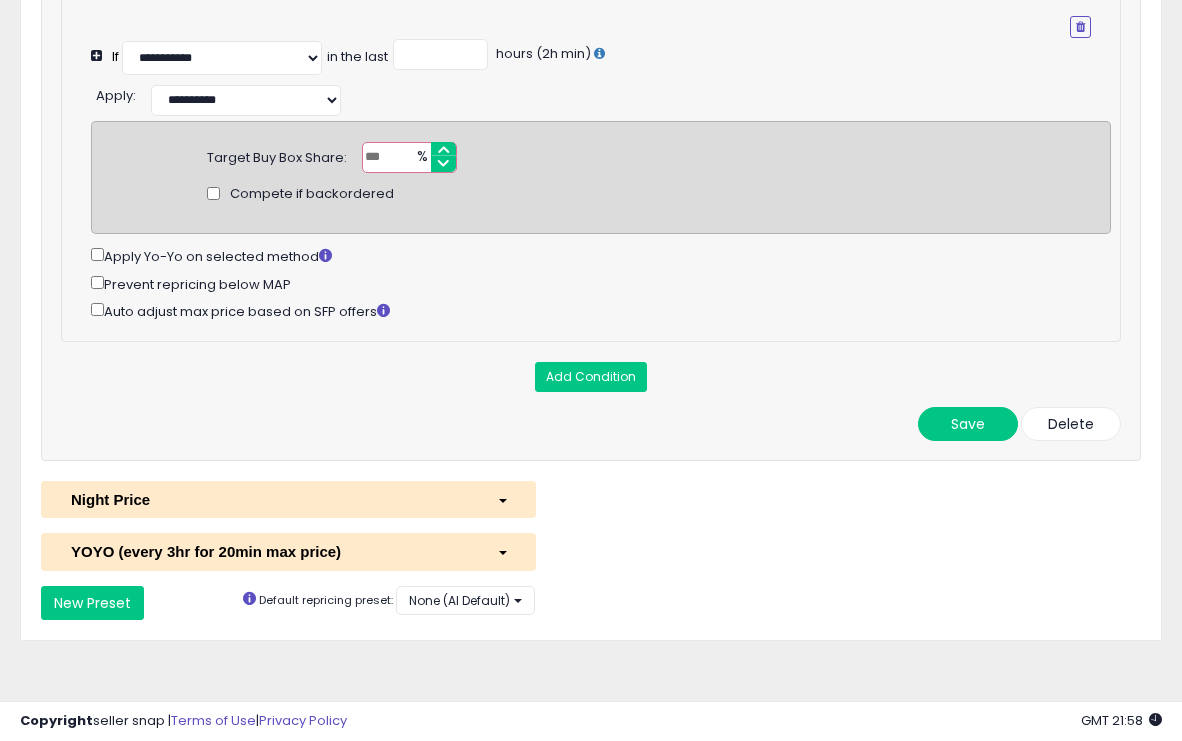 click on "YOYO (every 3hr for 20min max price)" at bounding box center (269, 551) 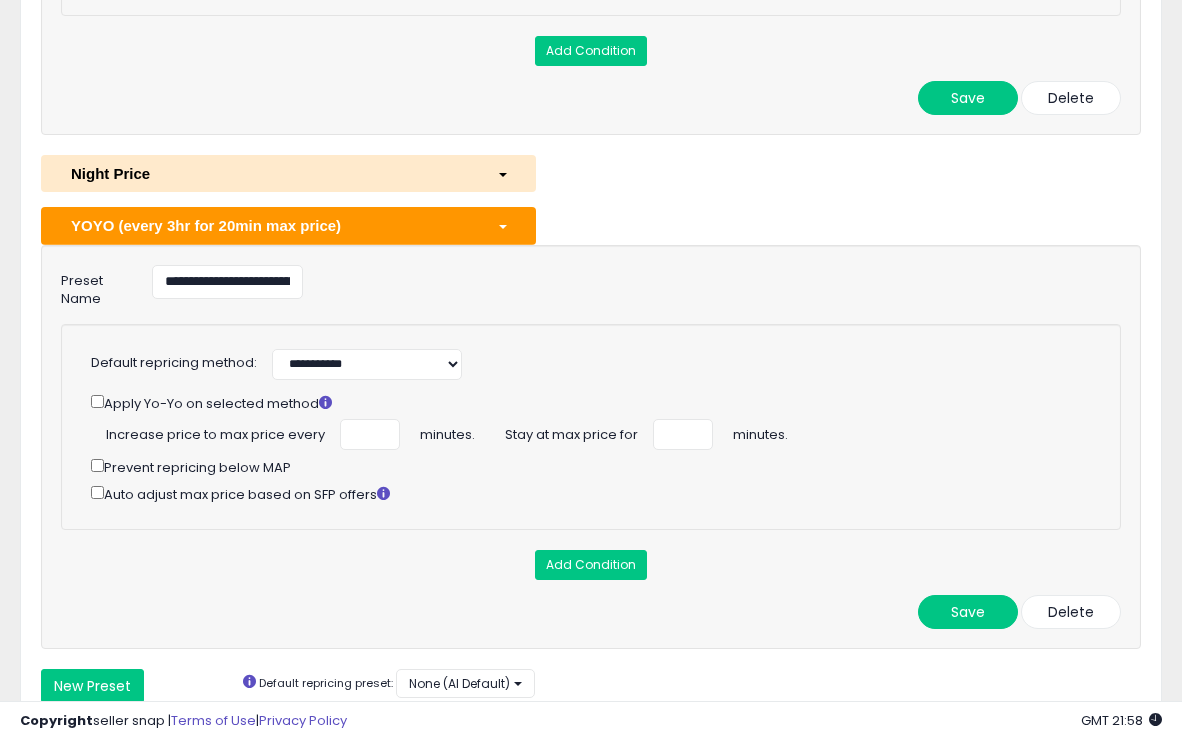 scroll, scrollTop: 2473, scrollLeft: 0, axis: vertical 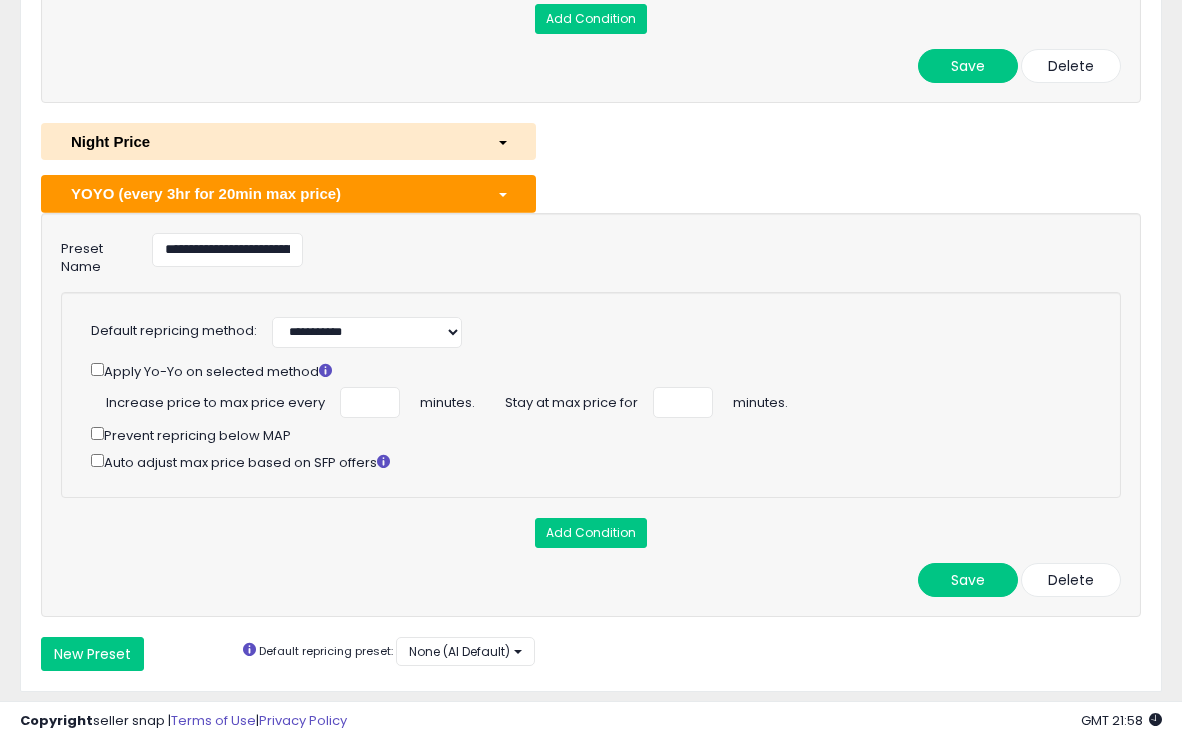 click on "Save
Delete" at bounding box center (591, 580) 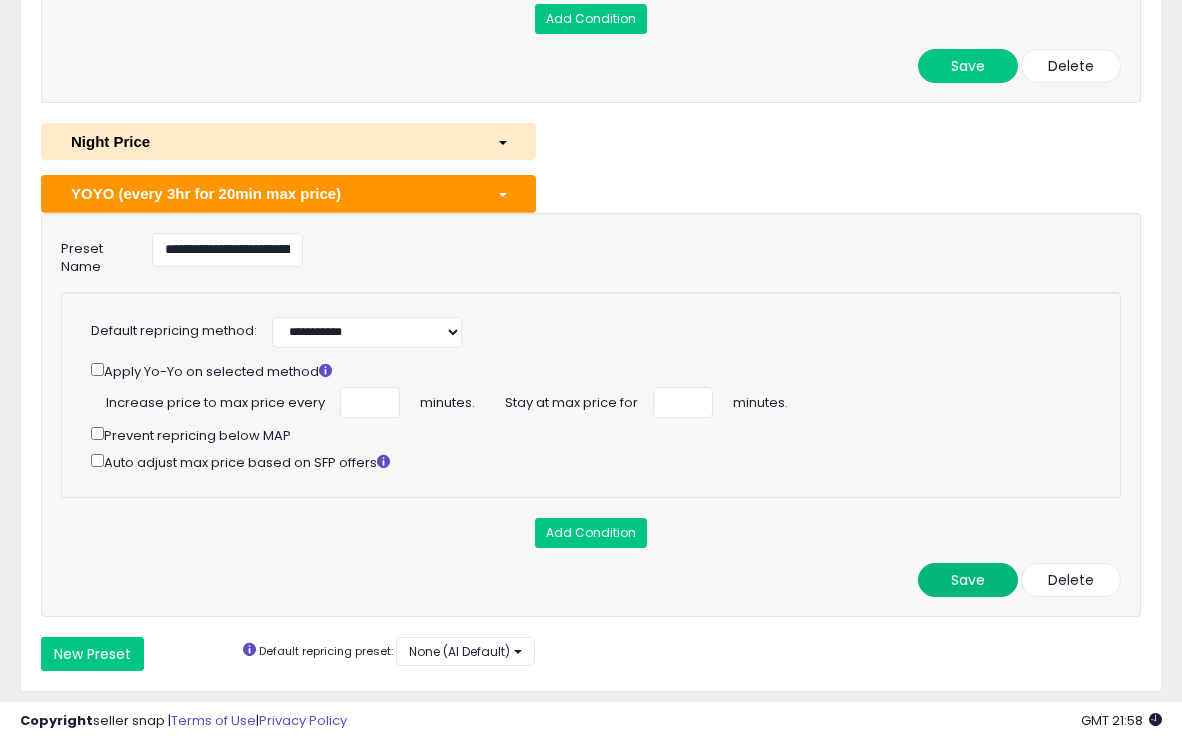 click on "Save" at bounding box center (968, 580) 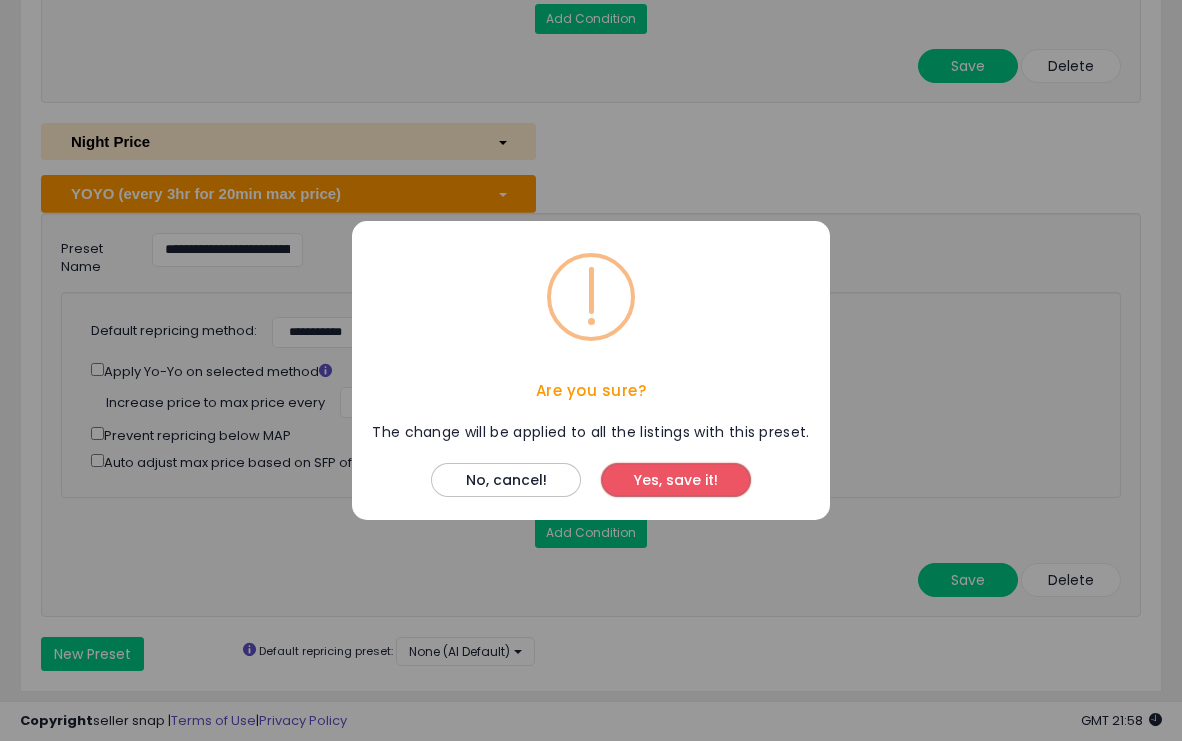 click on "Yes, save it!" at bounding box center [676, 480] 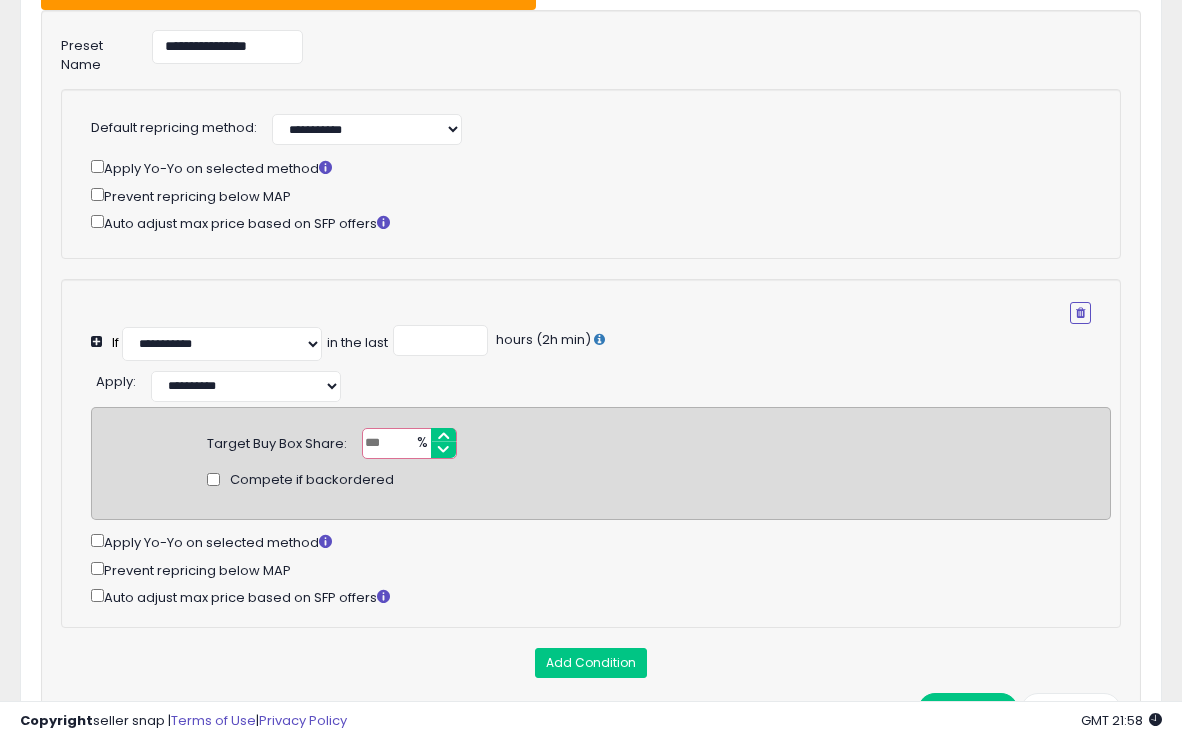 scroll, scrollTop: 0, scrollLeft: 0, axis: both 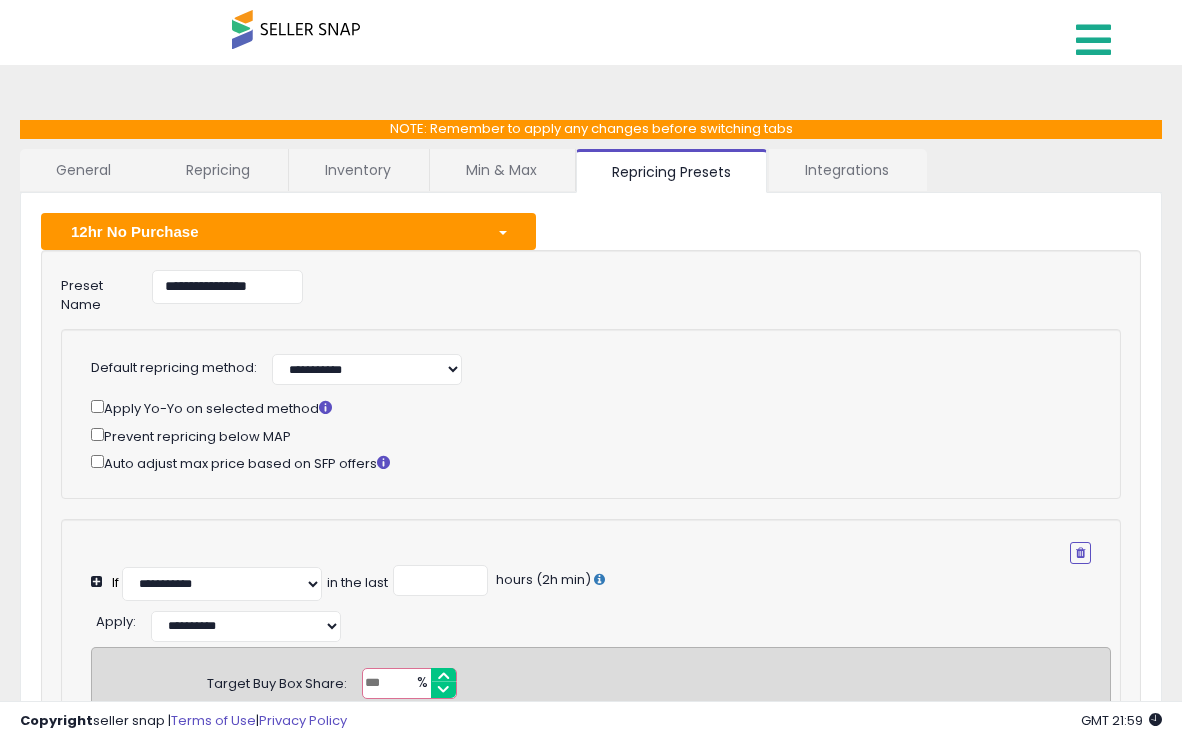 click at bounding box center [1093, 40] 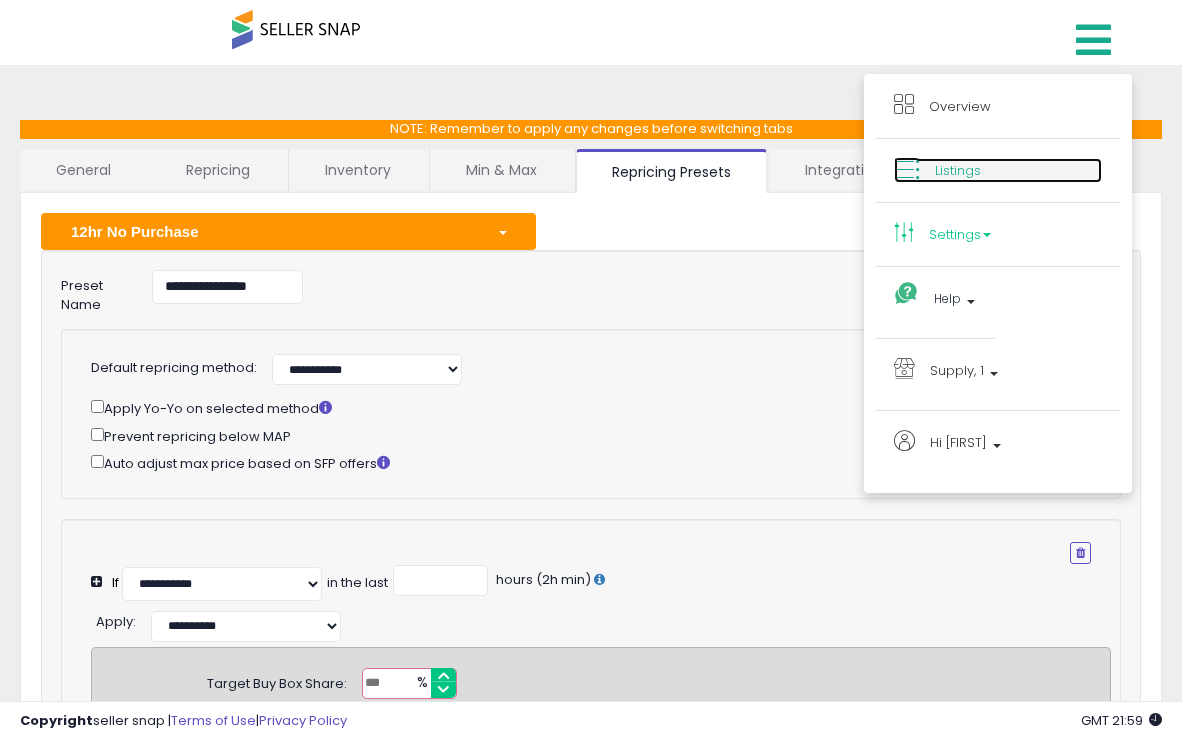 click on "Listings" at bounding box center (958, 170) 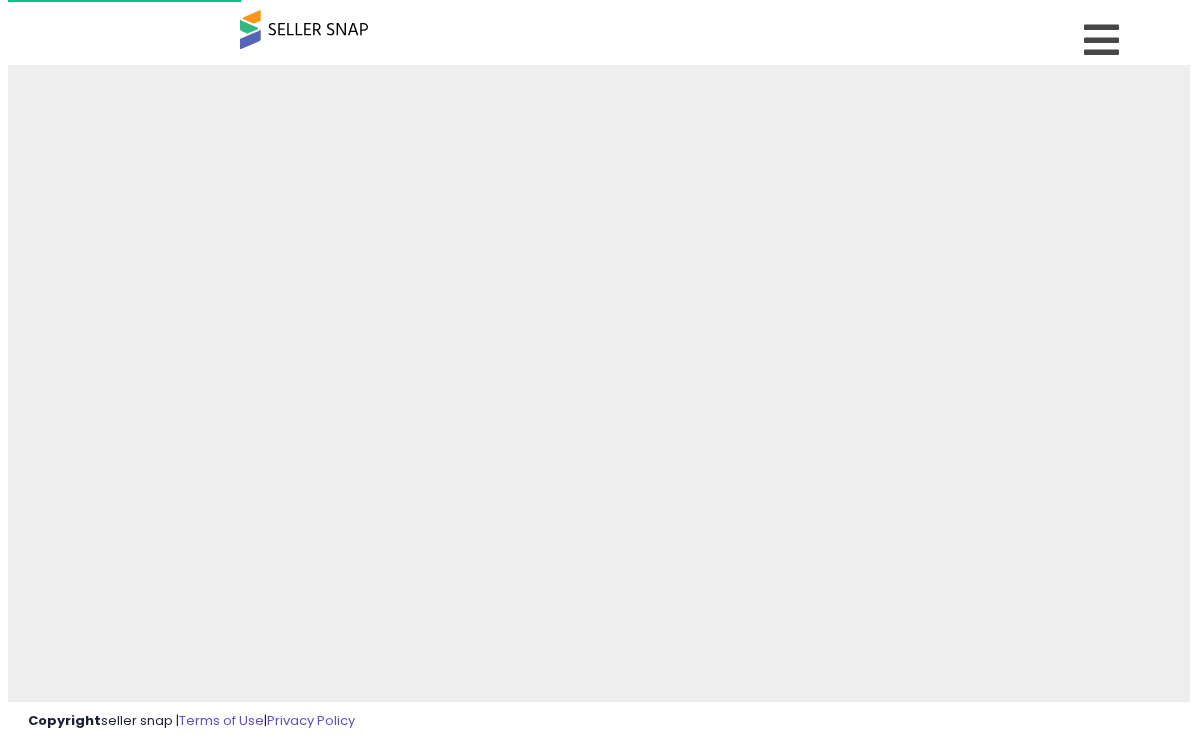 scroll, scrollTop: 0, scrollLeft: 0, axis: both 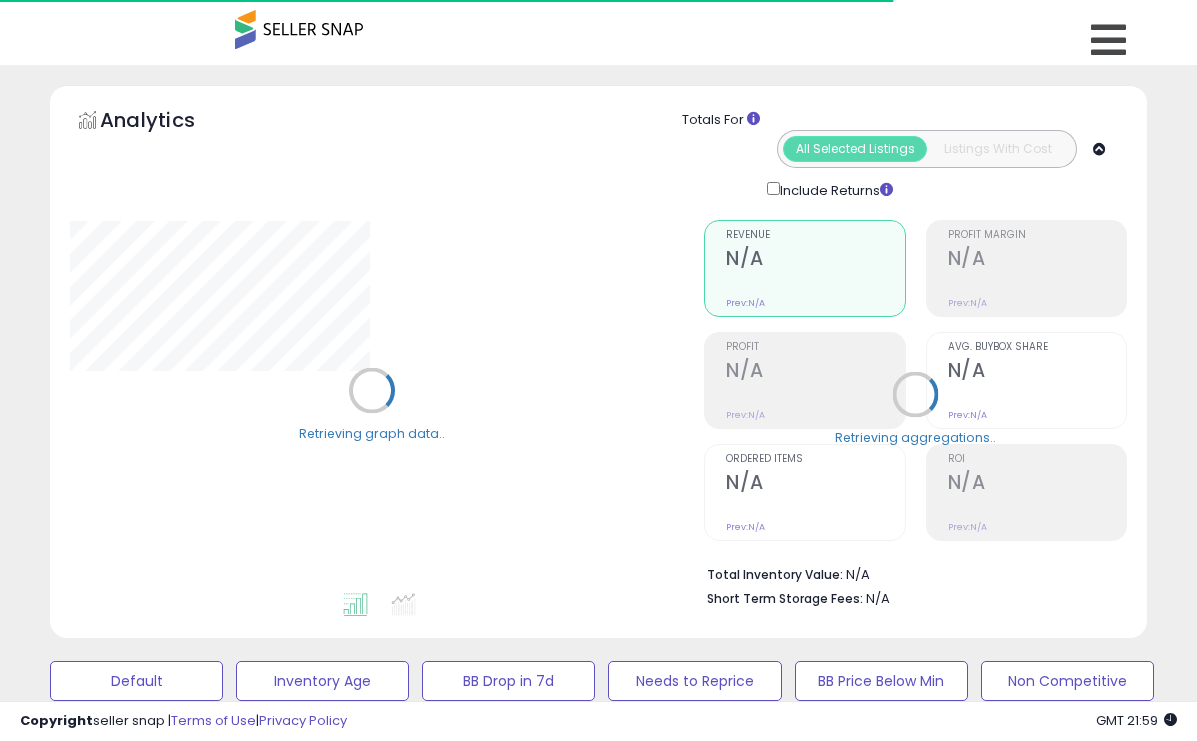 select on "**" 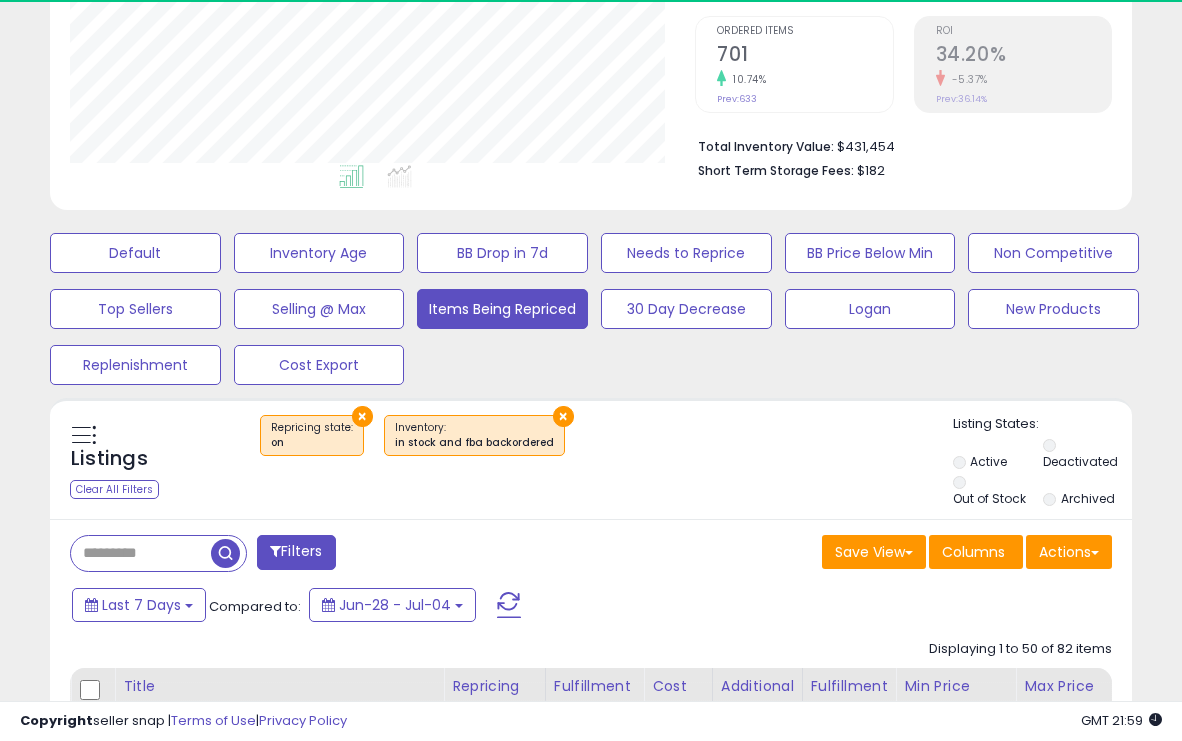 scroll, scrollTop: 534, scrollLeft: 0, axis: vertical 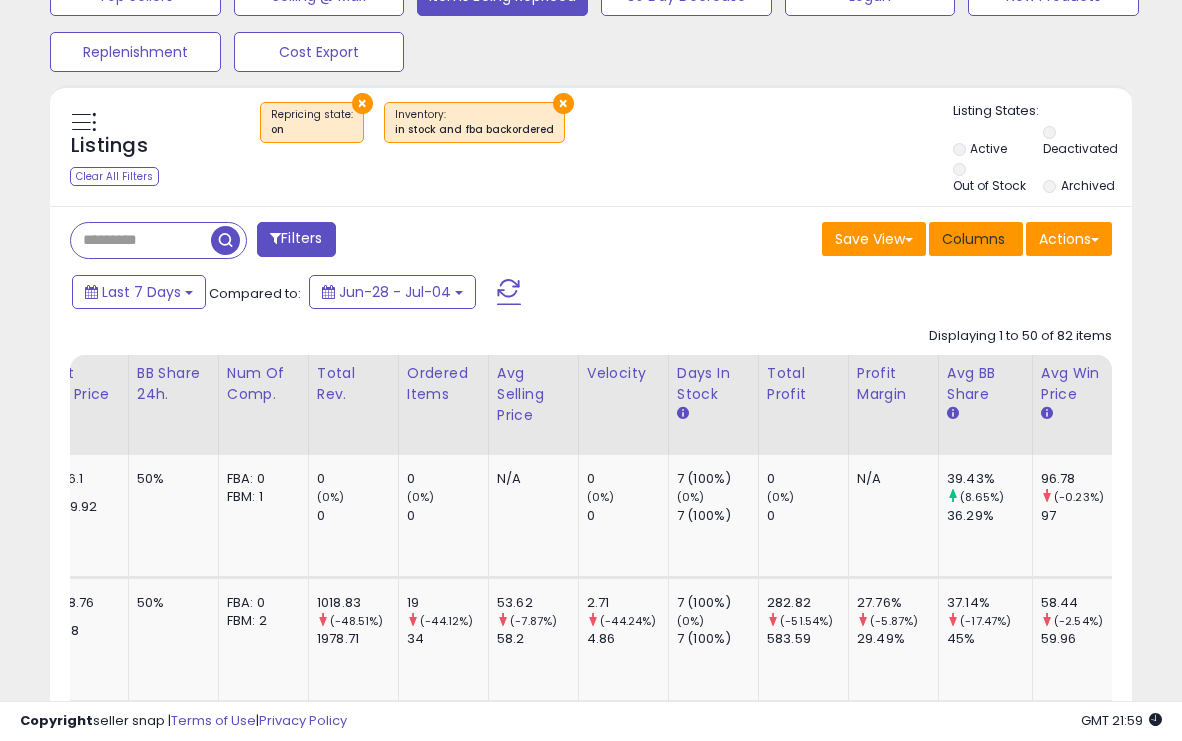 click on "Columns" at bounding box center [973, 239] 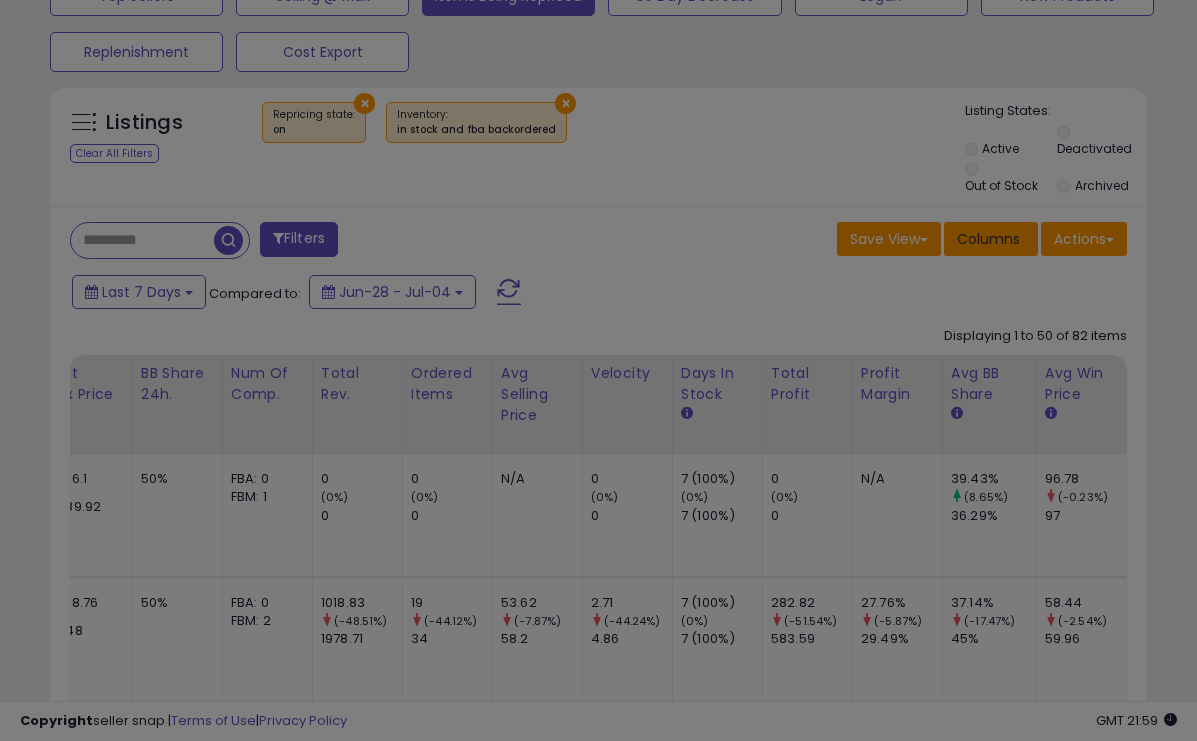 scroll, scrollTop: 999590, scrollLeft: 999366, axis: both 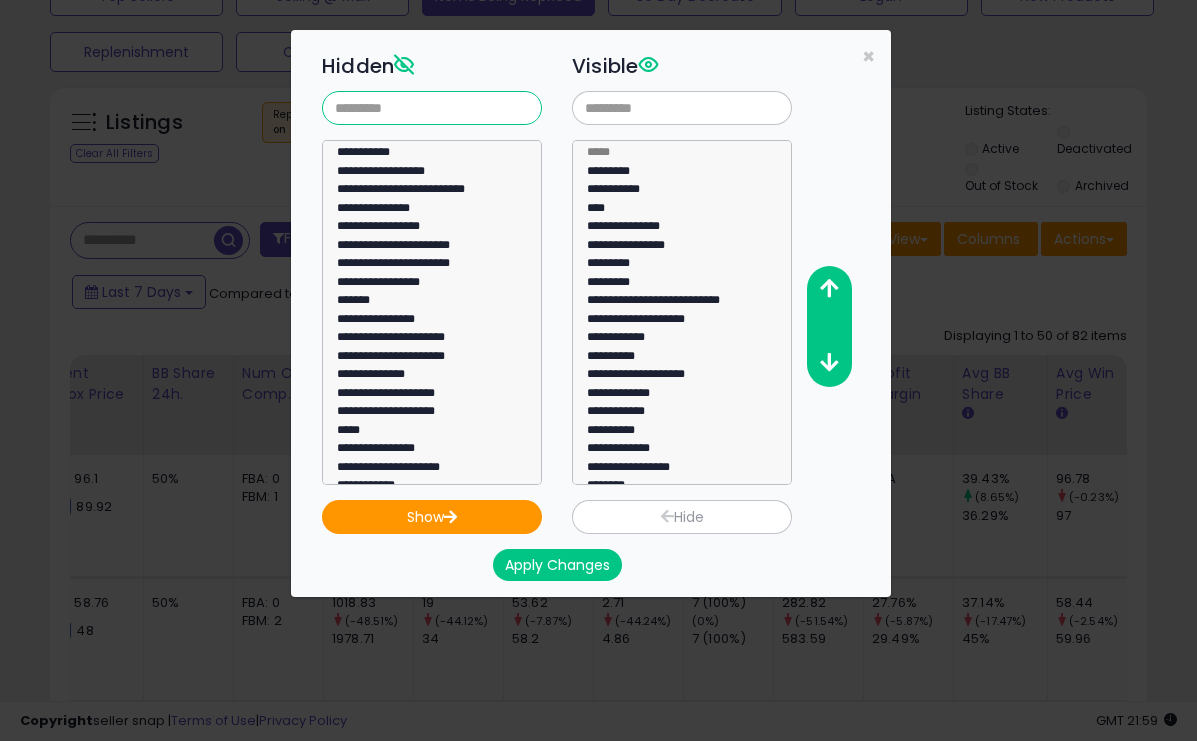 click at bounding box center (432, 108) 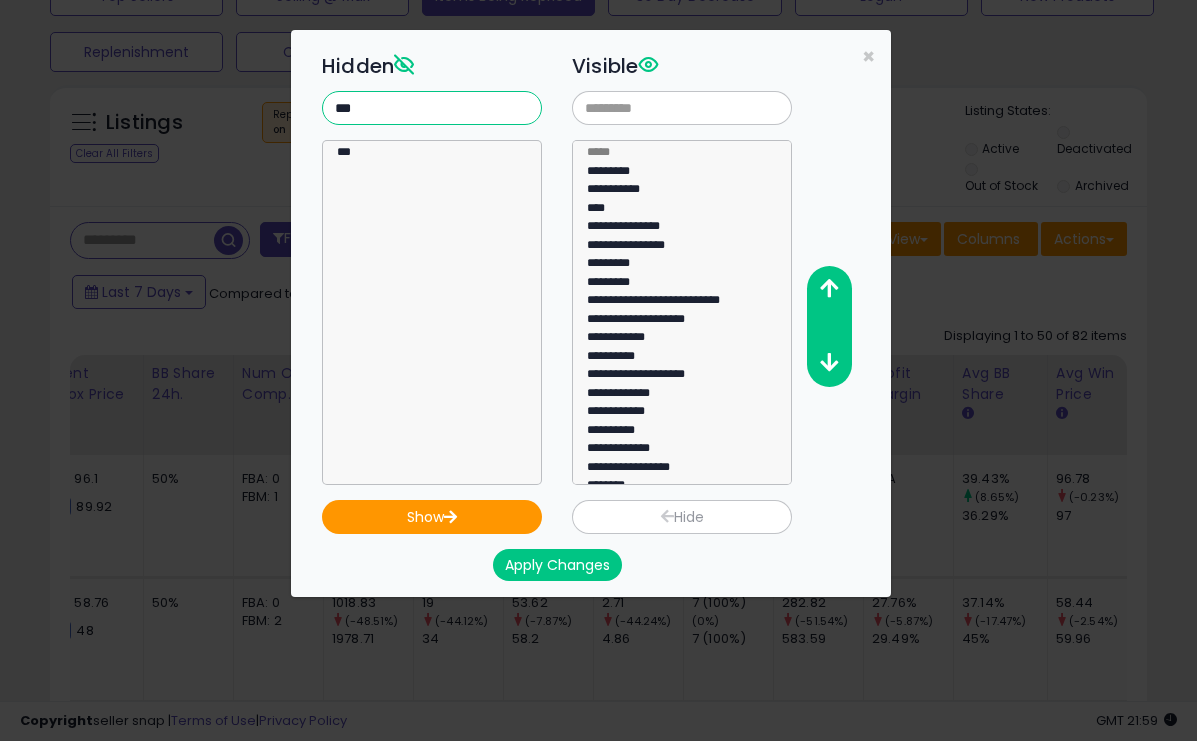 type on "***" 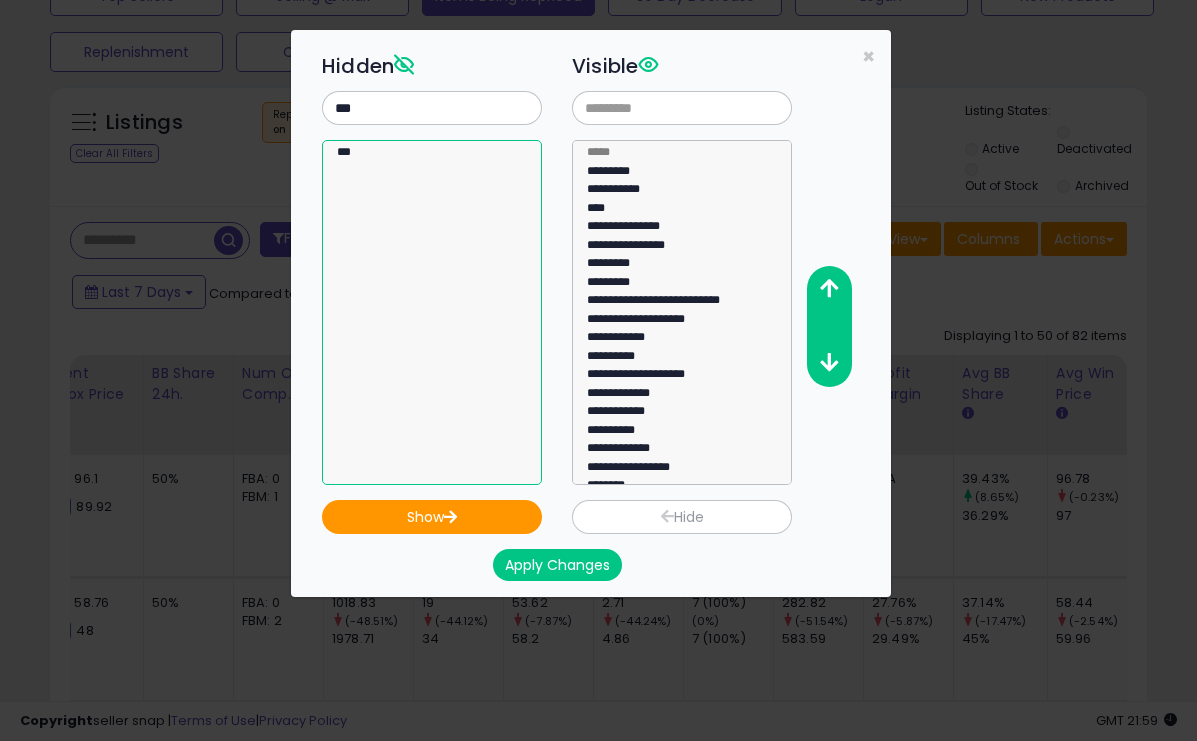 click on "**********" at bounding box center (432, 312) 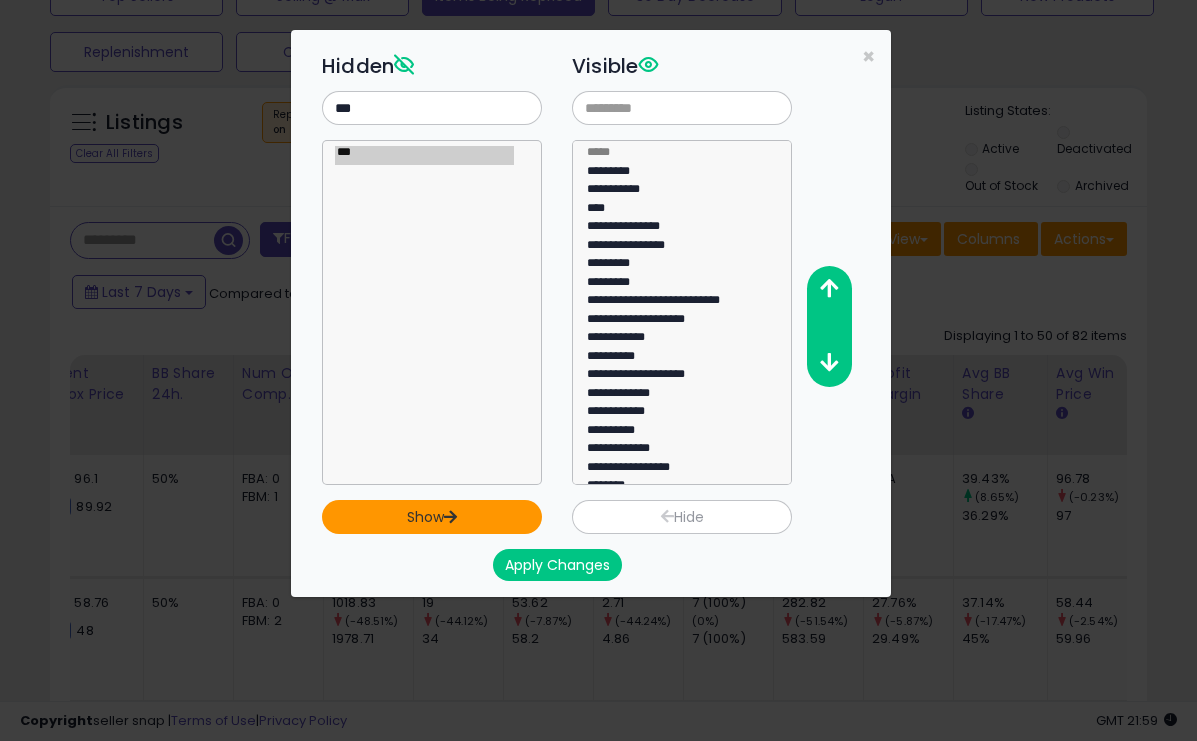 click on "Show" at bounding box center [432, 517] 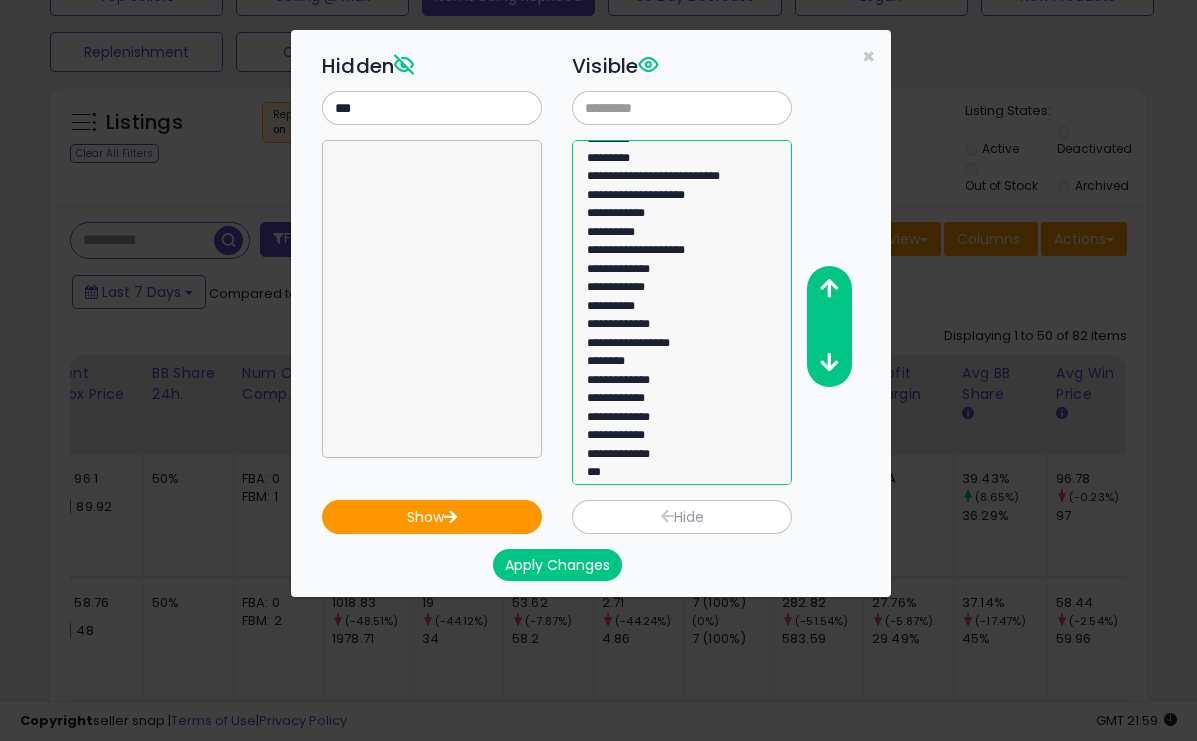select on "***" 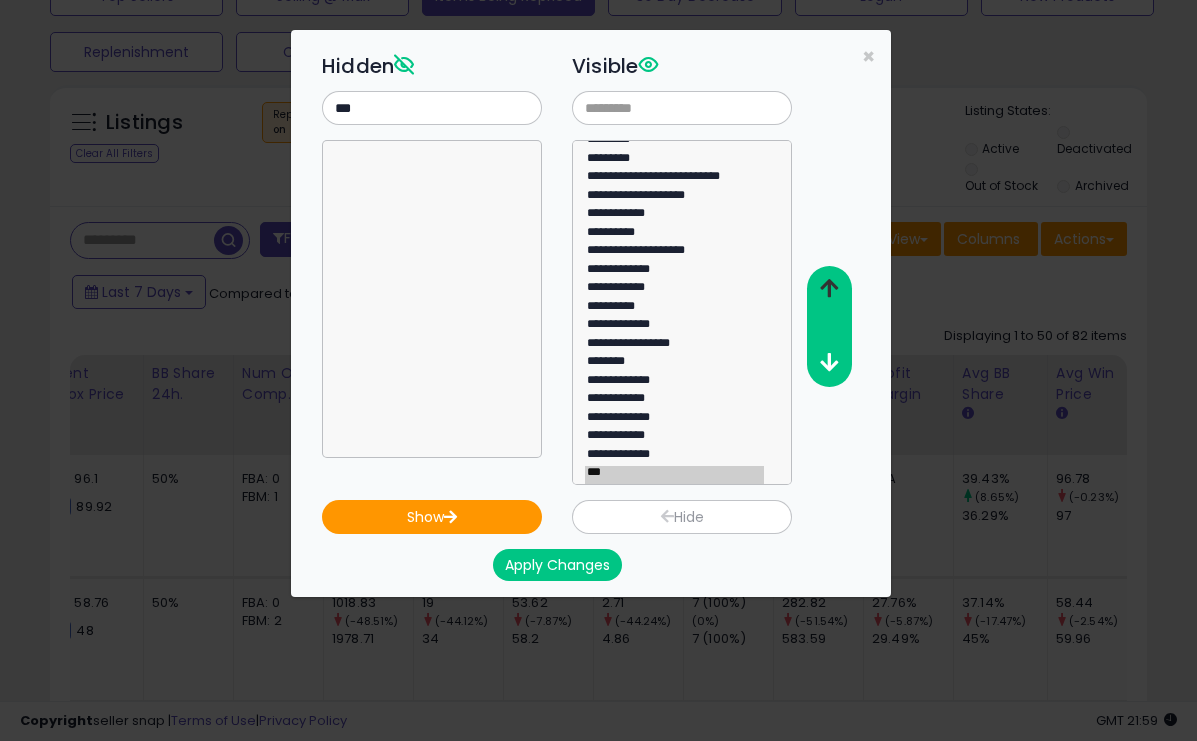 click at bounding box center [829, 288] 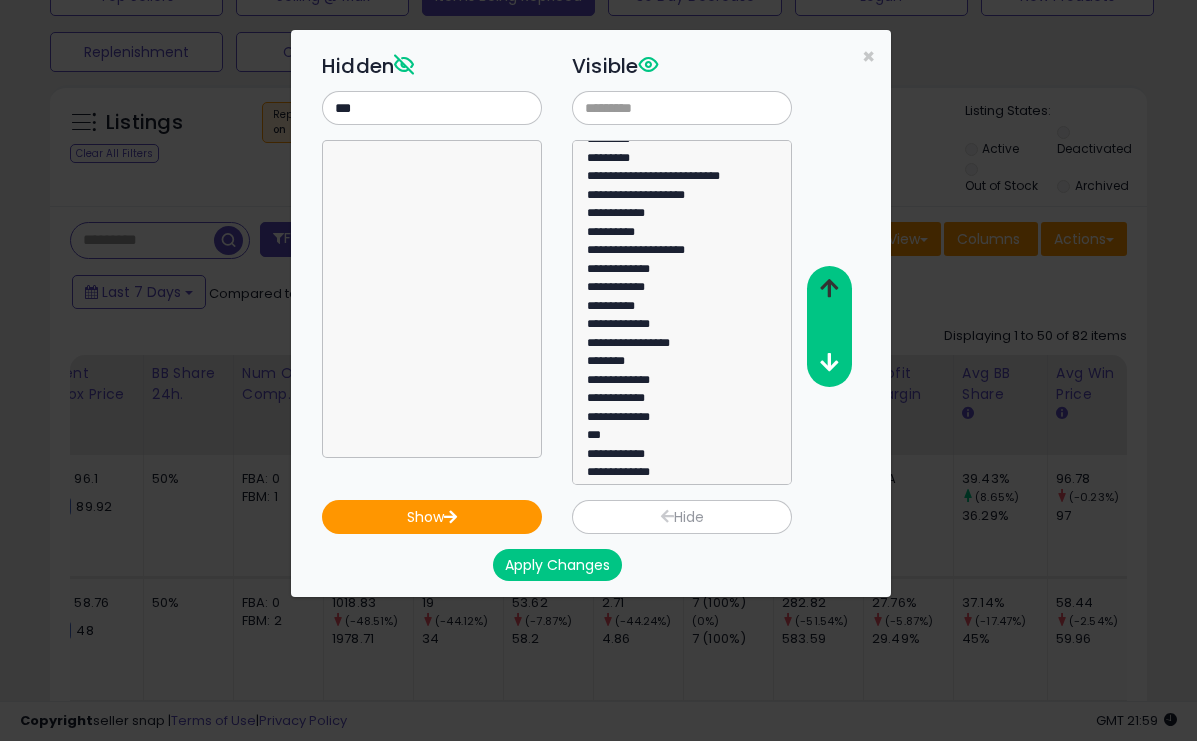 click at bounding box center [829, 288] 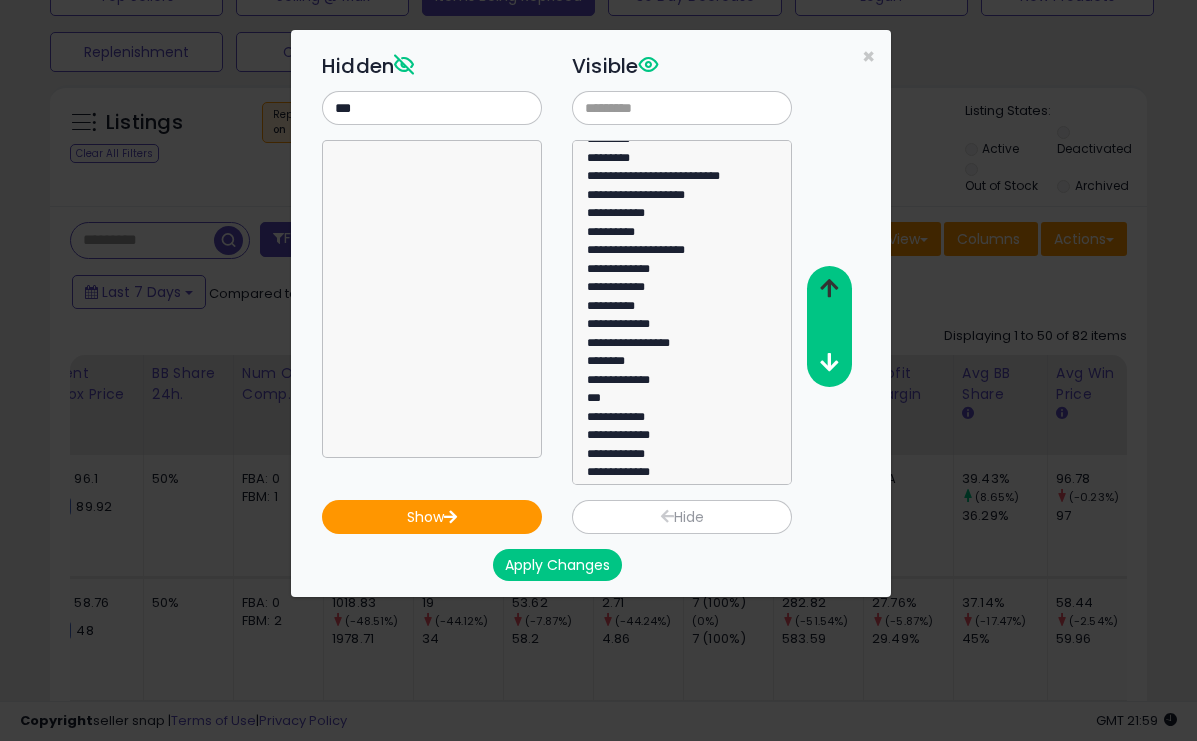 click at bounding box center [829, 288] 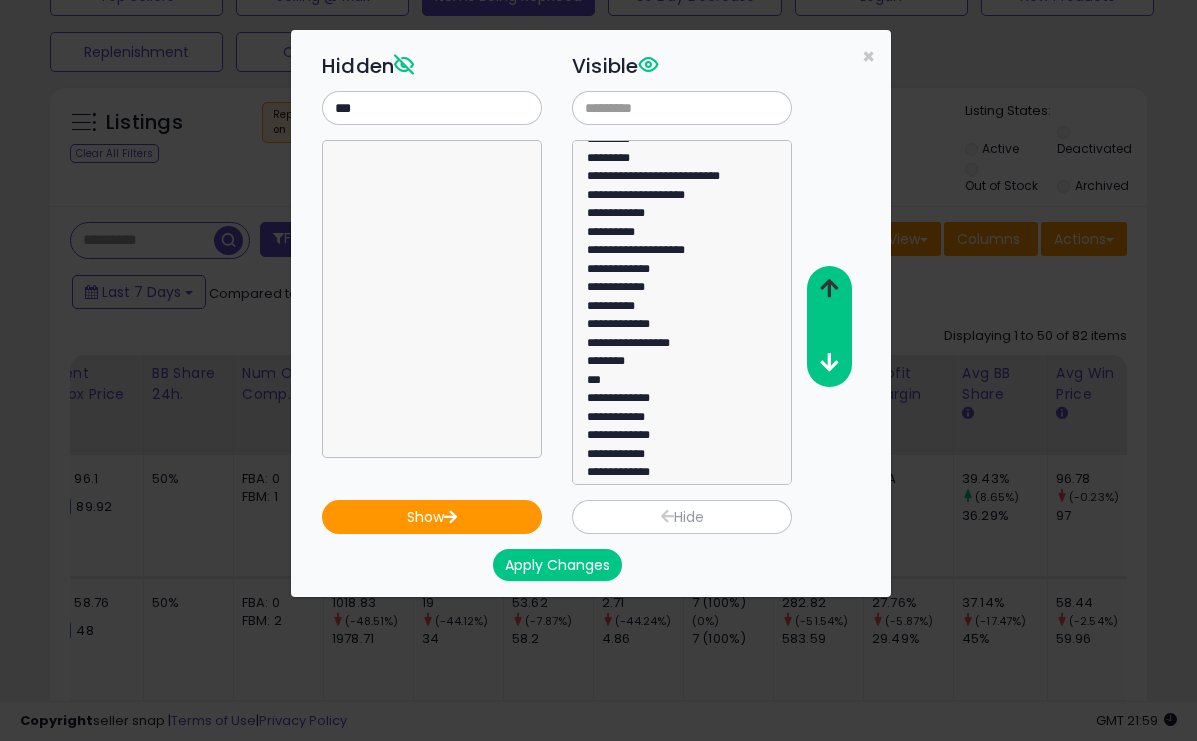 click at bounding box center [829, 288] 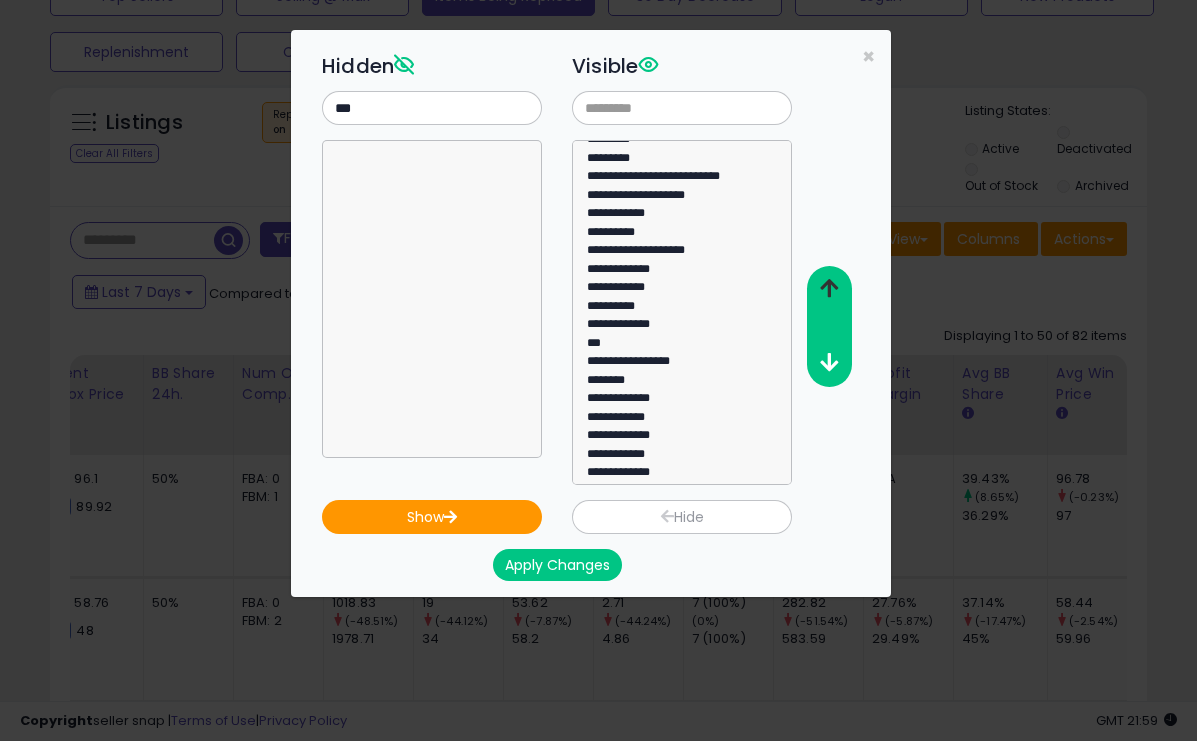 click at bounding box center [829, 288] 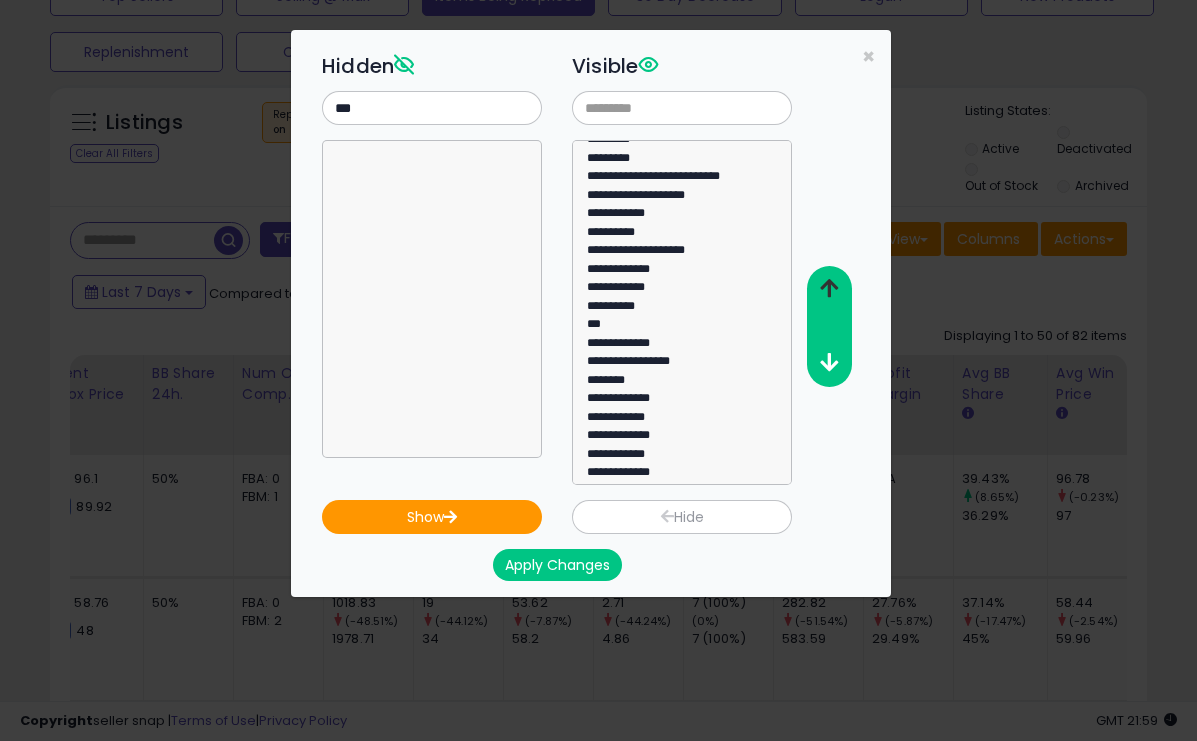 click at bounding box center [829, 288] 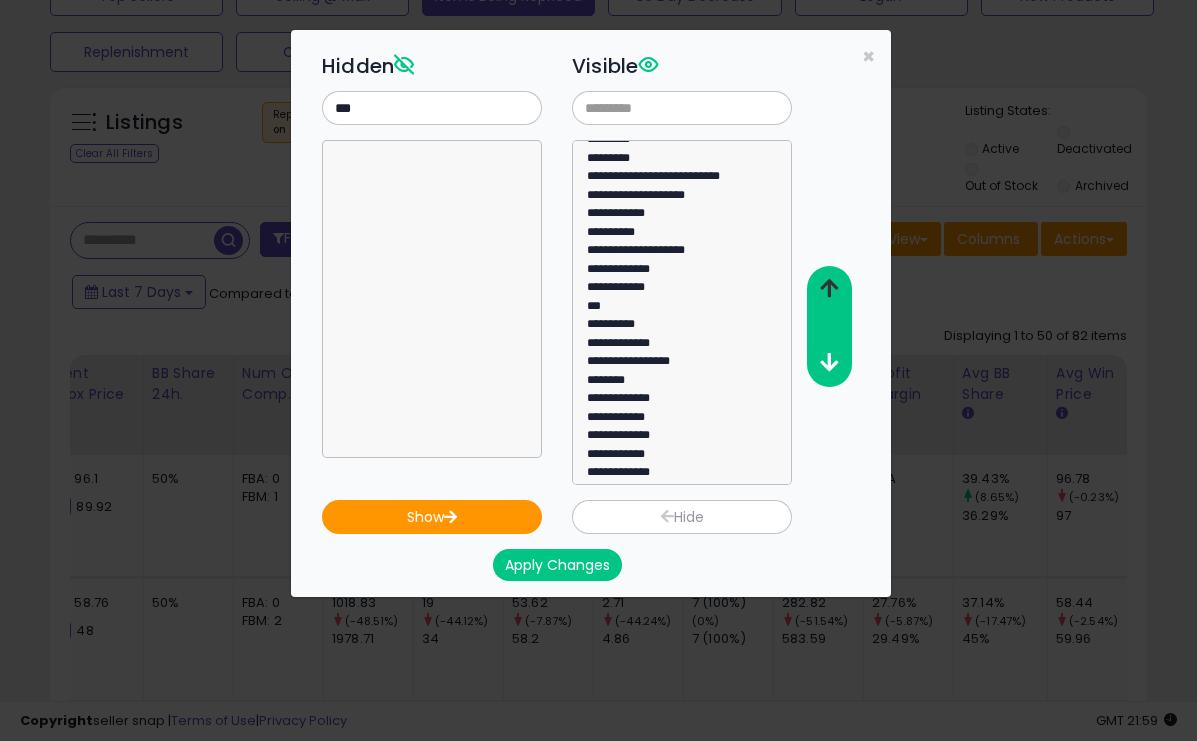 click at bounding box center [829, 288] 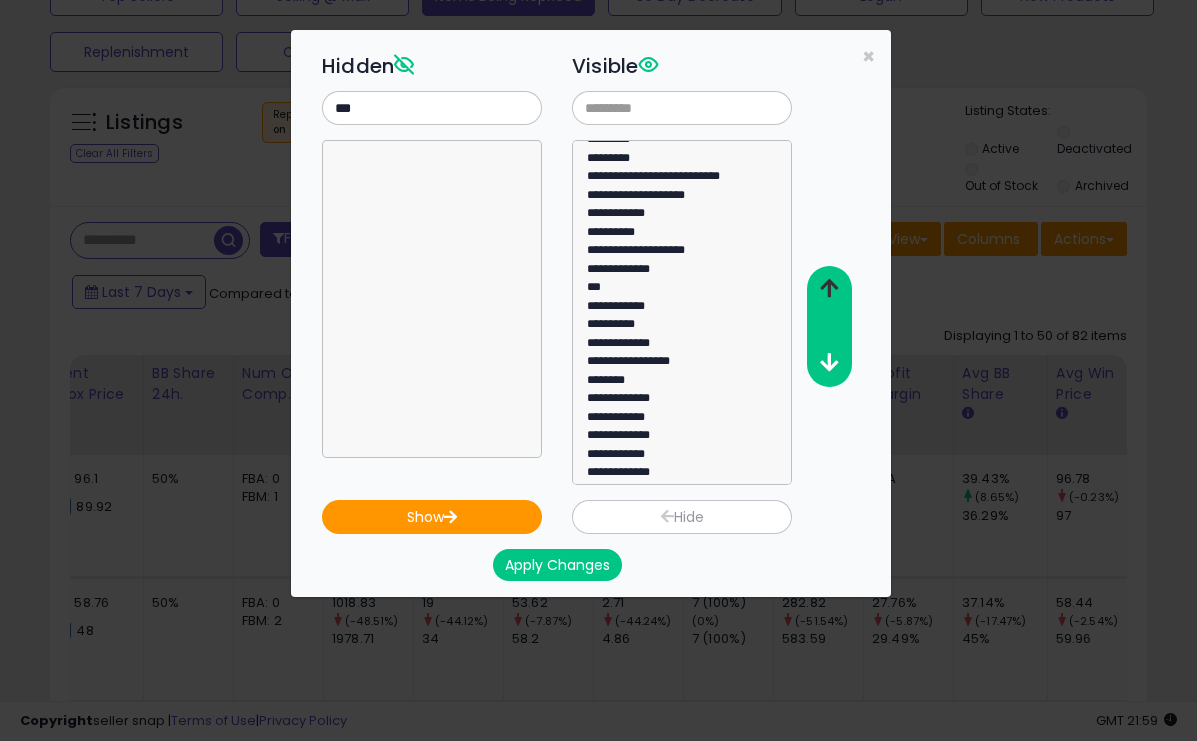 click at bounding box center [829, 288] 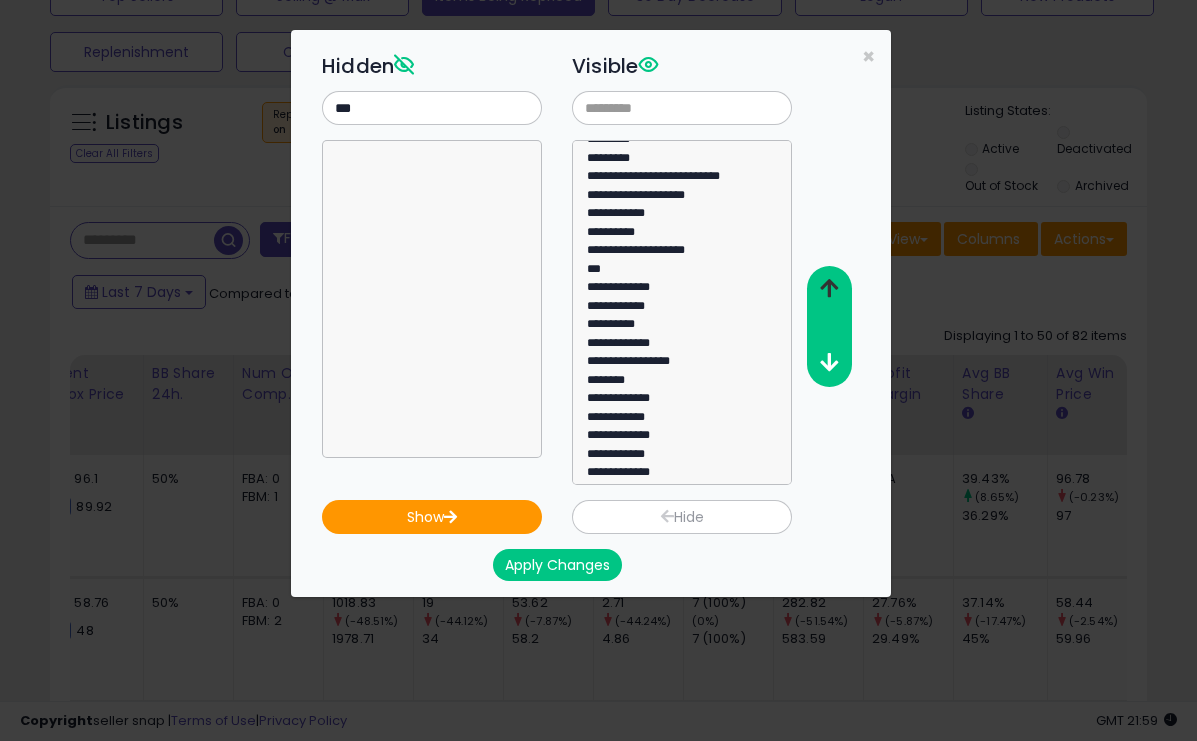 click at bounding box center (829, 288) 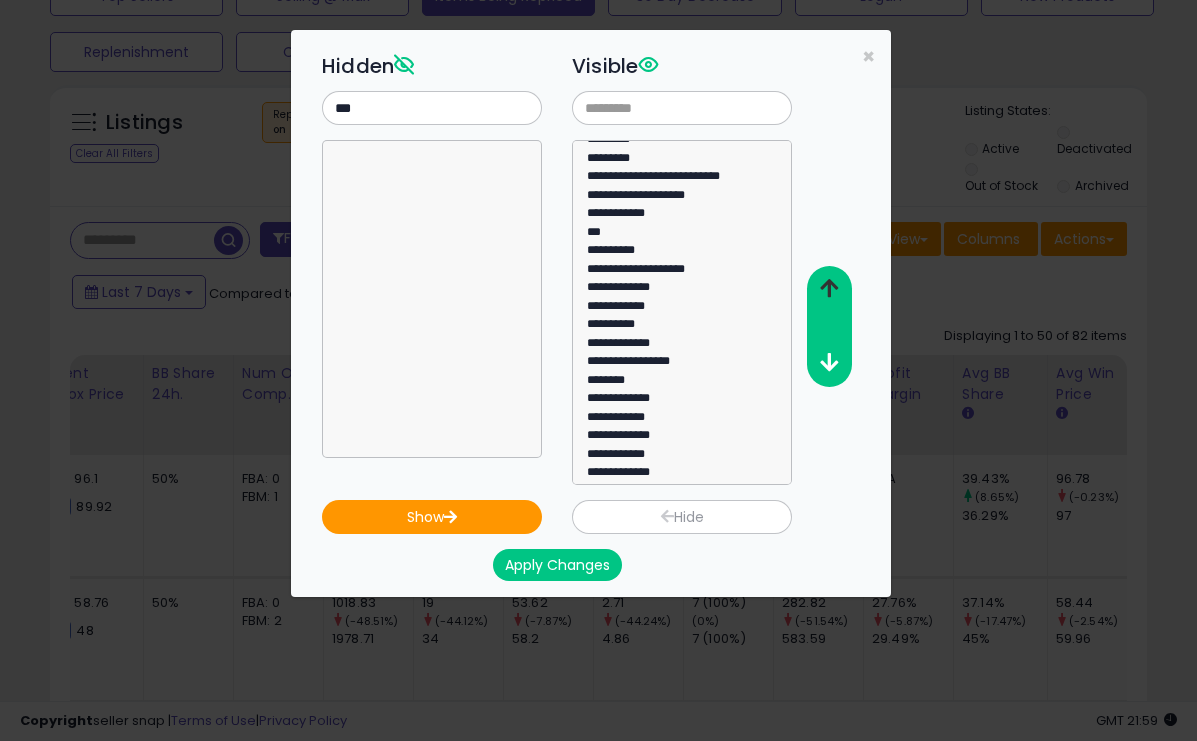 click at bounding box center (829, 288) 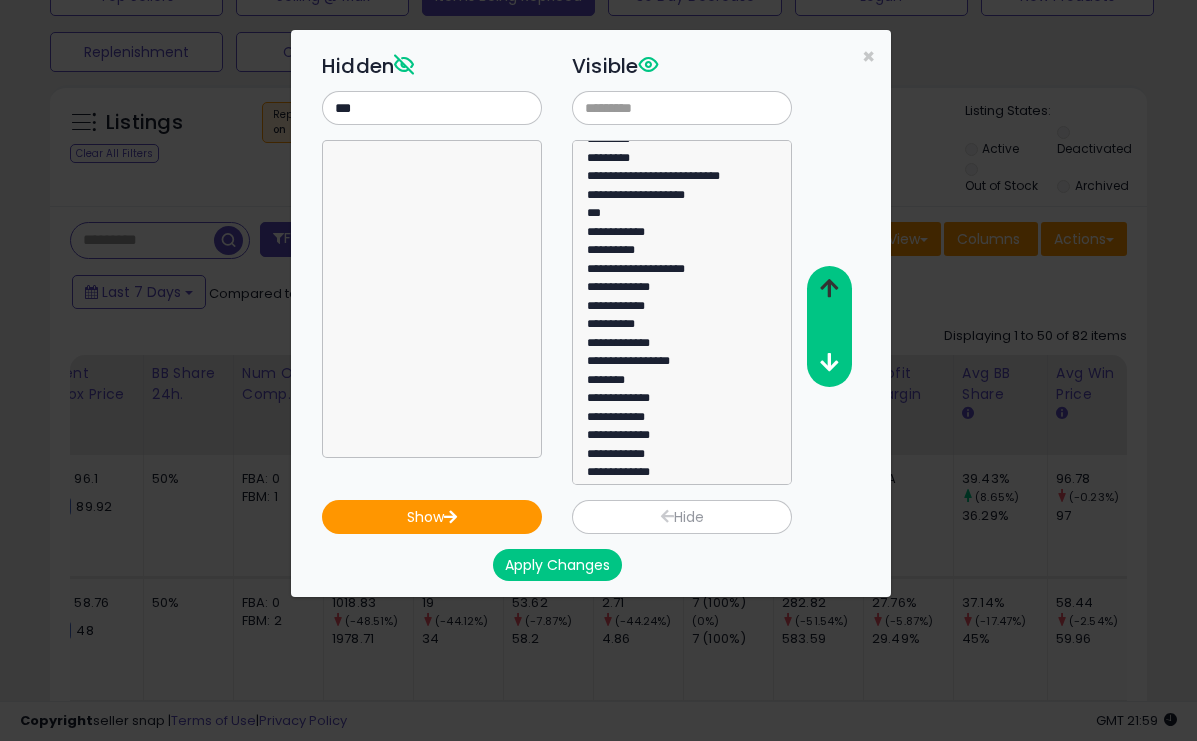 click at bounding box center (829, 288) 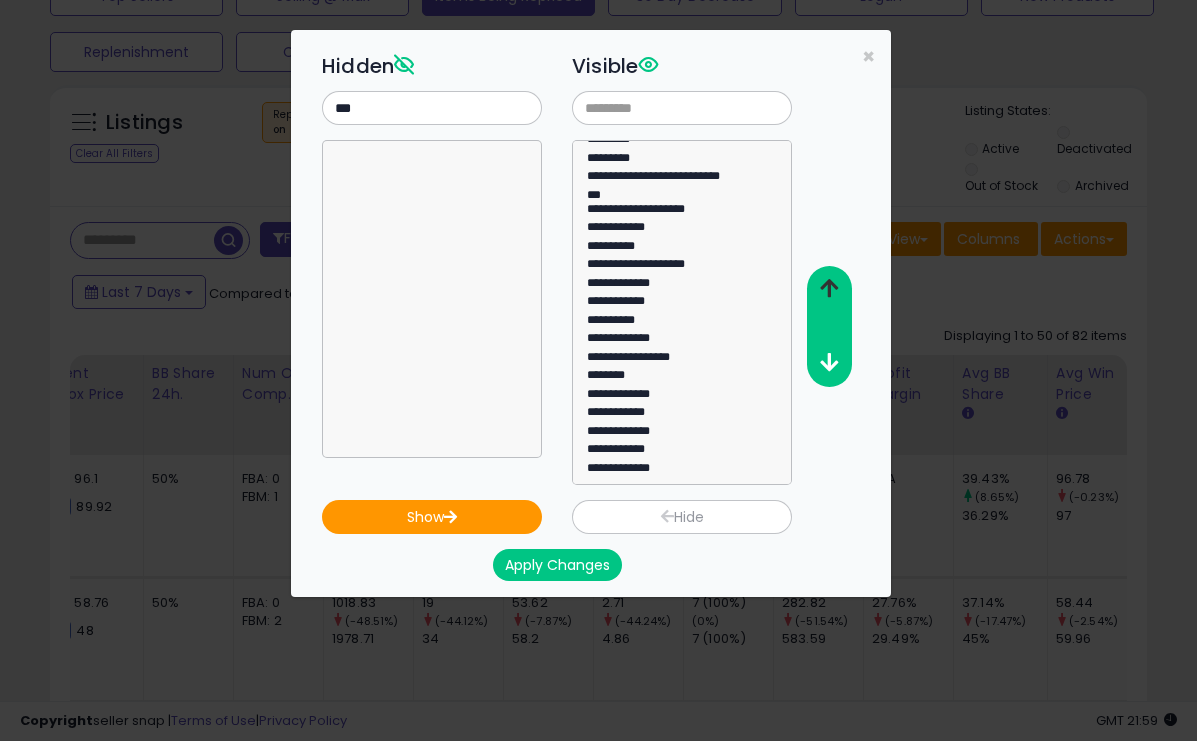 click at bounding box center [829, 288] 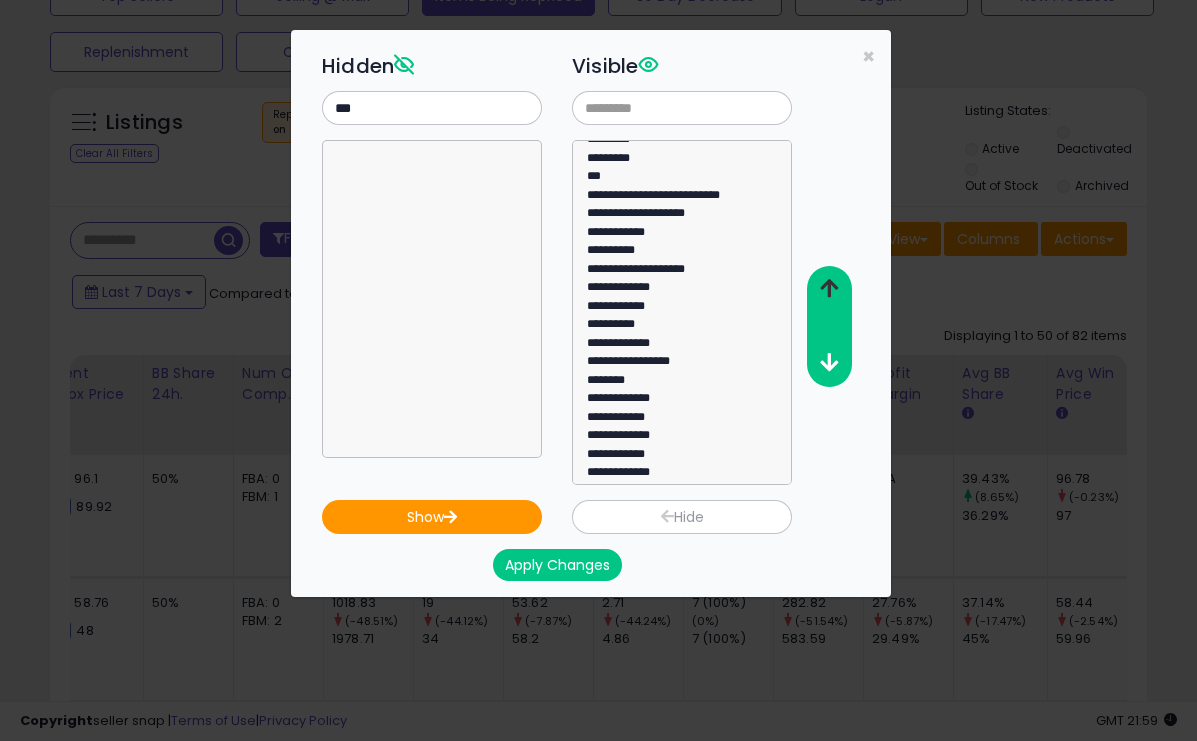 click at bounding box center [829, 288] 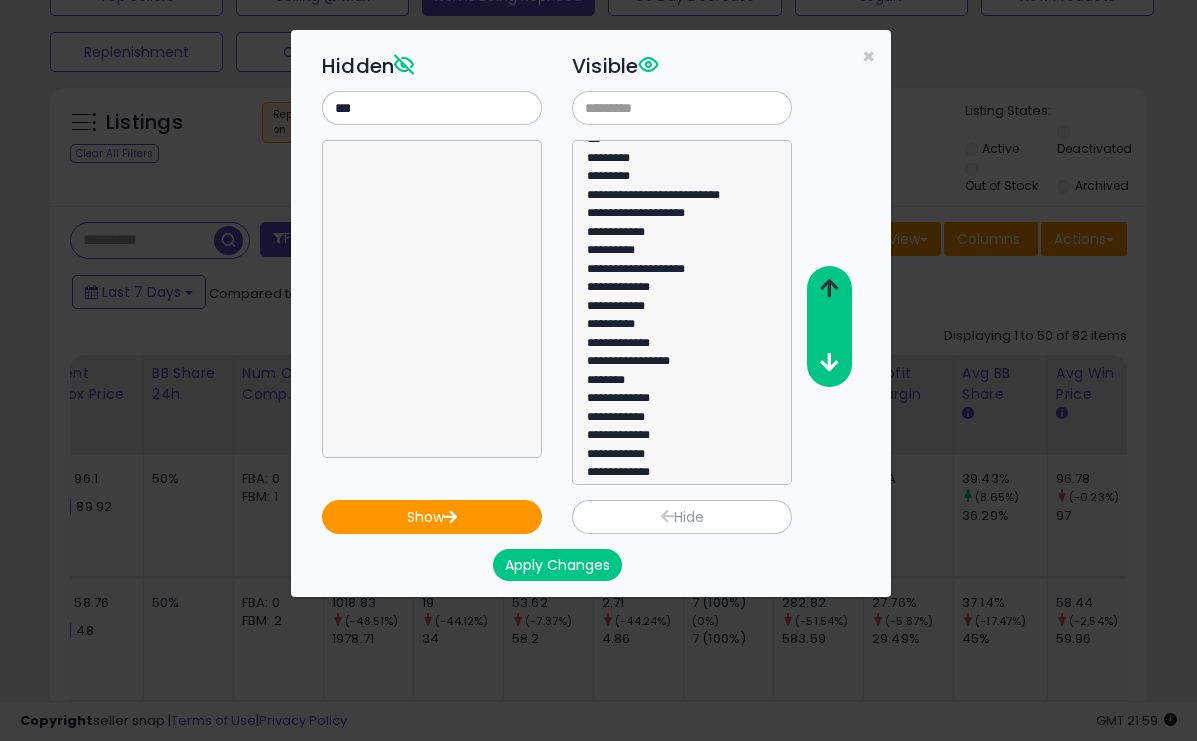 click at bounding box center (829, 288) 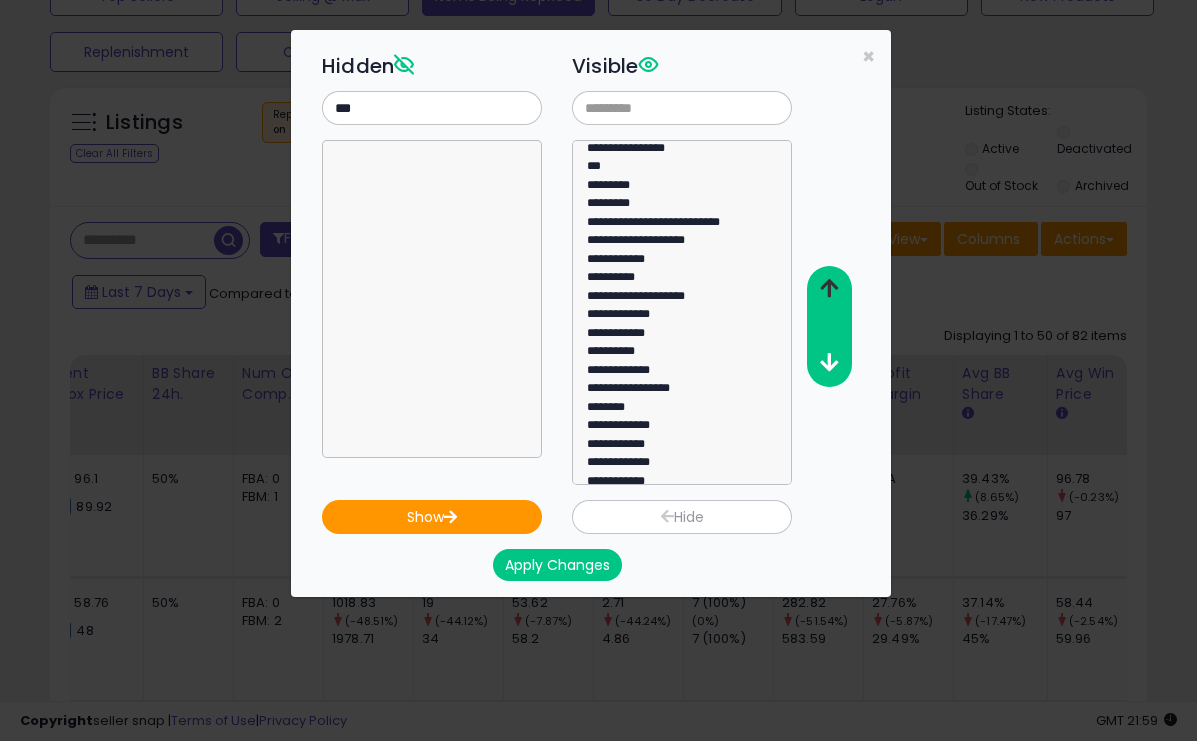 click at bounding box center [829, 288] 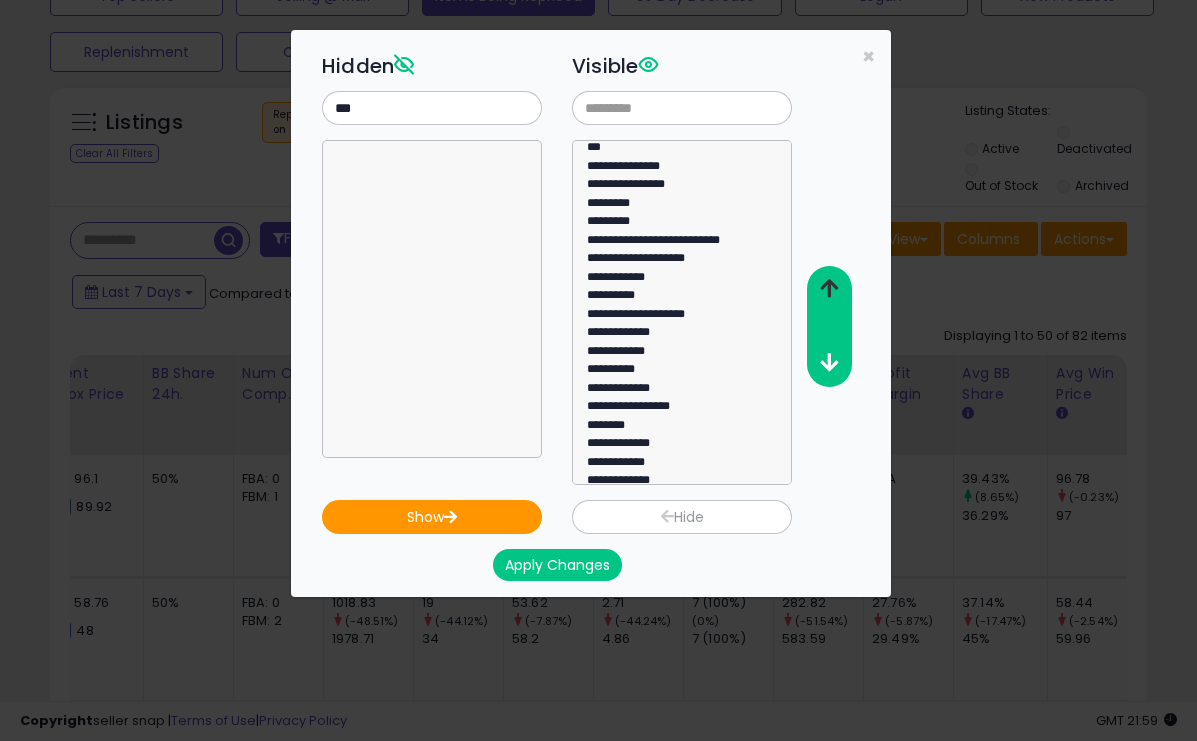 click at bounding box center [829, 288] 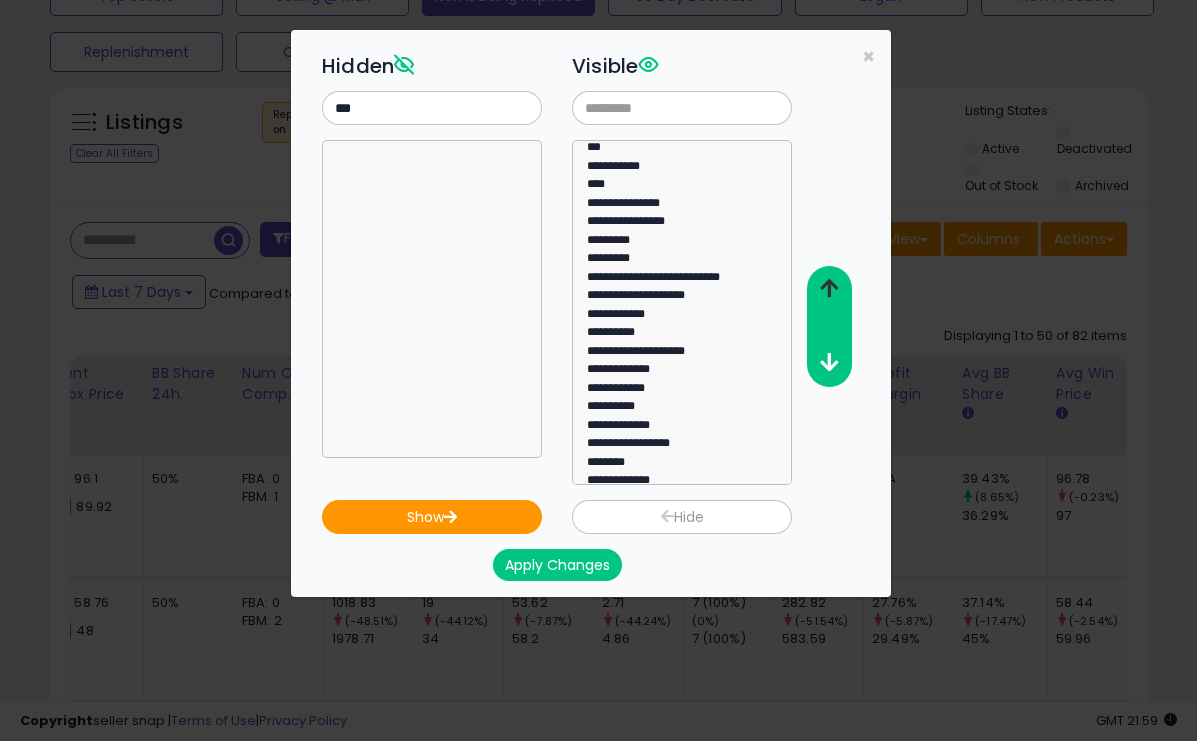 click at bounding box center (829, 288) 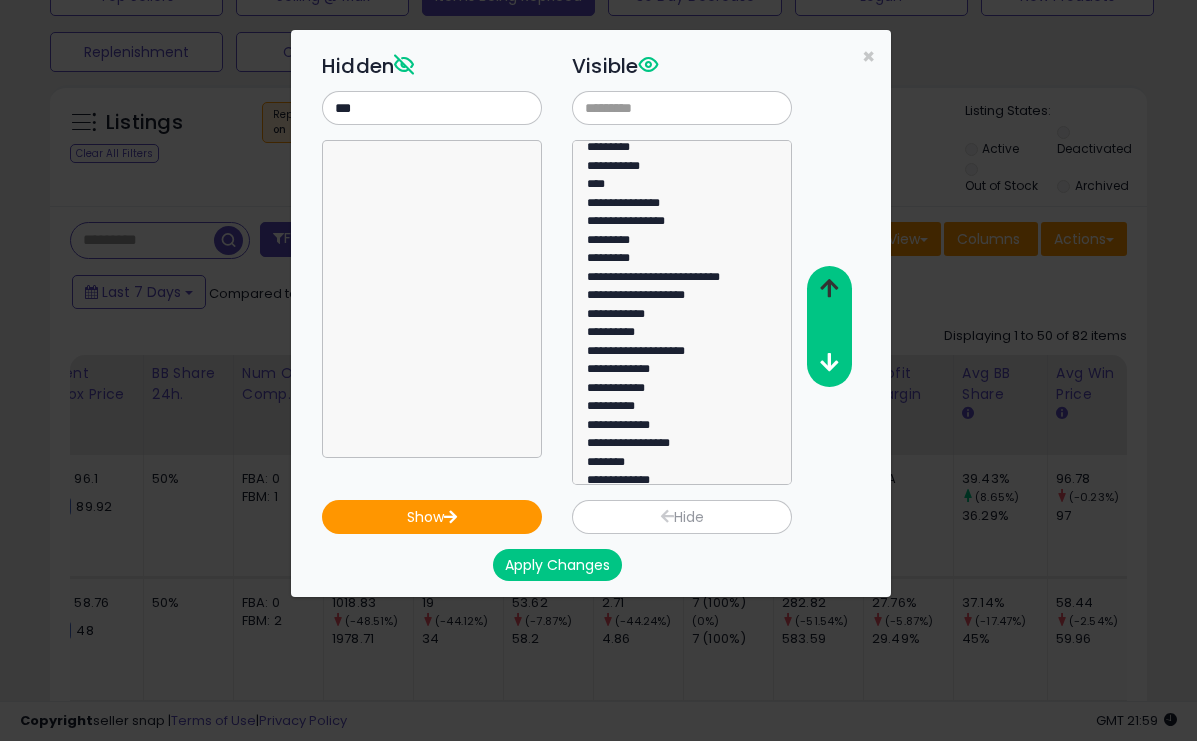 click at bounding box center (829, 288) 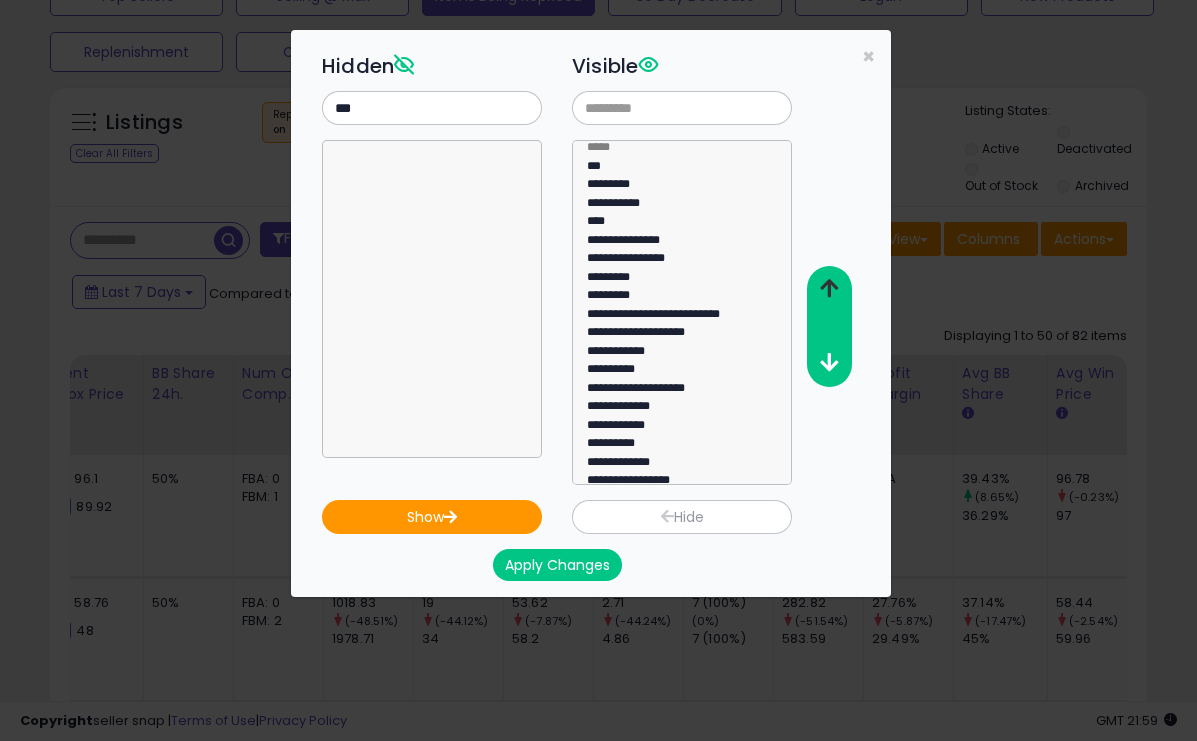 click at bounding box center [829, 288] 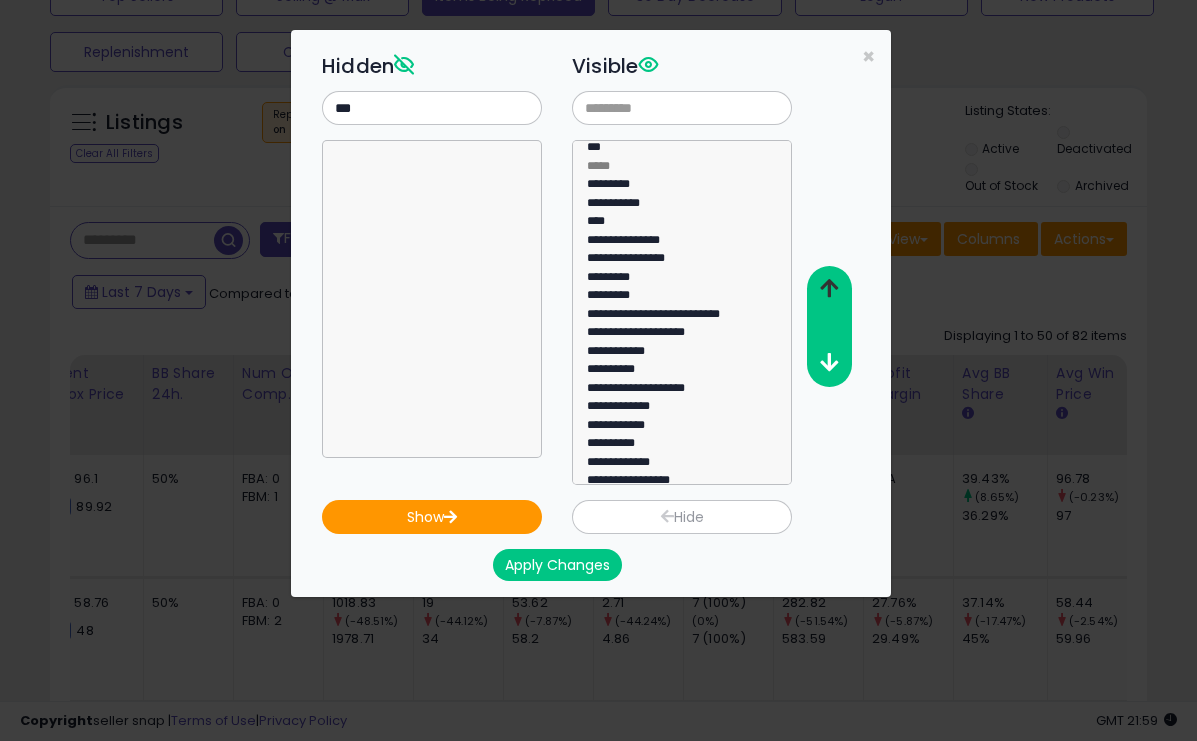 click at bounding box center (829, 288) 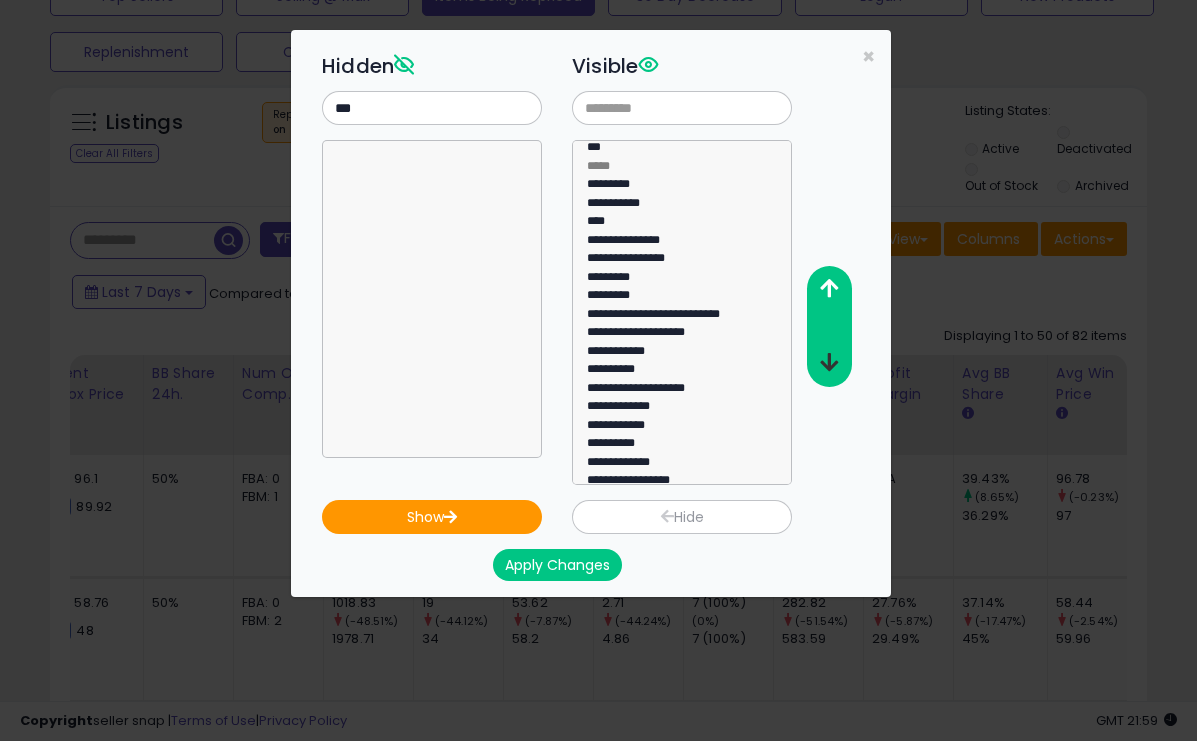 click at bounding box center (829, 362) 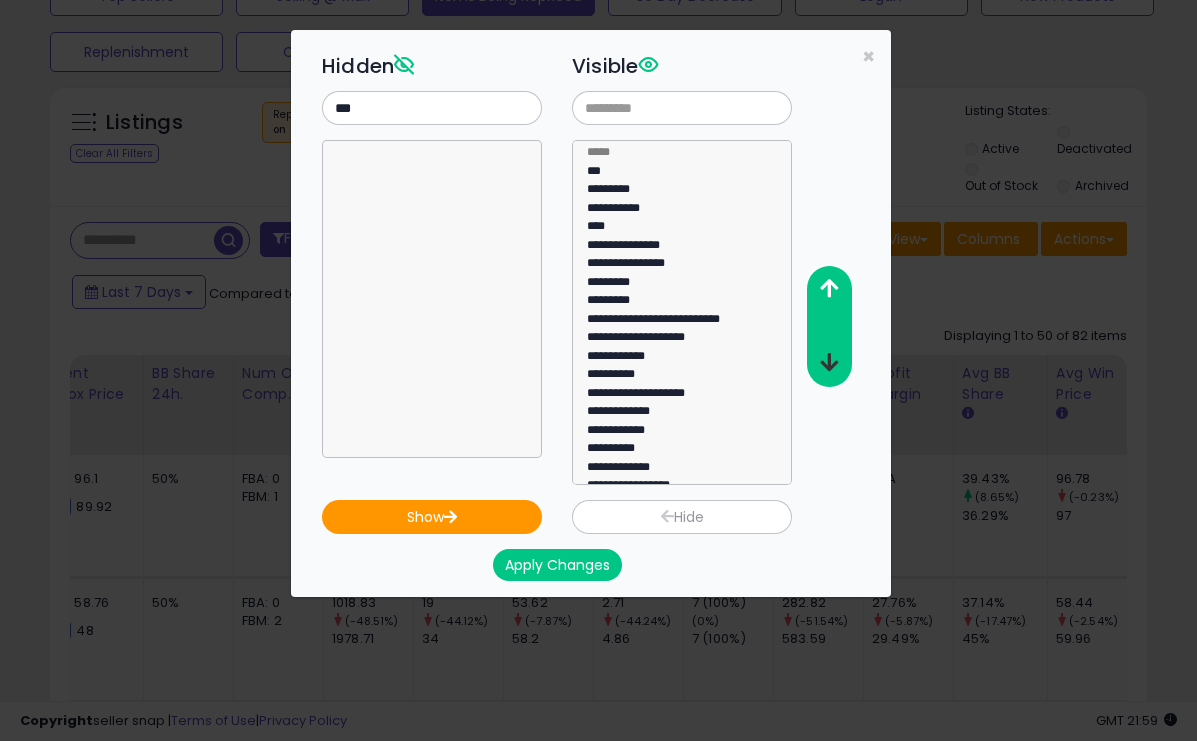 click at bounding box center [829, 362] 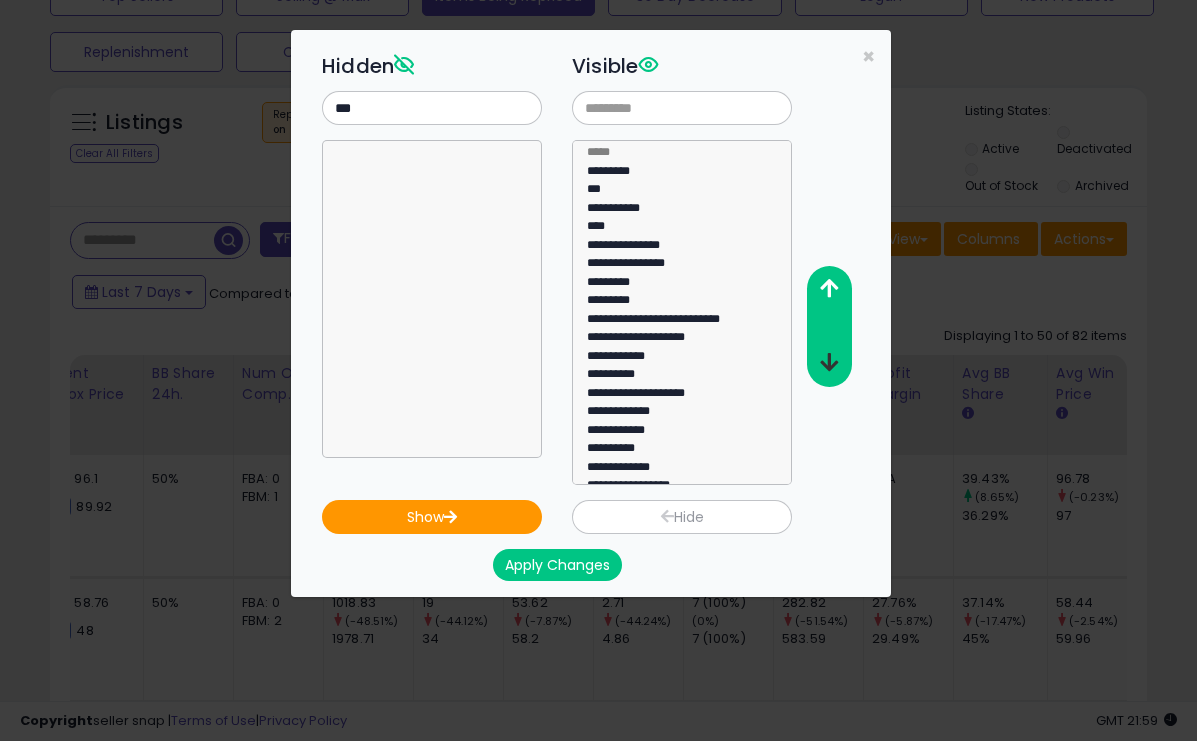 click at bounding box center [829, 362] 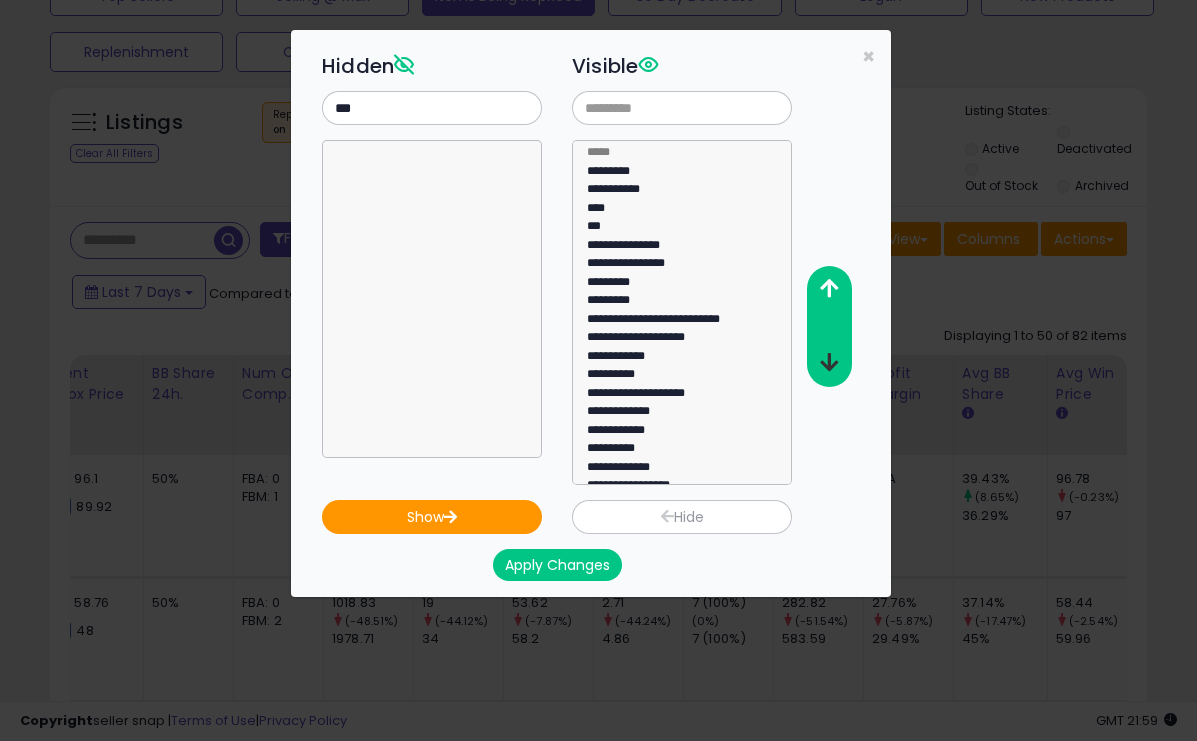 click at bounding box center (829, 362) 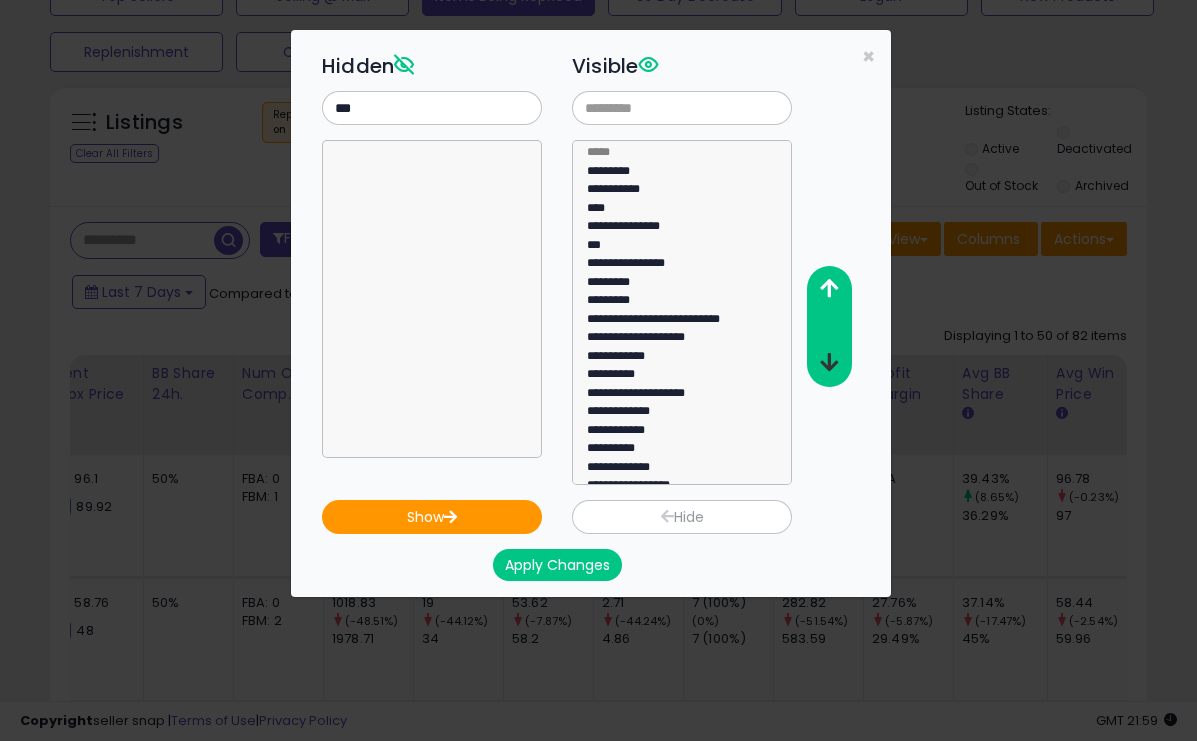 click at bounding box center (829, 362) 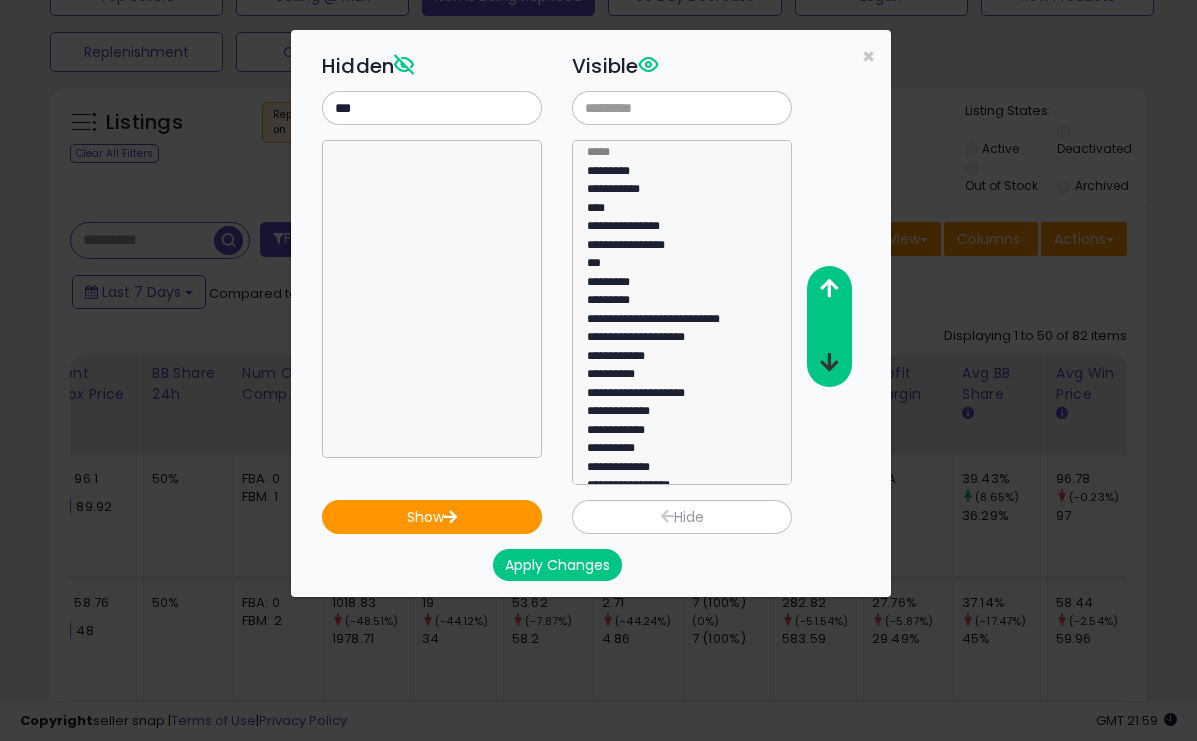 click at bounding box center [829, 362] 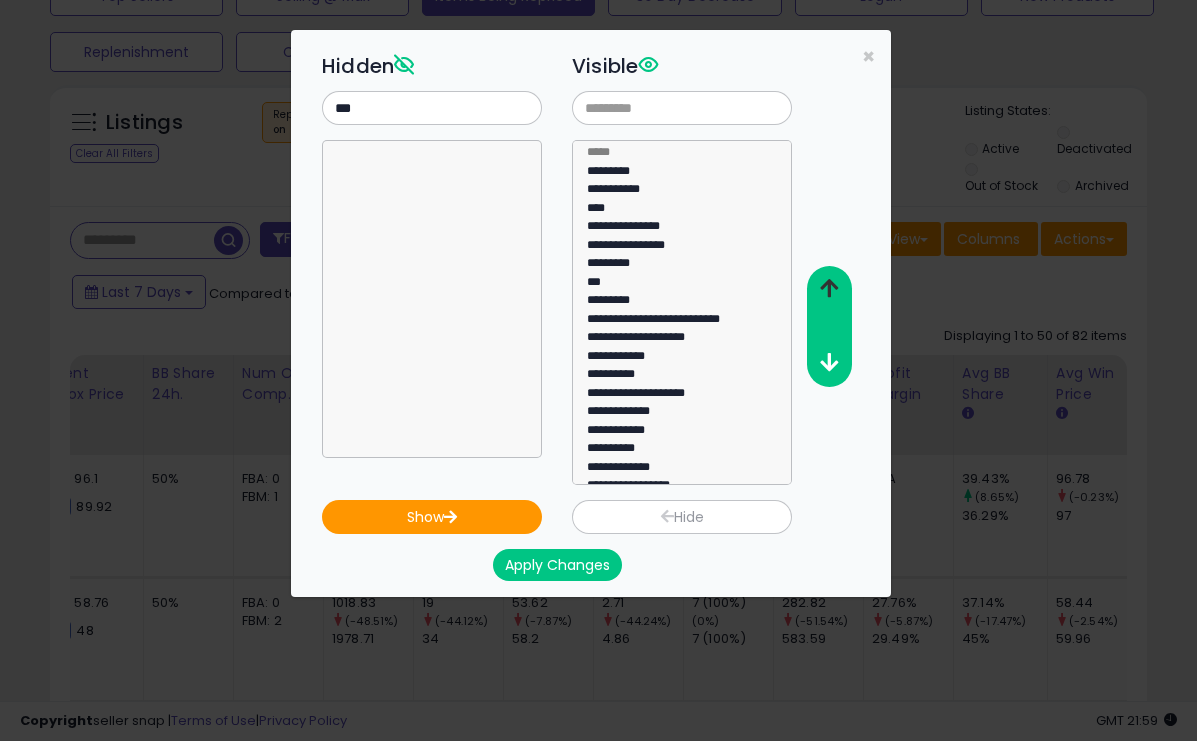 click at bounding box center (829, 288) 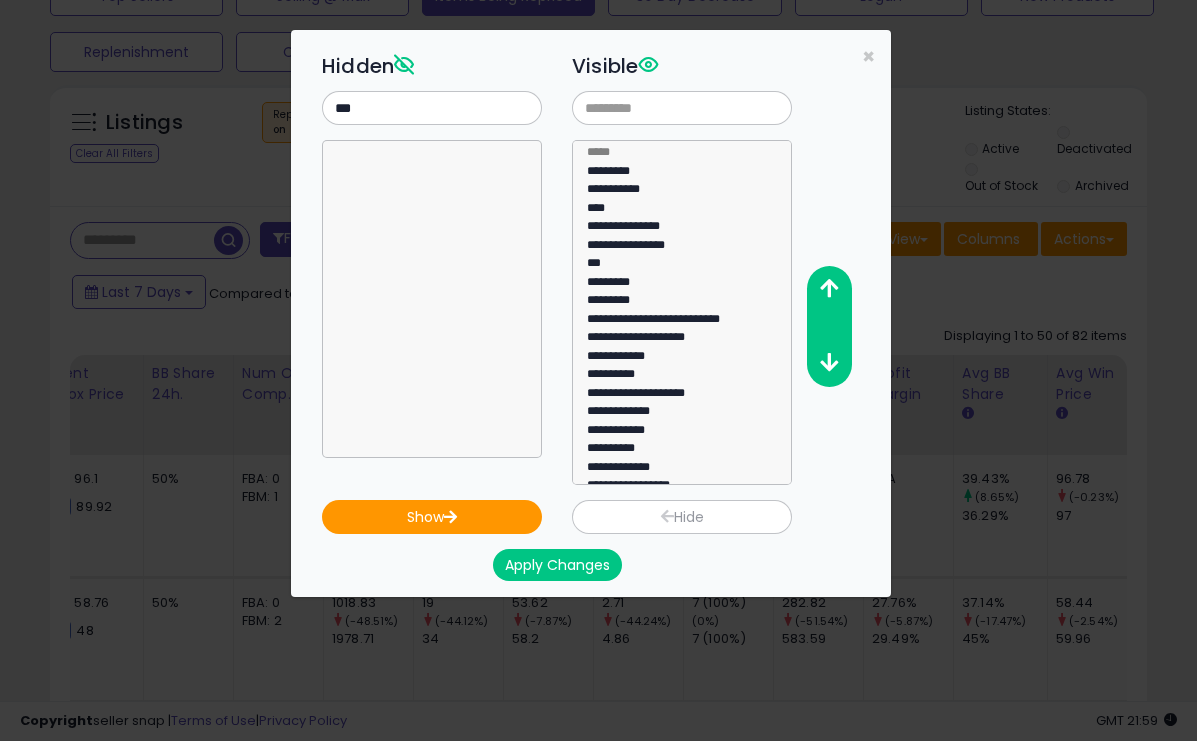 click on "Apply Changes" at bounding box center (557, 565) 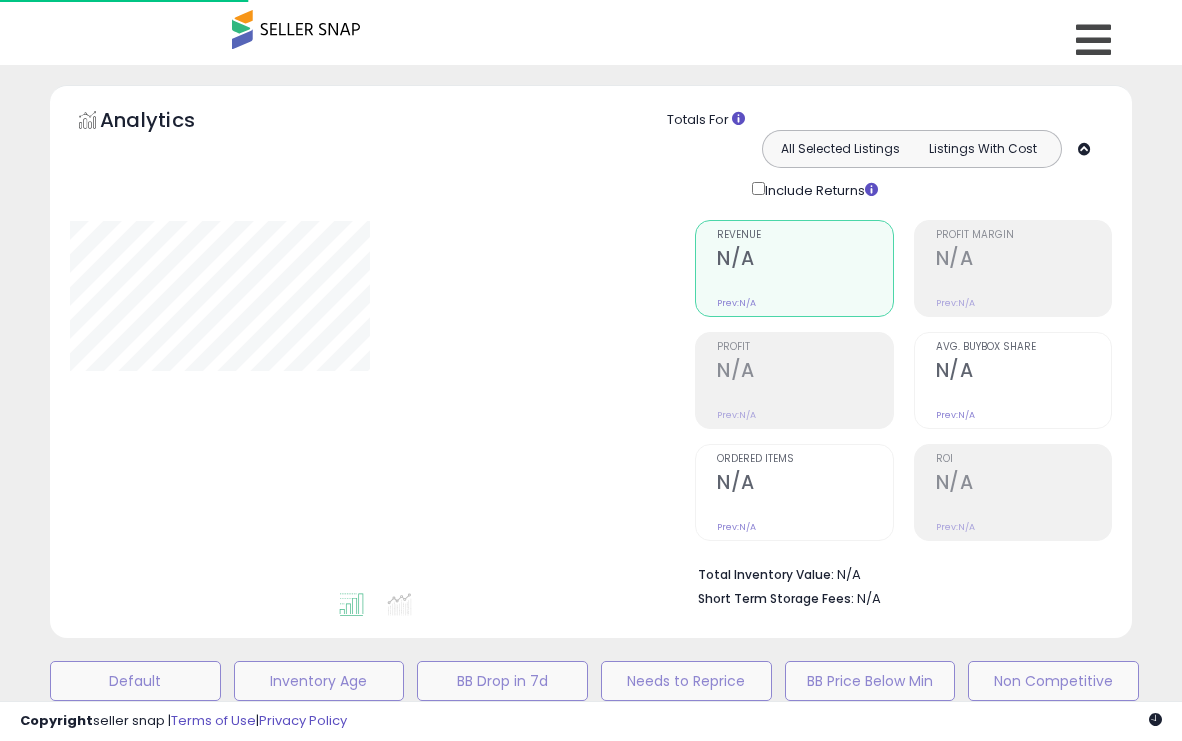 scroll, scrollTop: 624, scrollLeft: 0, axis: vertical 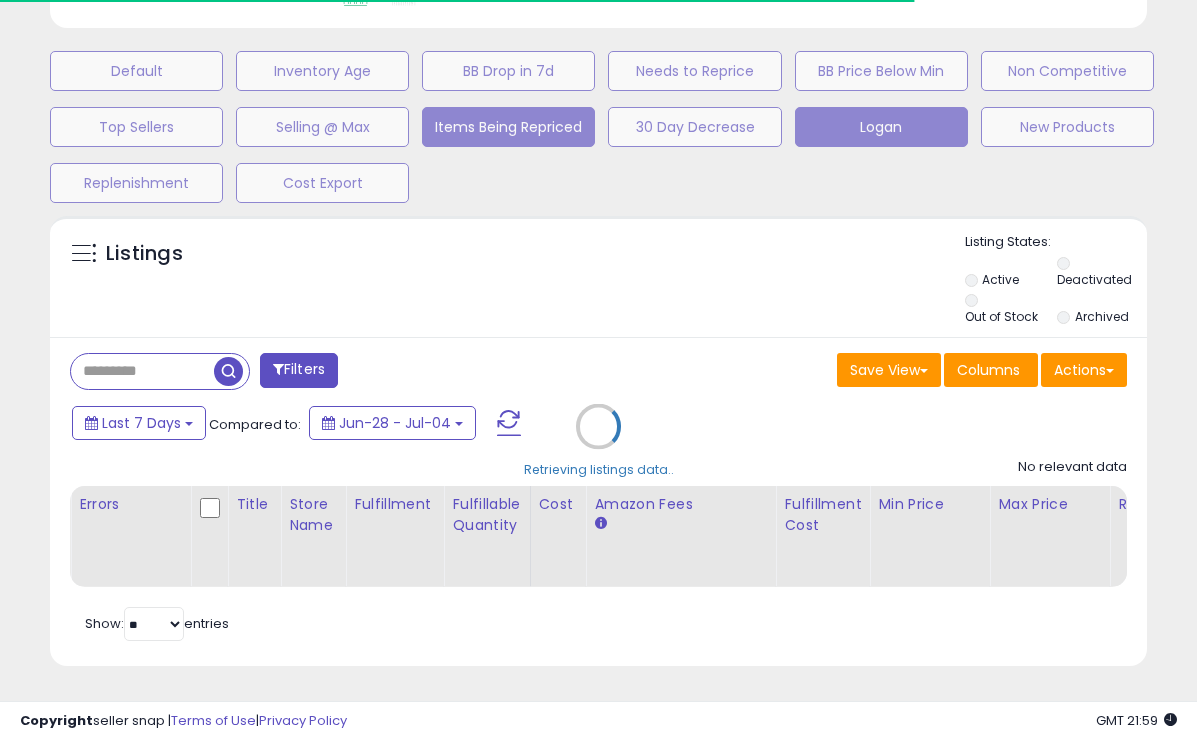 click on "Logan" at bounding box center (136, 71) 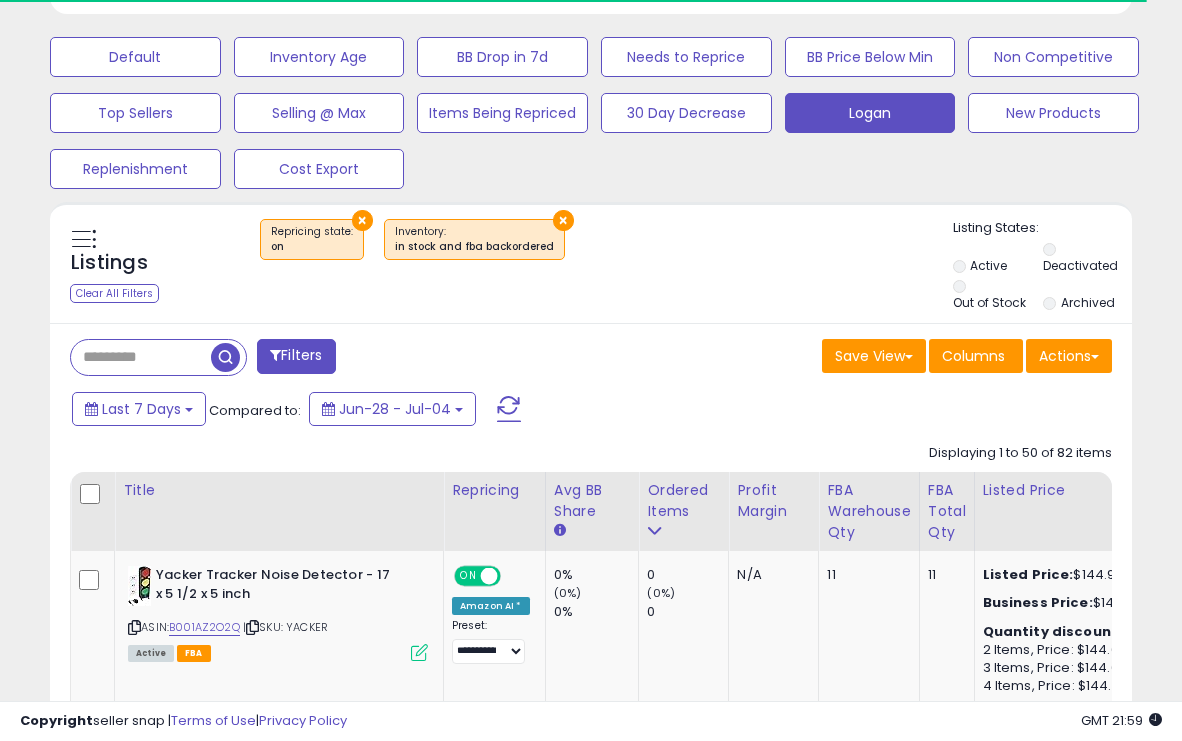 scroll, scrollTop: 999590, scrollLeft: 999374, axis: both 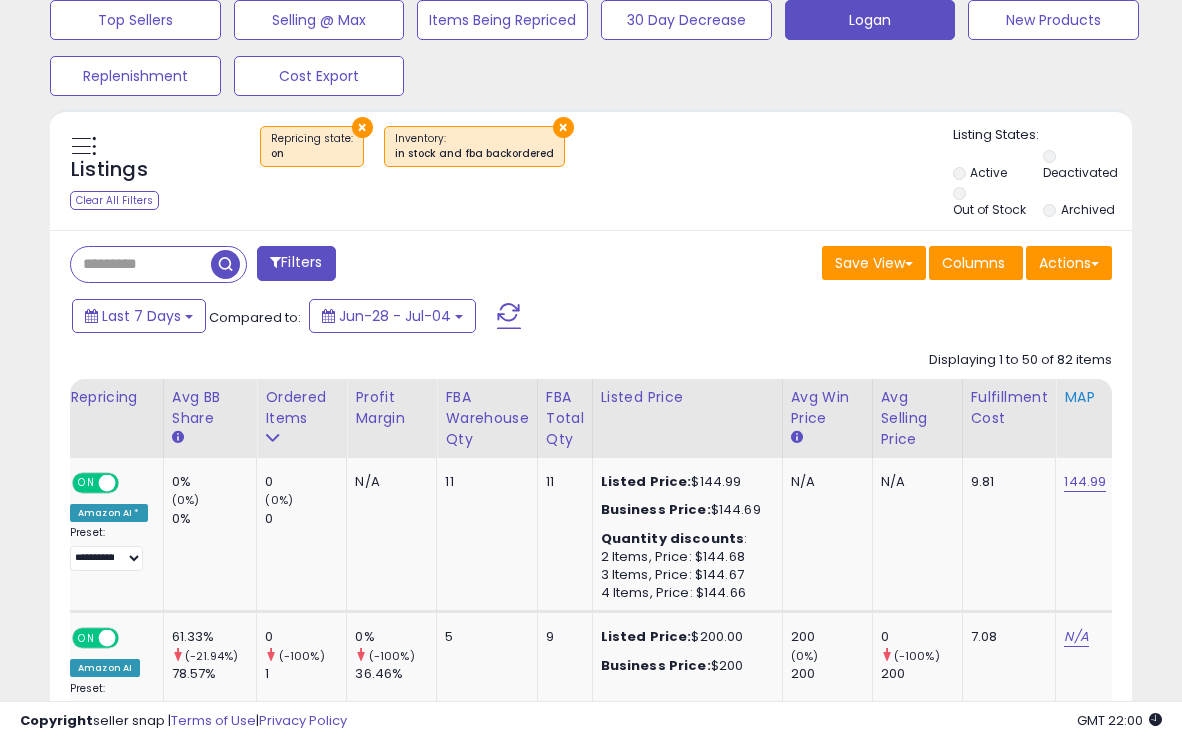 click on "MAP" at bounding box center [1089, 397] 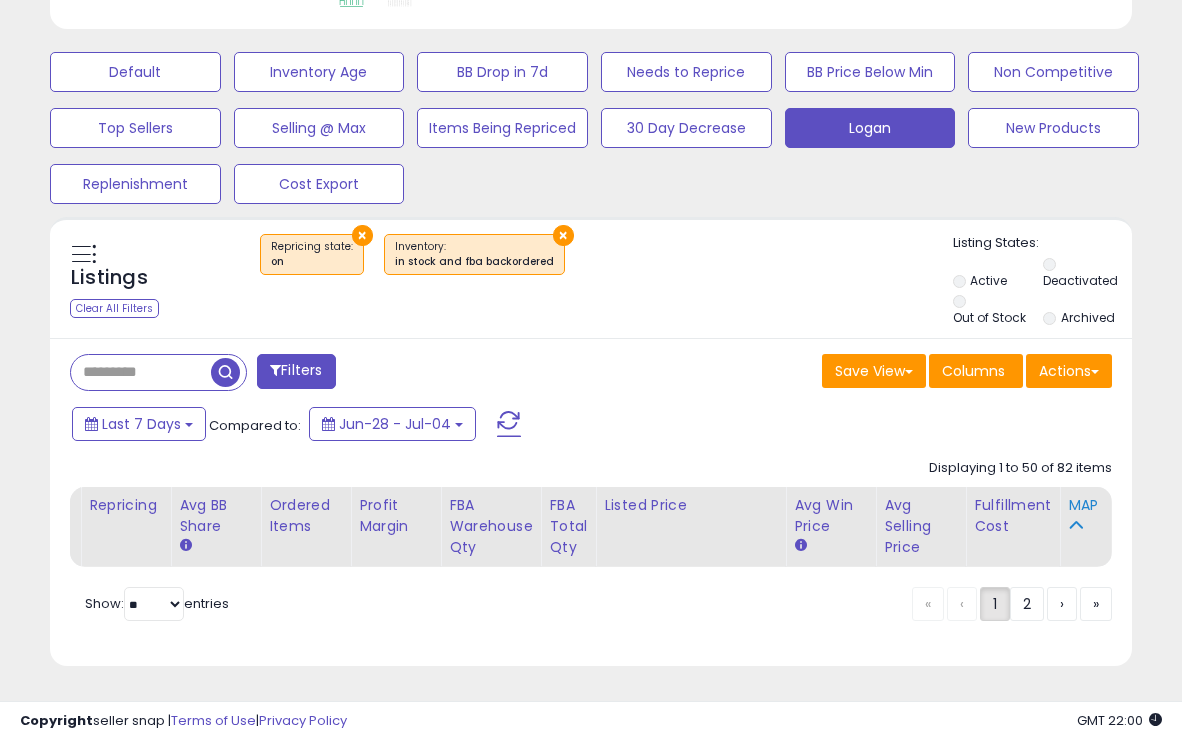 scroll, scrollTop: 623, scrollLeft: 0, axis: vertical 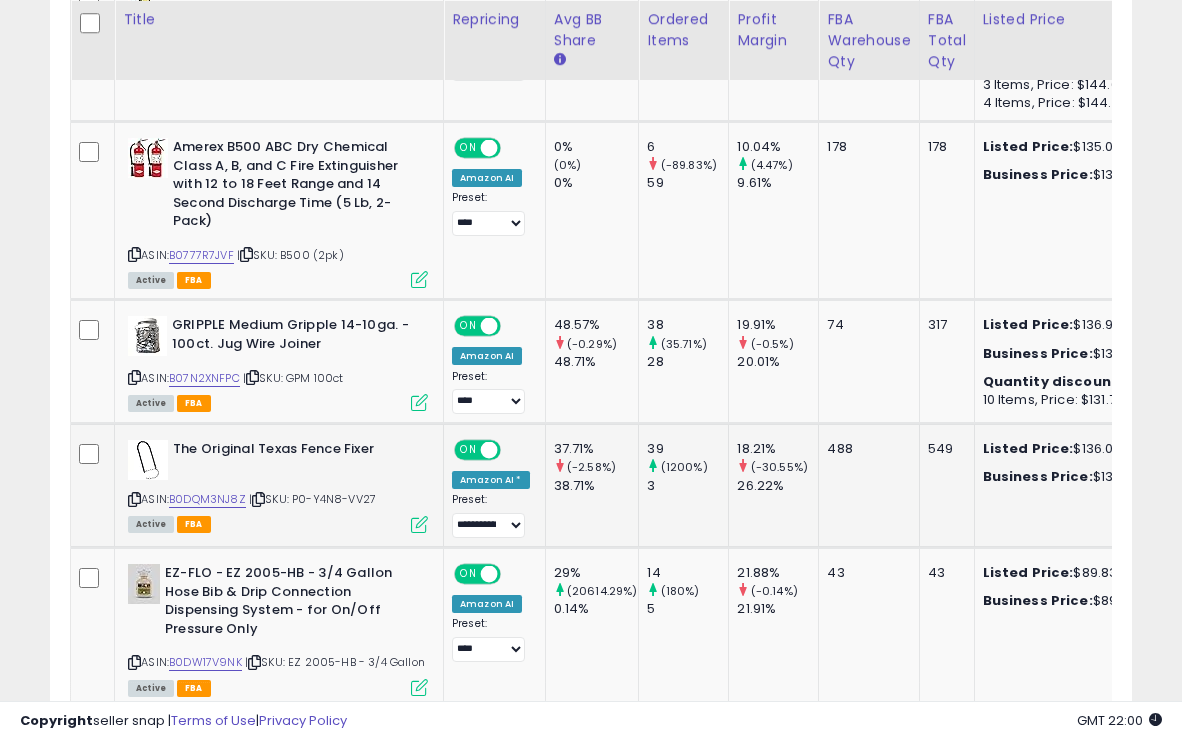 click at bounding box center [419, 524] 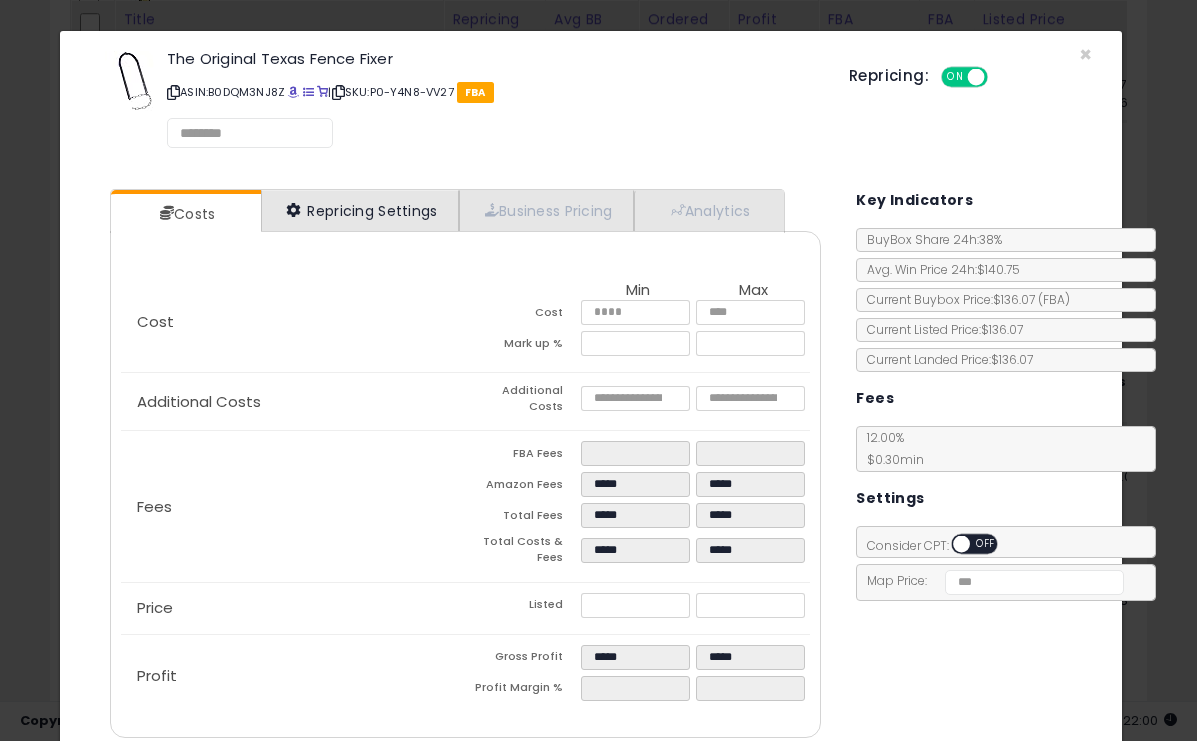select on "*********" 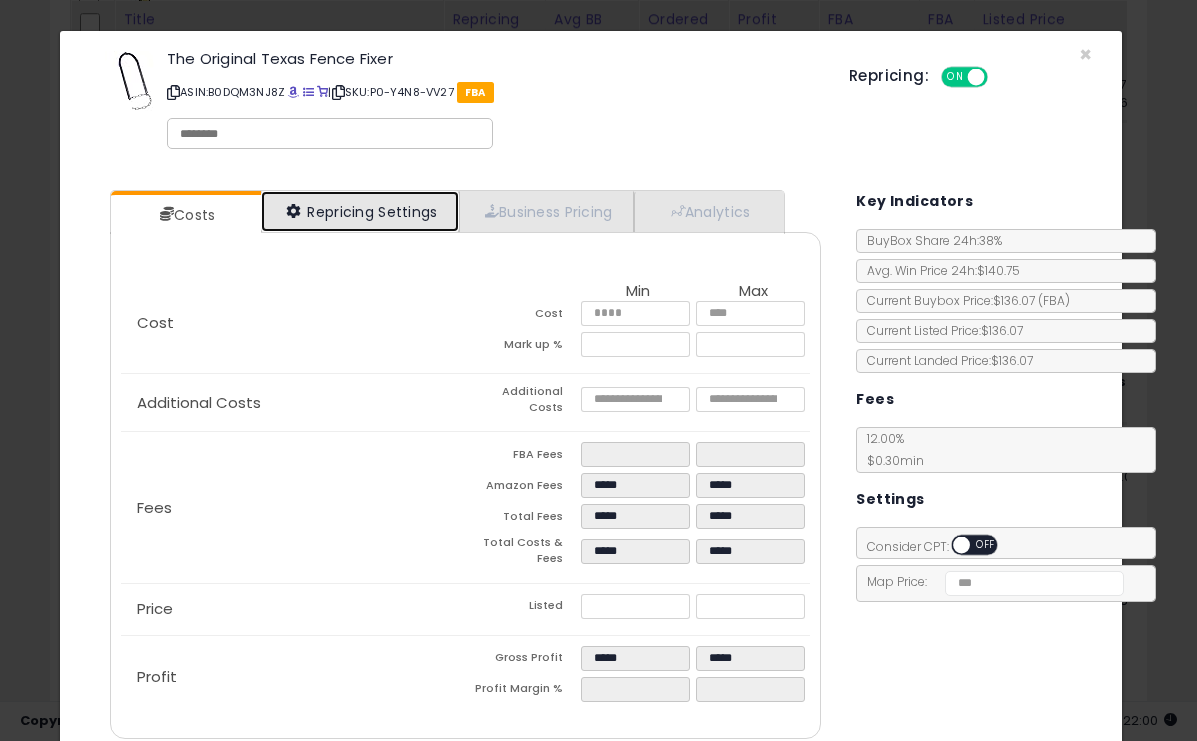 click on "Repricing Settings" at bounding box center (360, 211) 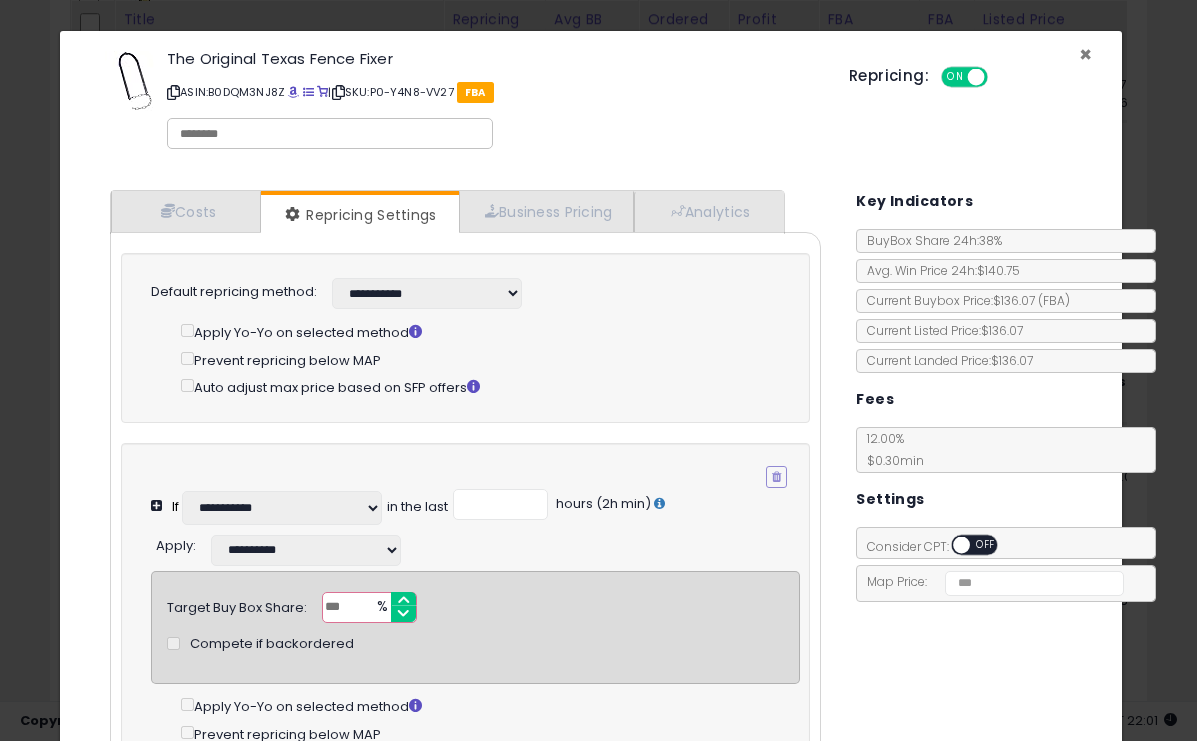 click on "×" at bounding box center [1085, 54] 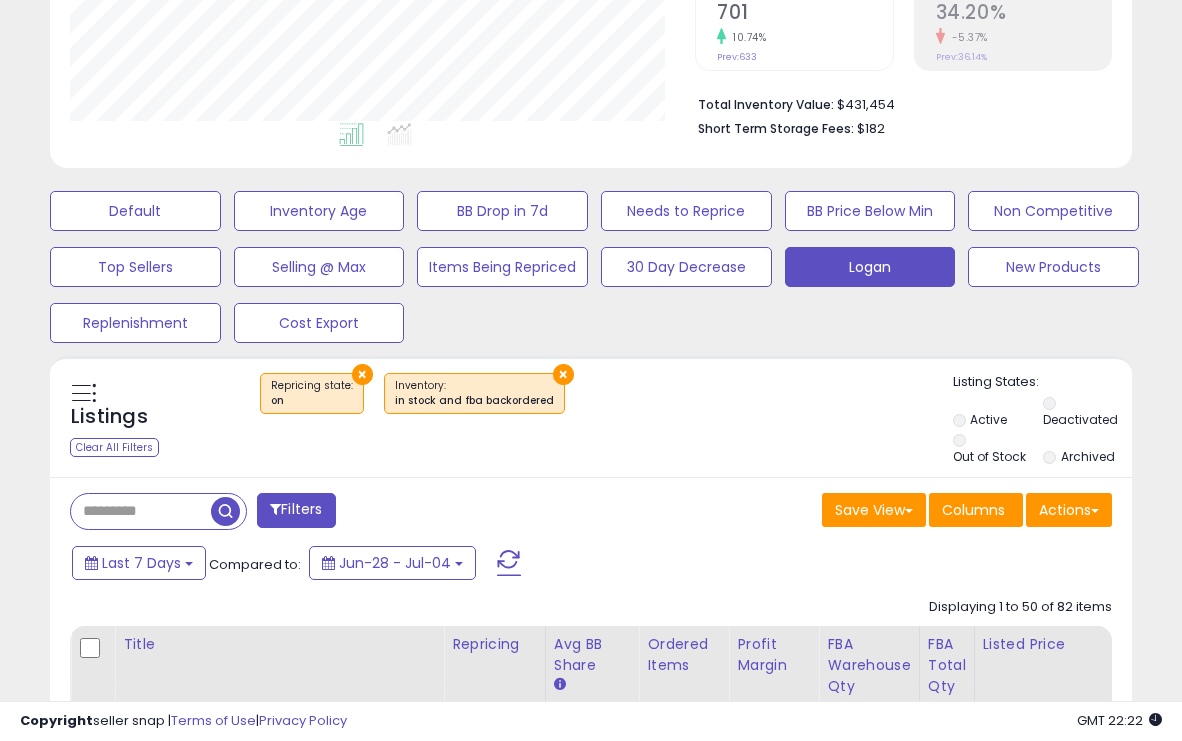 scroll, scrollTop: 383, scrollLeft: 0, axis: vertical 